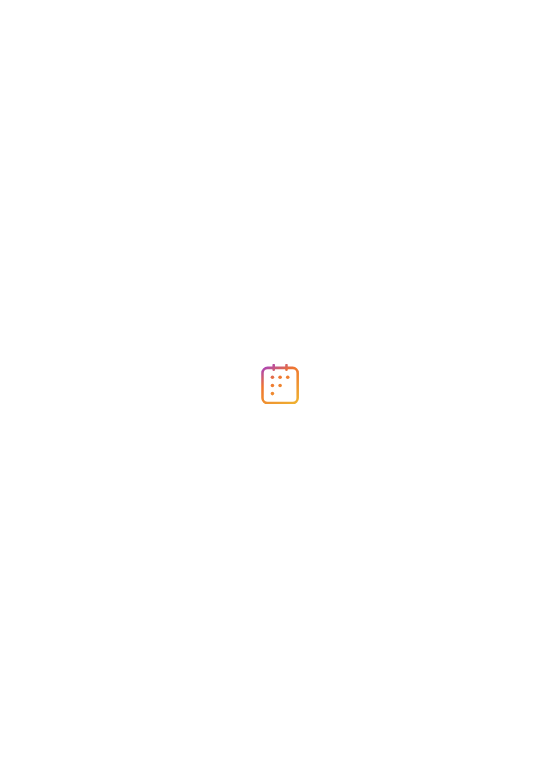 scroll, scrollTop: 0, scrollLeft: 0, axis: both 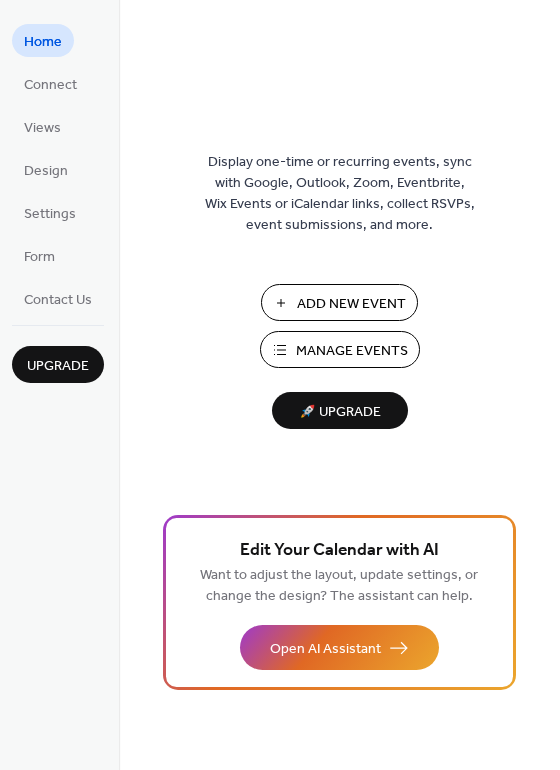 click on "Add New Event" at bounding box center [351, 304] 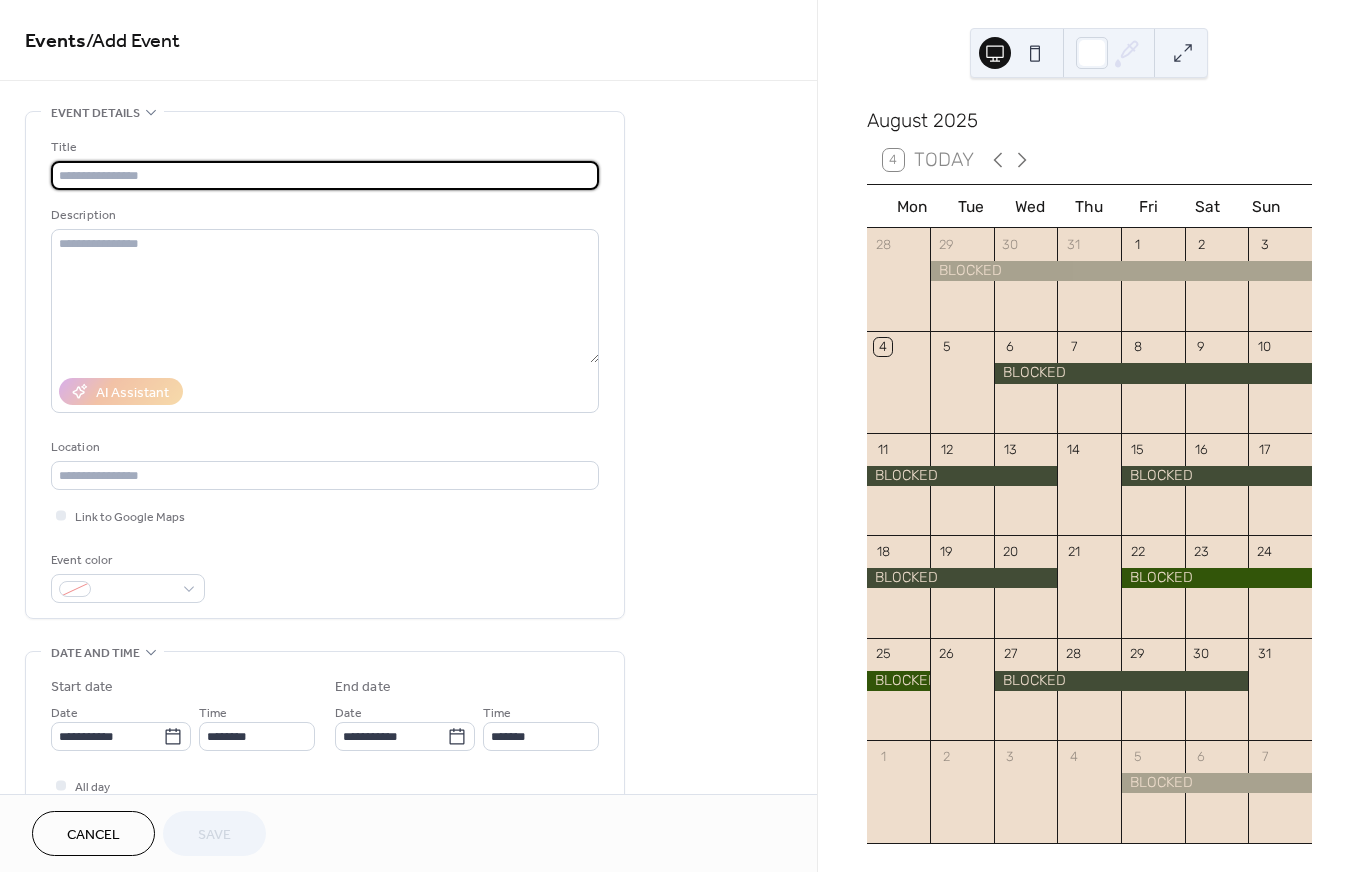 scroll, scrollTop: 0, scrollLeft: 0, axis: both 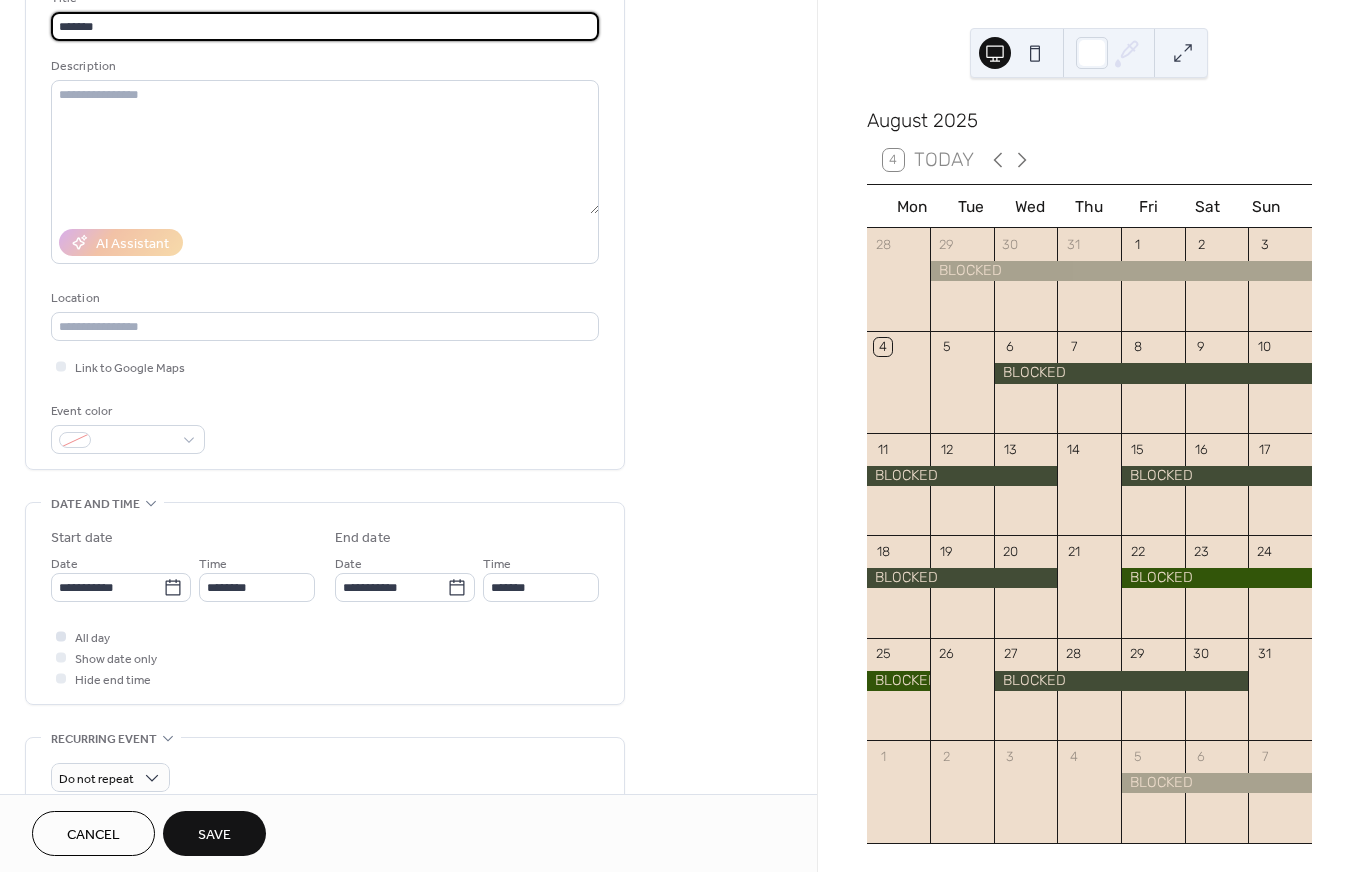 type on "*******" 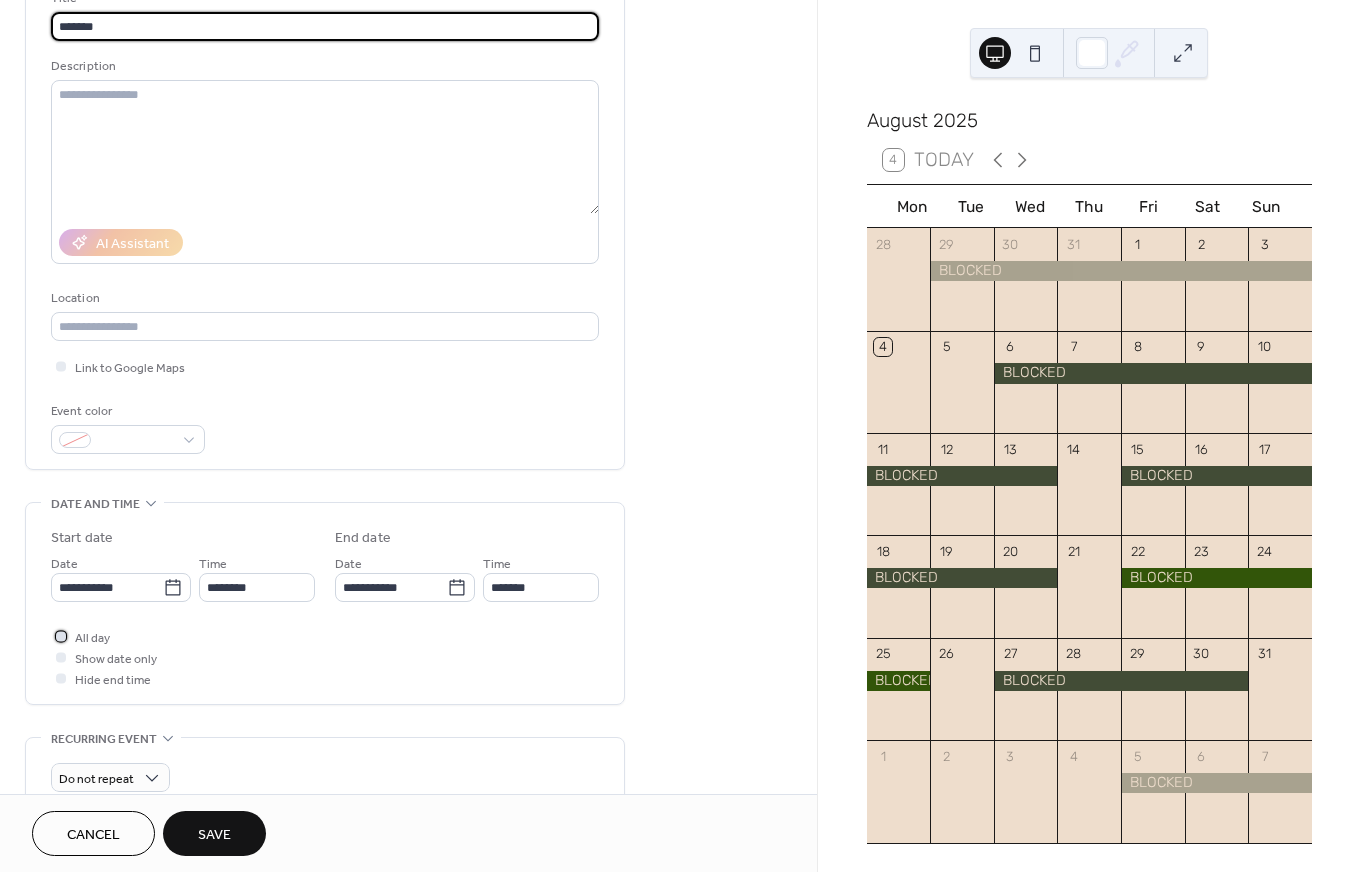 click on "All day" at bounding box center (92, 638) 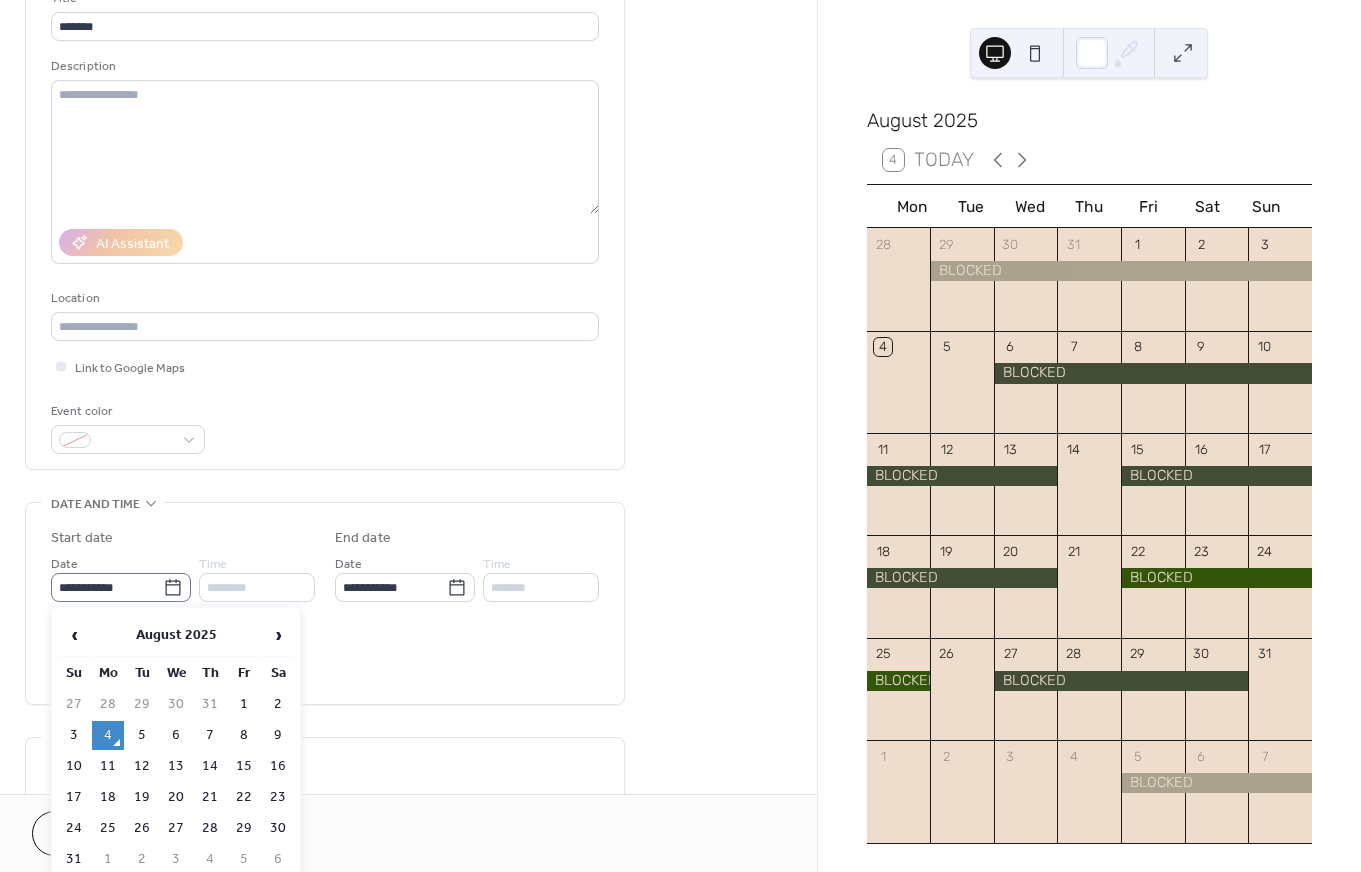 click 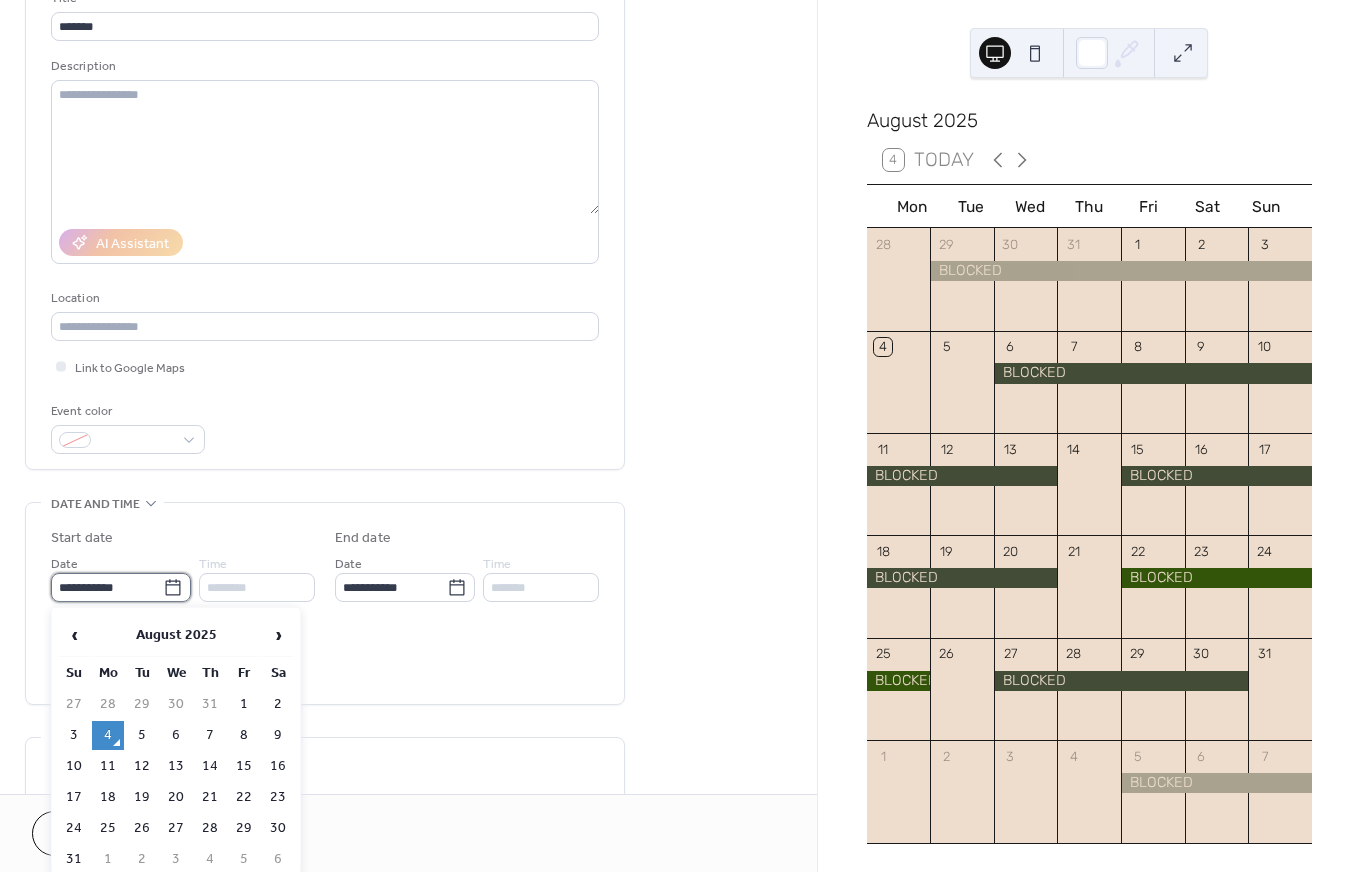click on "**********" at bounding box center (107, 587) 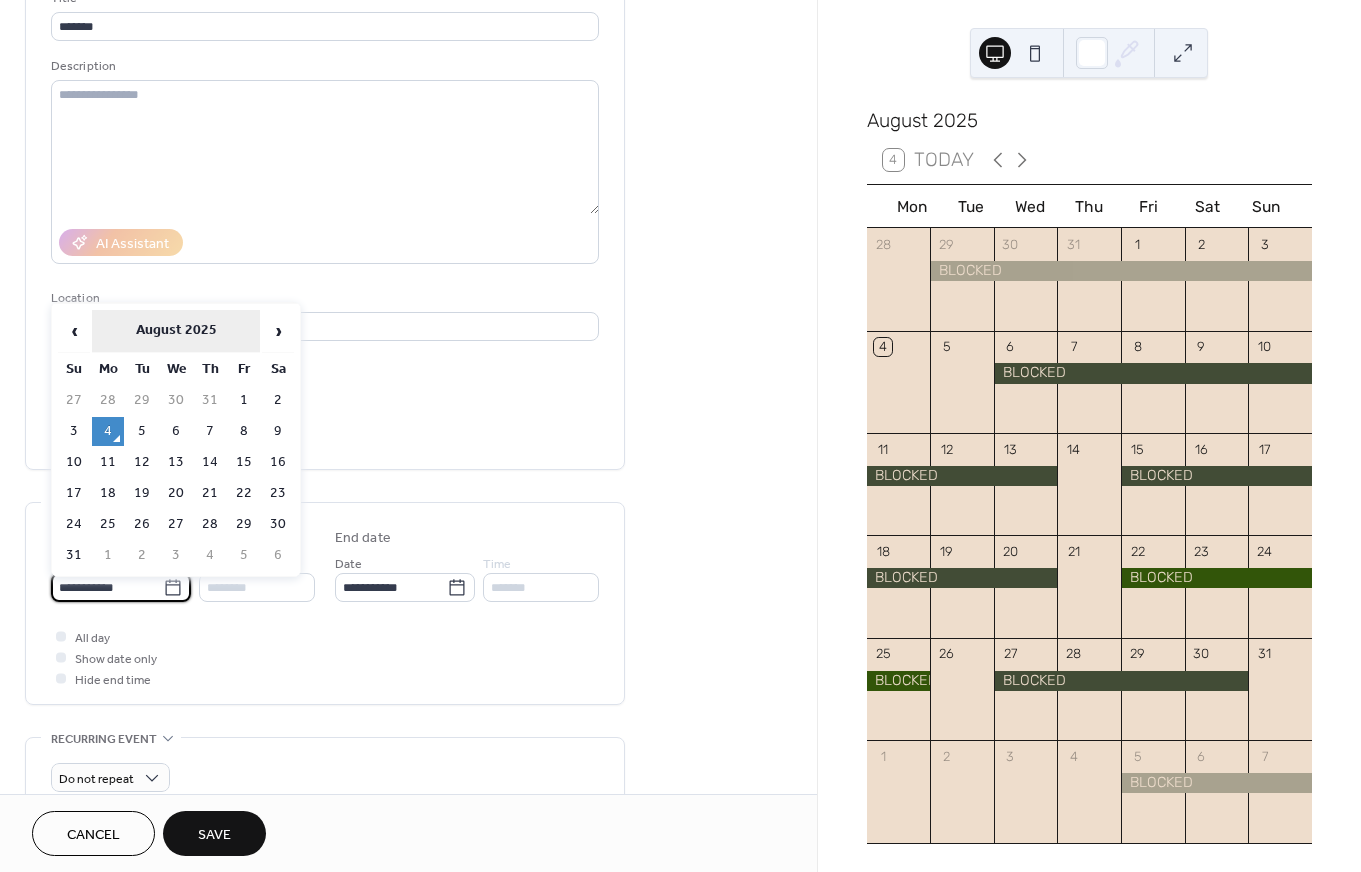 click on "August 2025" at bounding box center (176, 331) 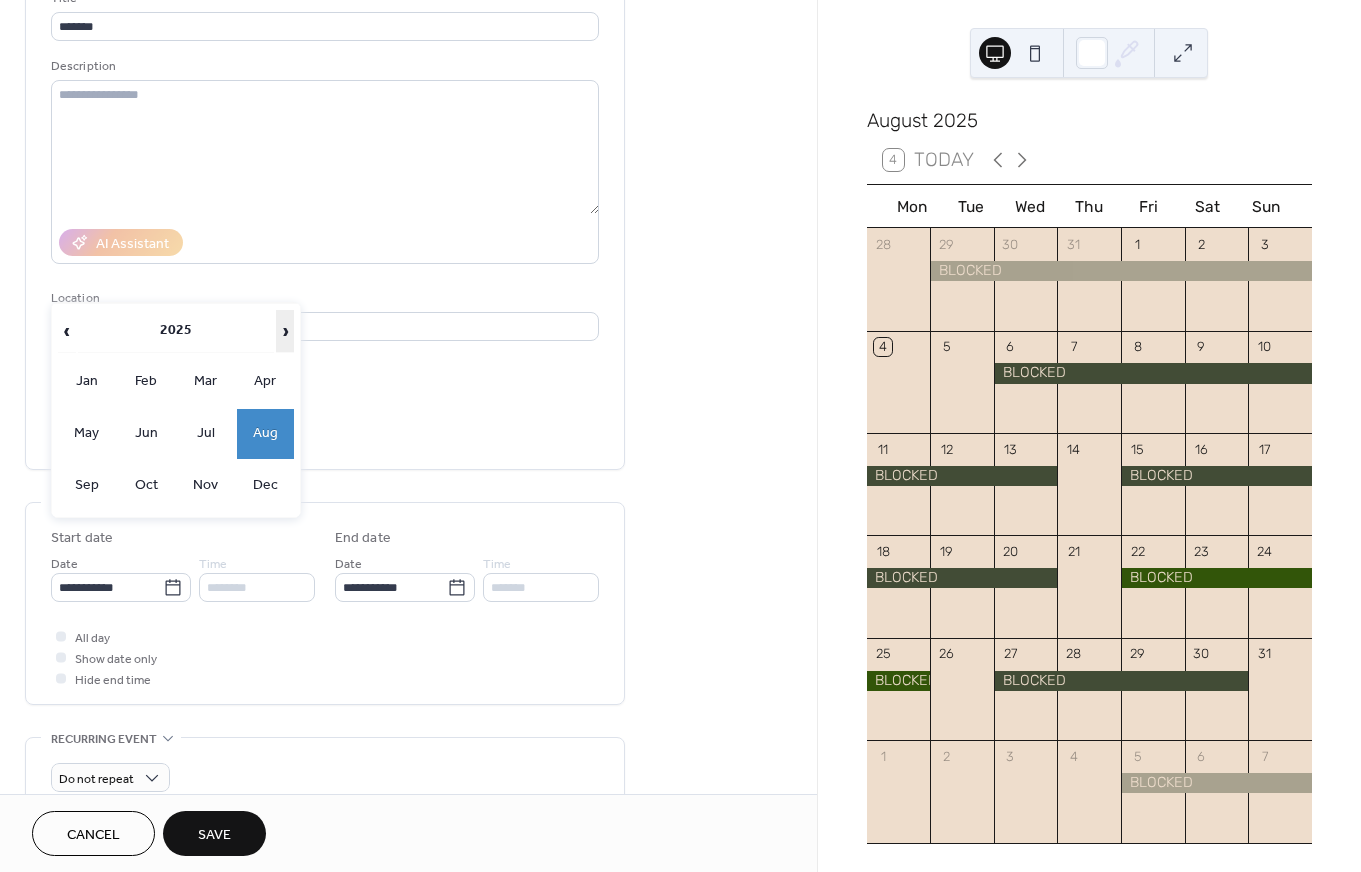 click on "›" at bounding box center (285, 331) 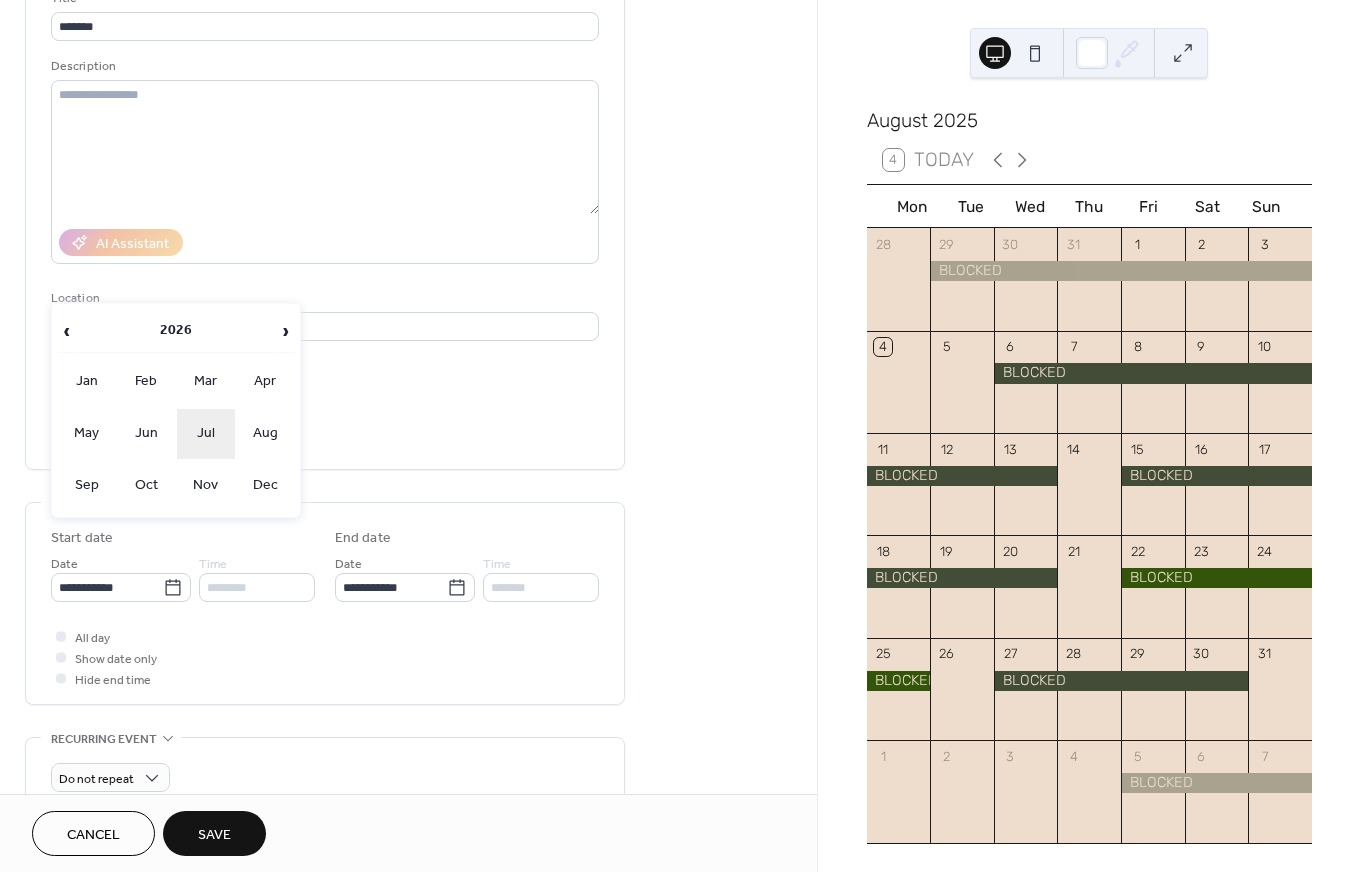 click on "Jul" at bounding box center (206, 434) 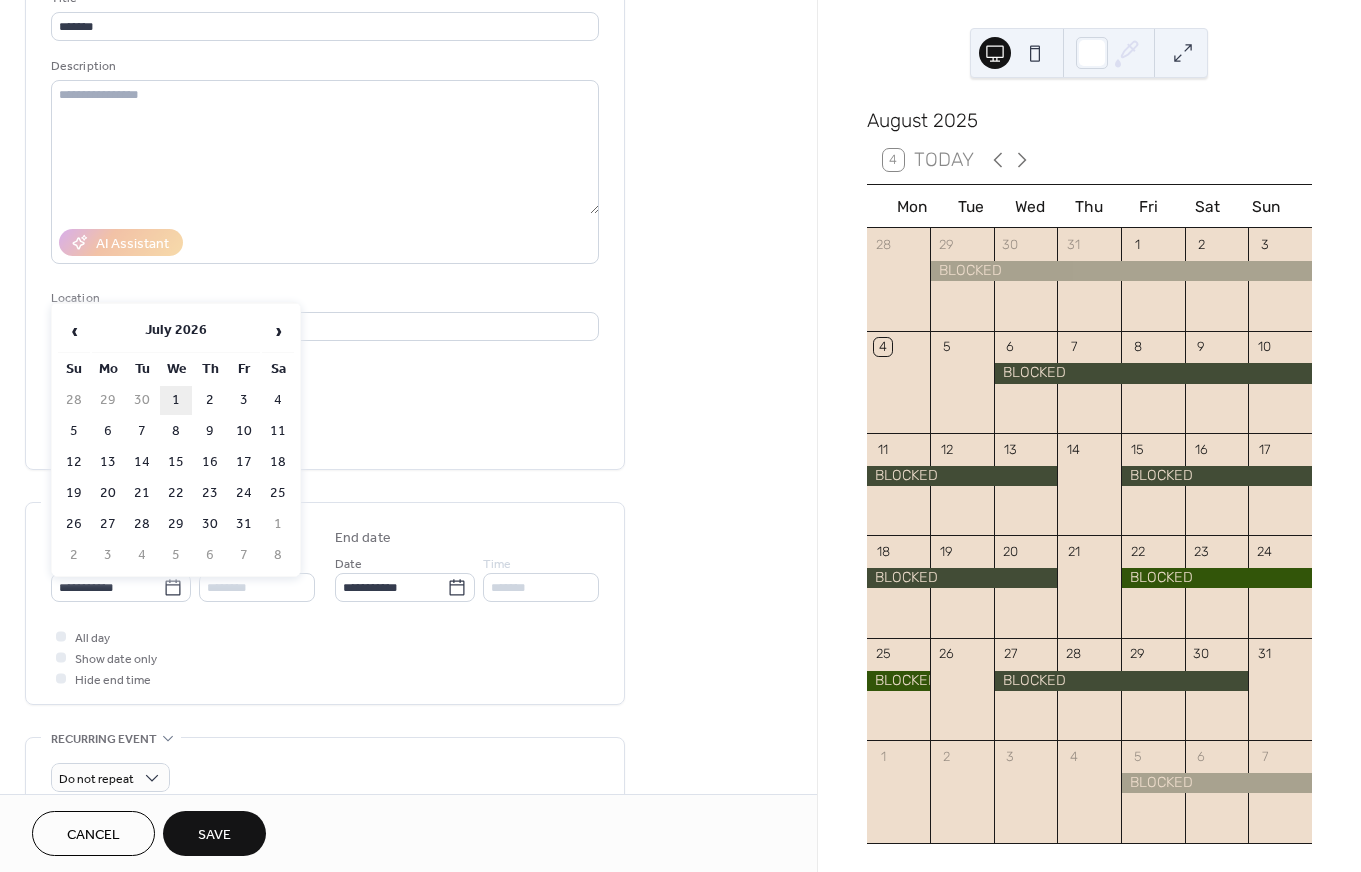 click on "1" at bounding box center (176, 400) 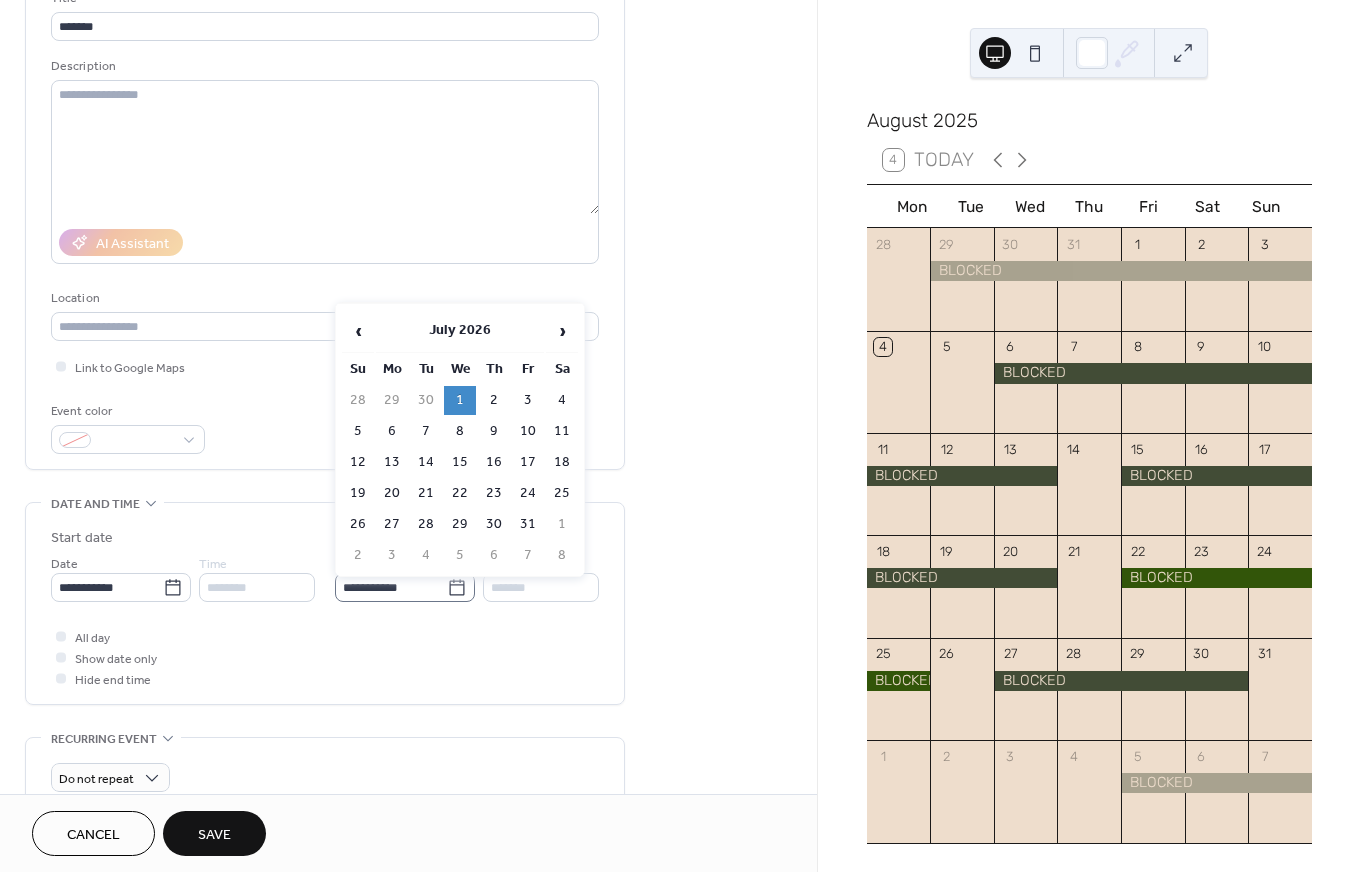 click 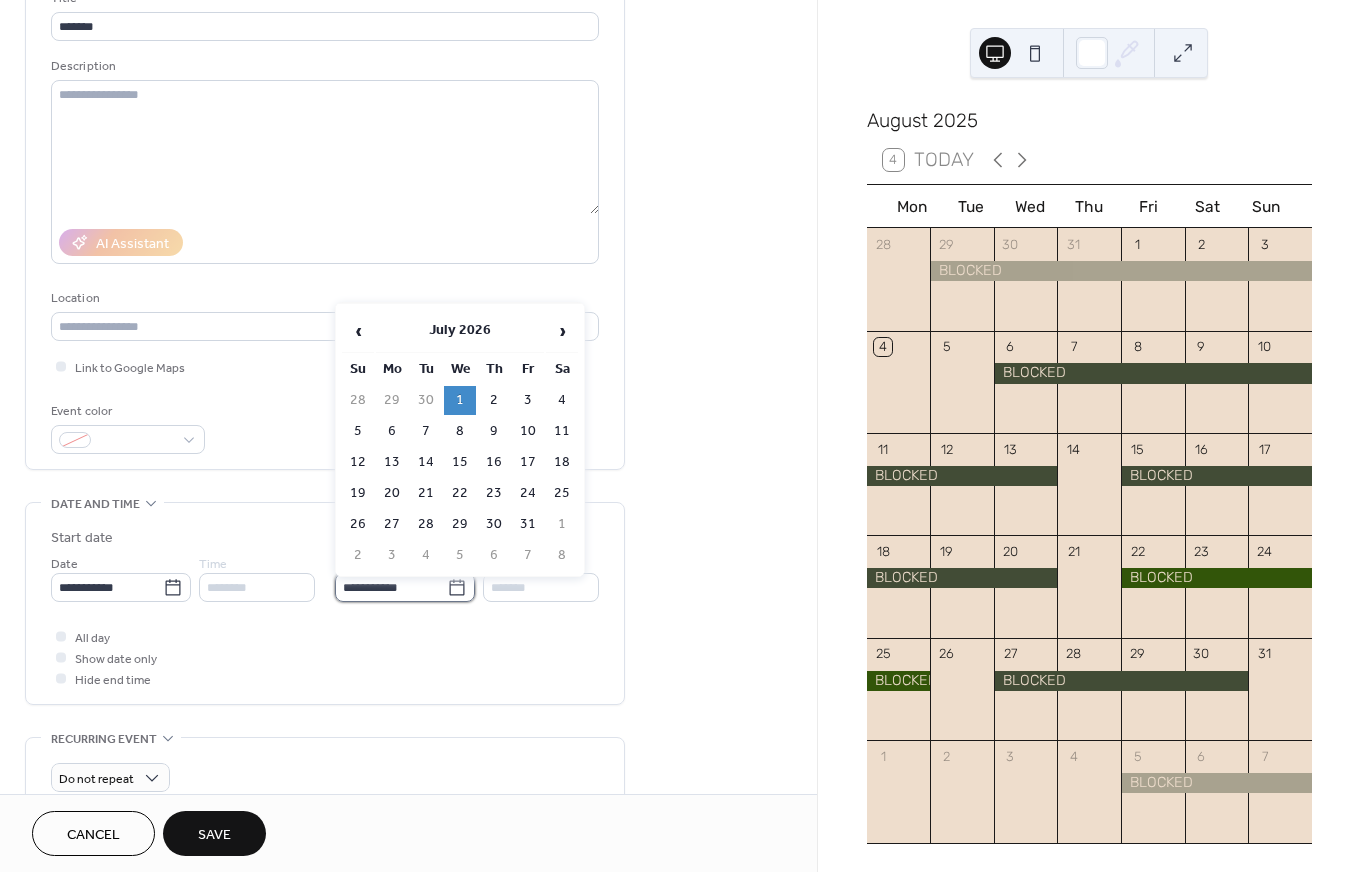 click on "**********" at bounding box center (391, 587) 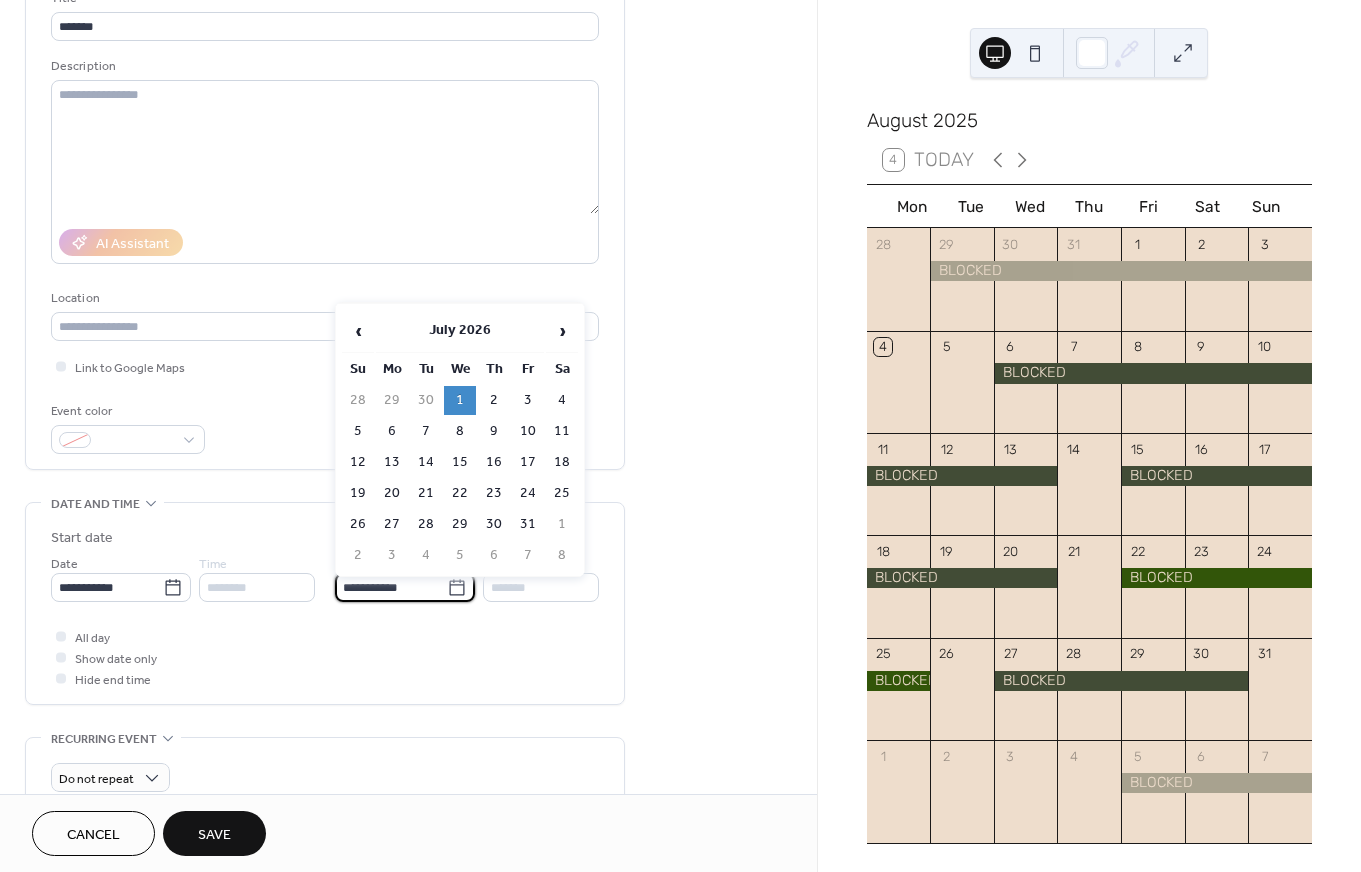 click on "‹ [MONTH] [YEAR] › Su Mo Tu We Th Fr Sa 28 29 30 1 2 3 4 5 6 7 8 9 10 11 12 13 14 15 16 17 18 19 20 21 22 23 24 25 26 27 28 29 30 31 1 2 3 4 5 6 7 8" at bounding box center (460, 440) 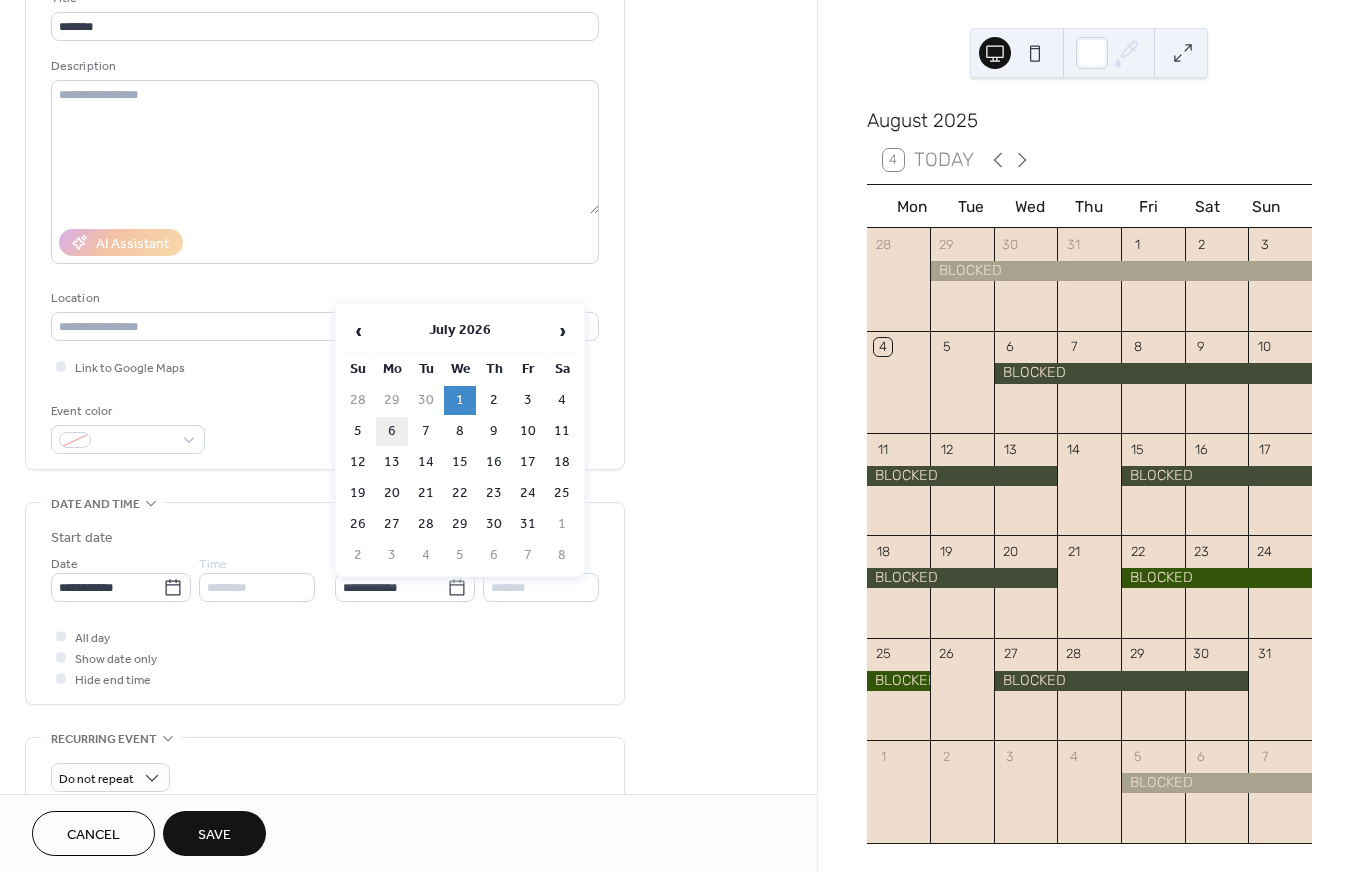click on "6" at bounding box center (392, 431) 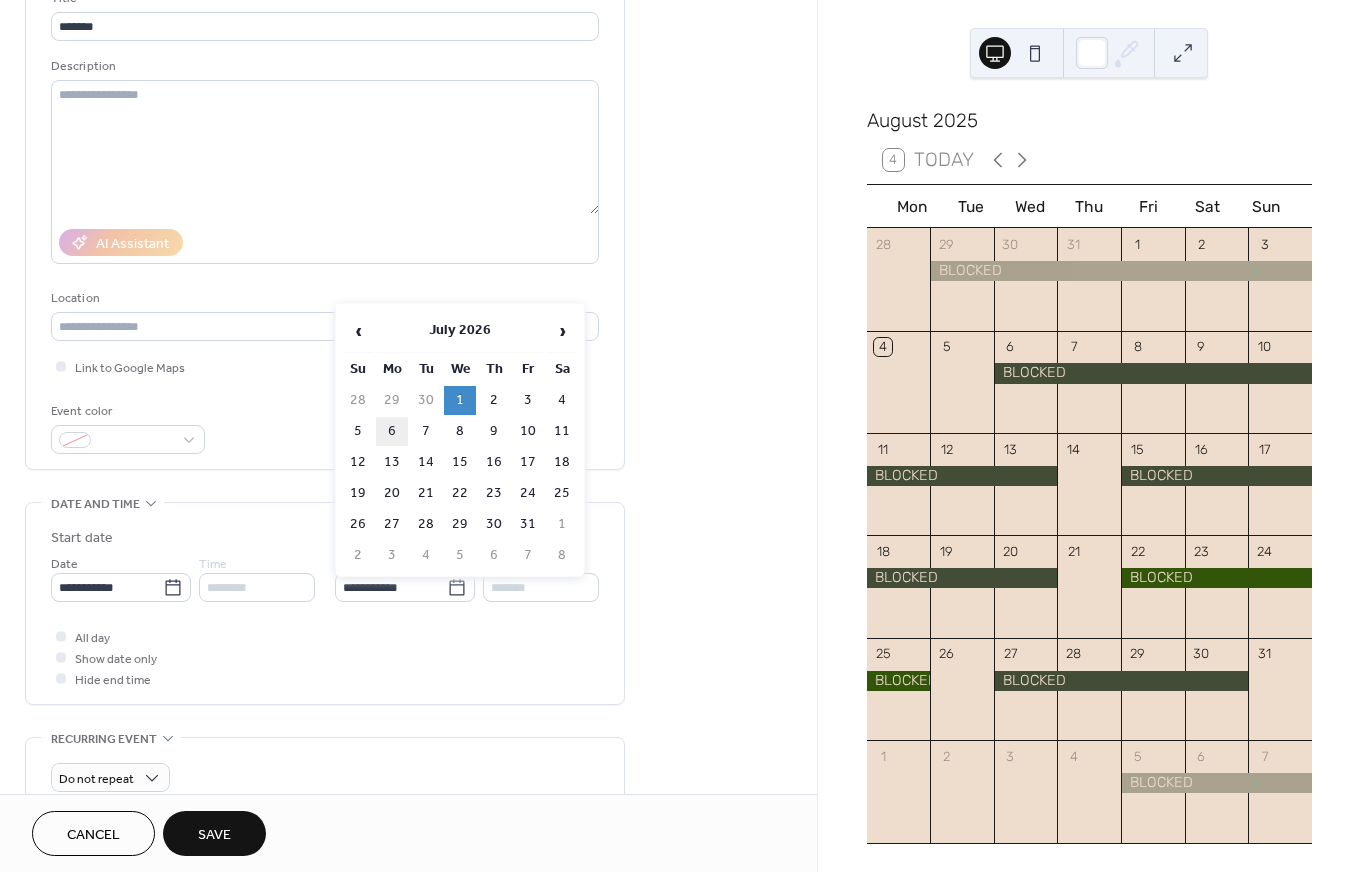 type on "**********" 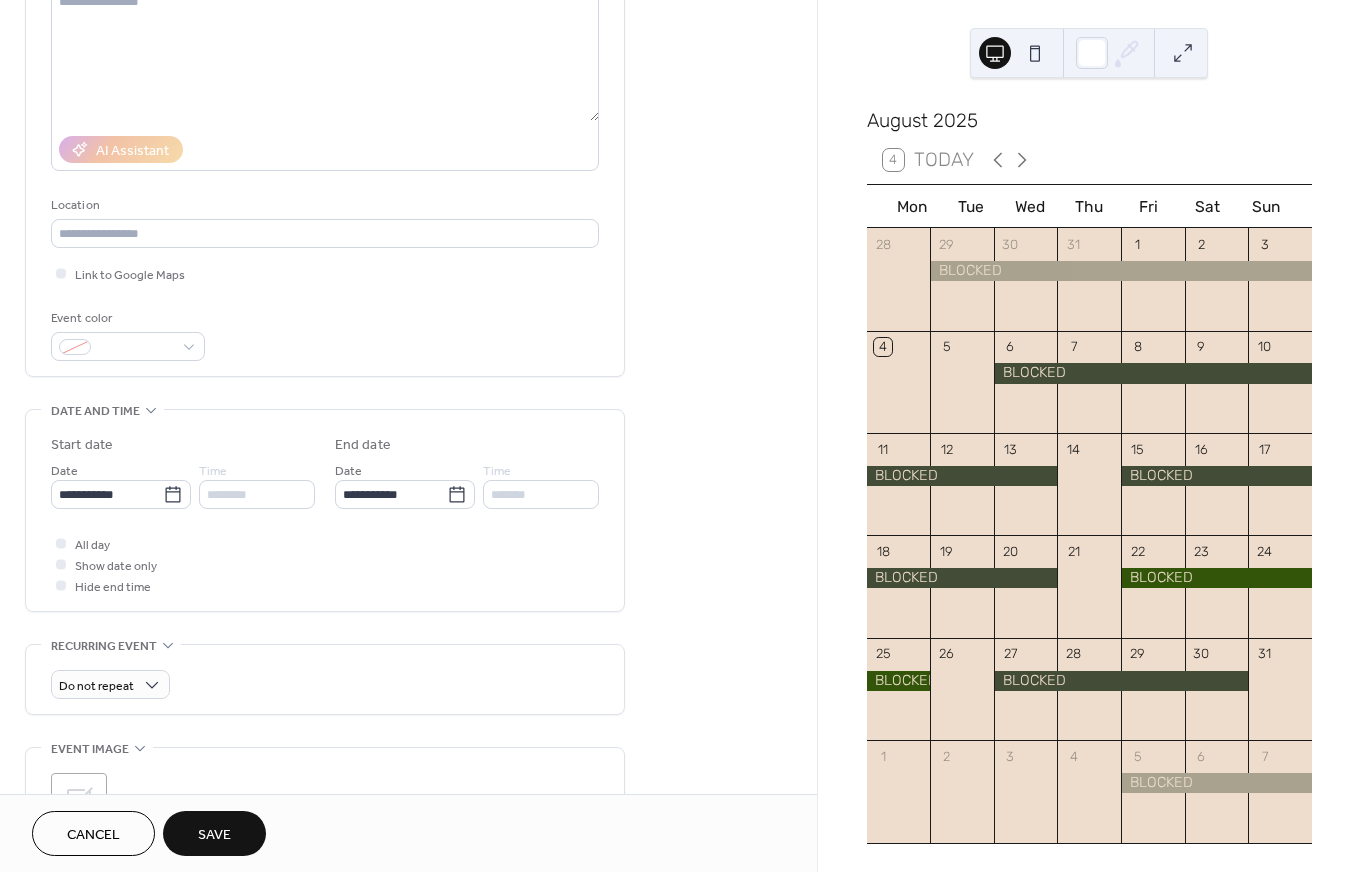 scroll, scrollTop: 257, scrollLeft: 0, axis: vertical 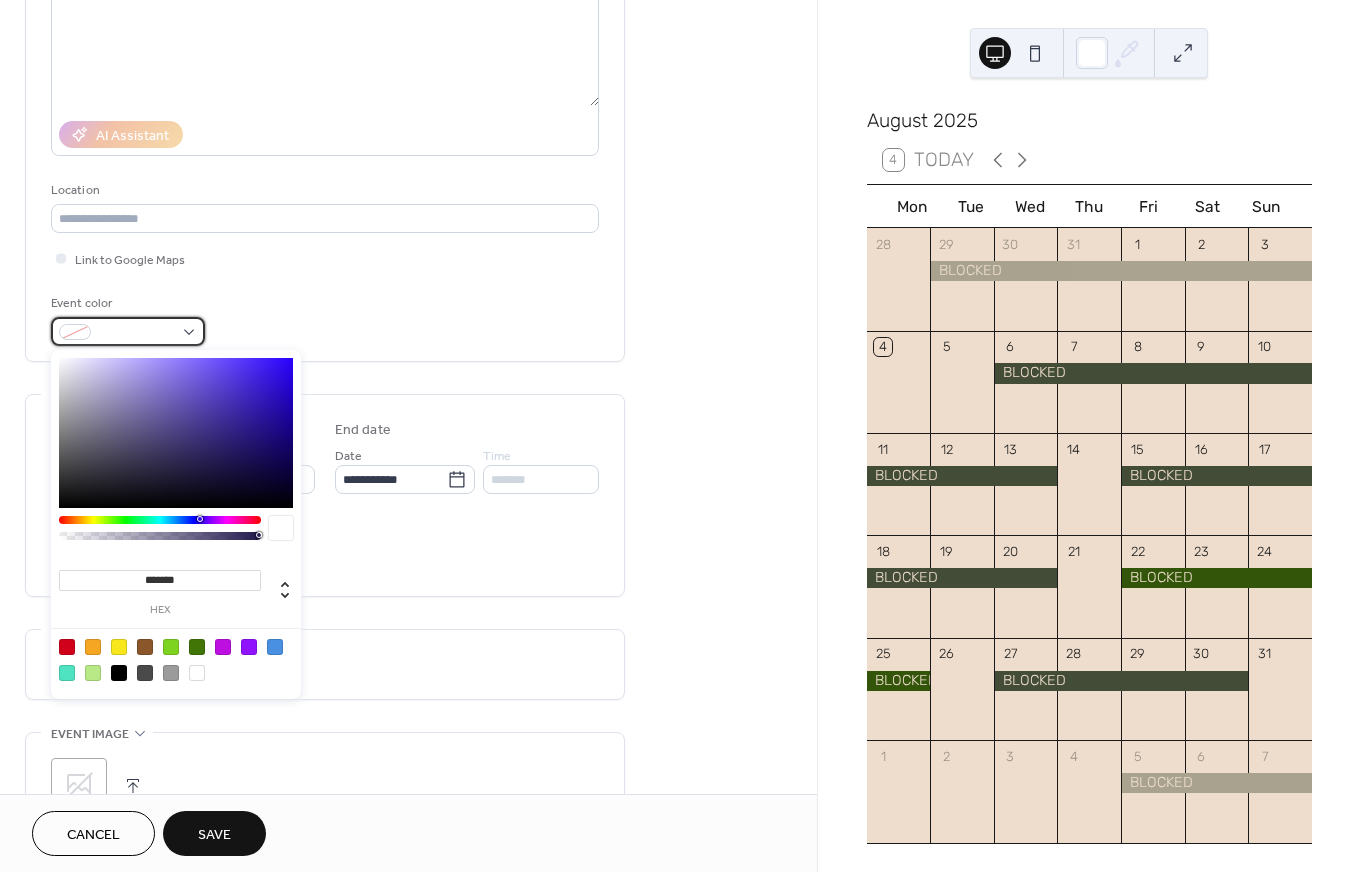 click at bounding box center (136, 333) 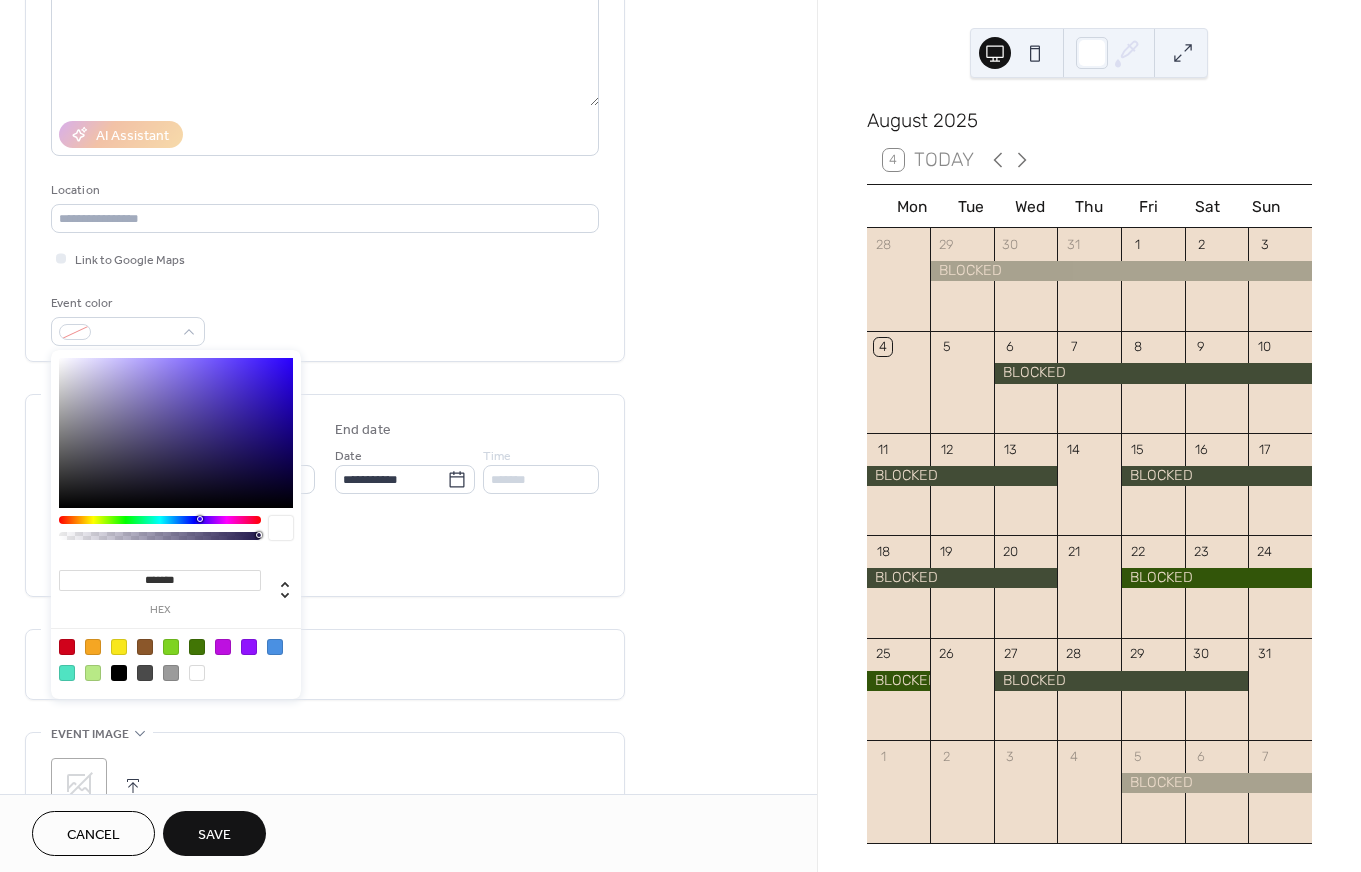 click at bounding box center (197, 647) 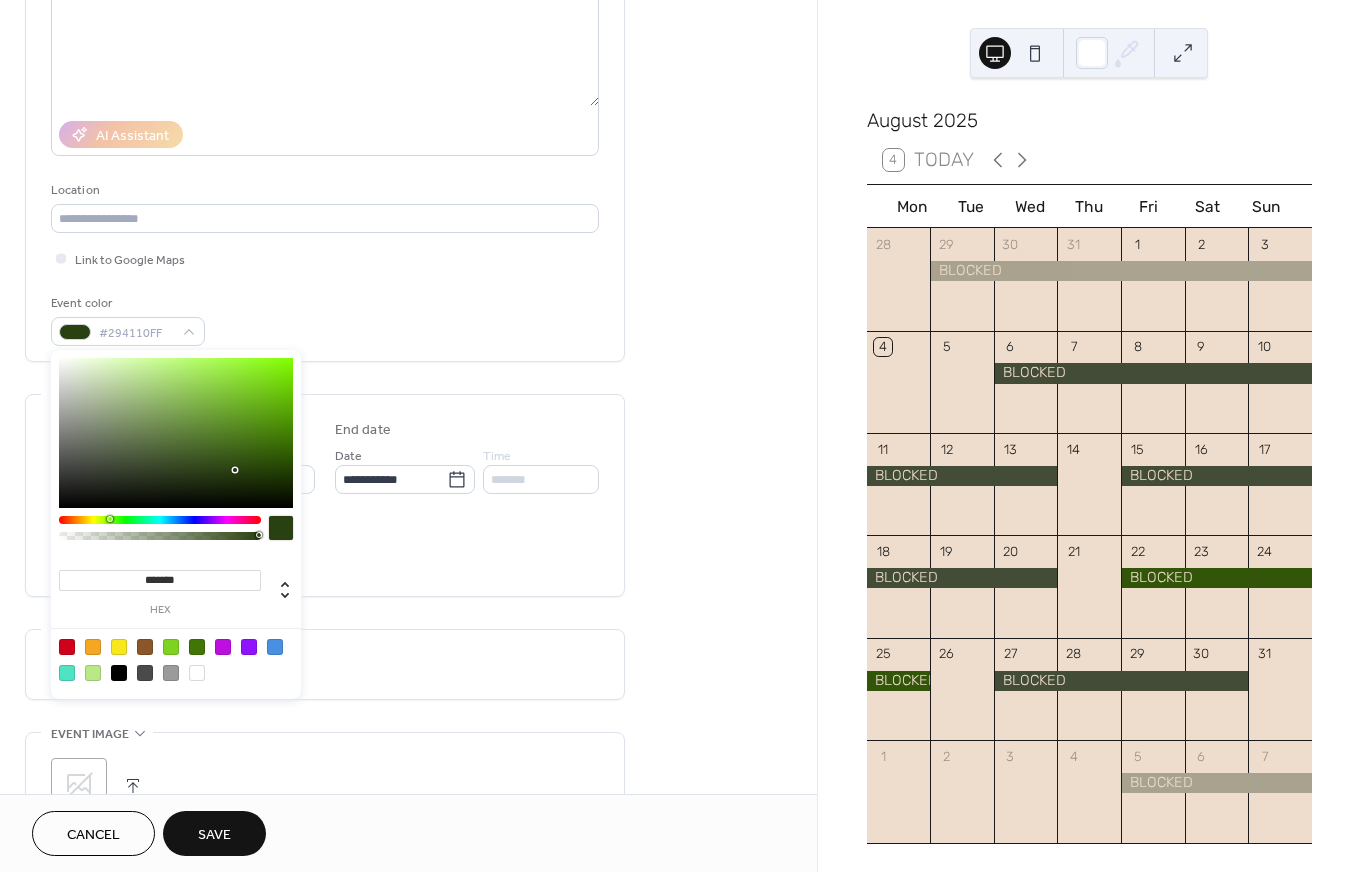 drag, startPoint x: 275, startPoint y: 434, endPoint x: 234, endPoint y: 470, distance: 54.56189 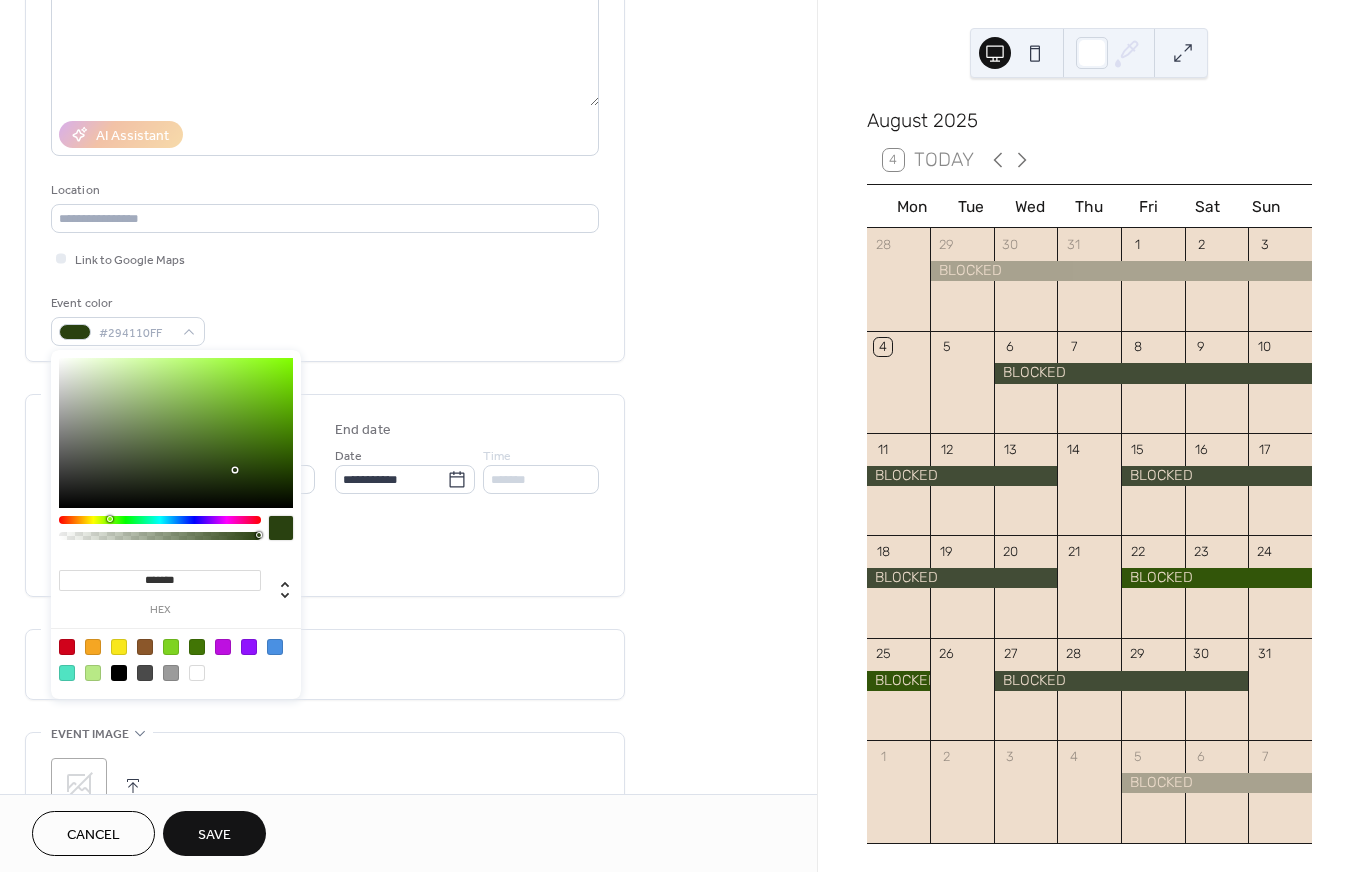 click at bounding box center (176, 433) 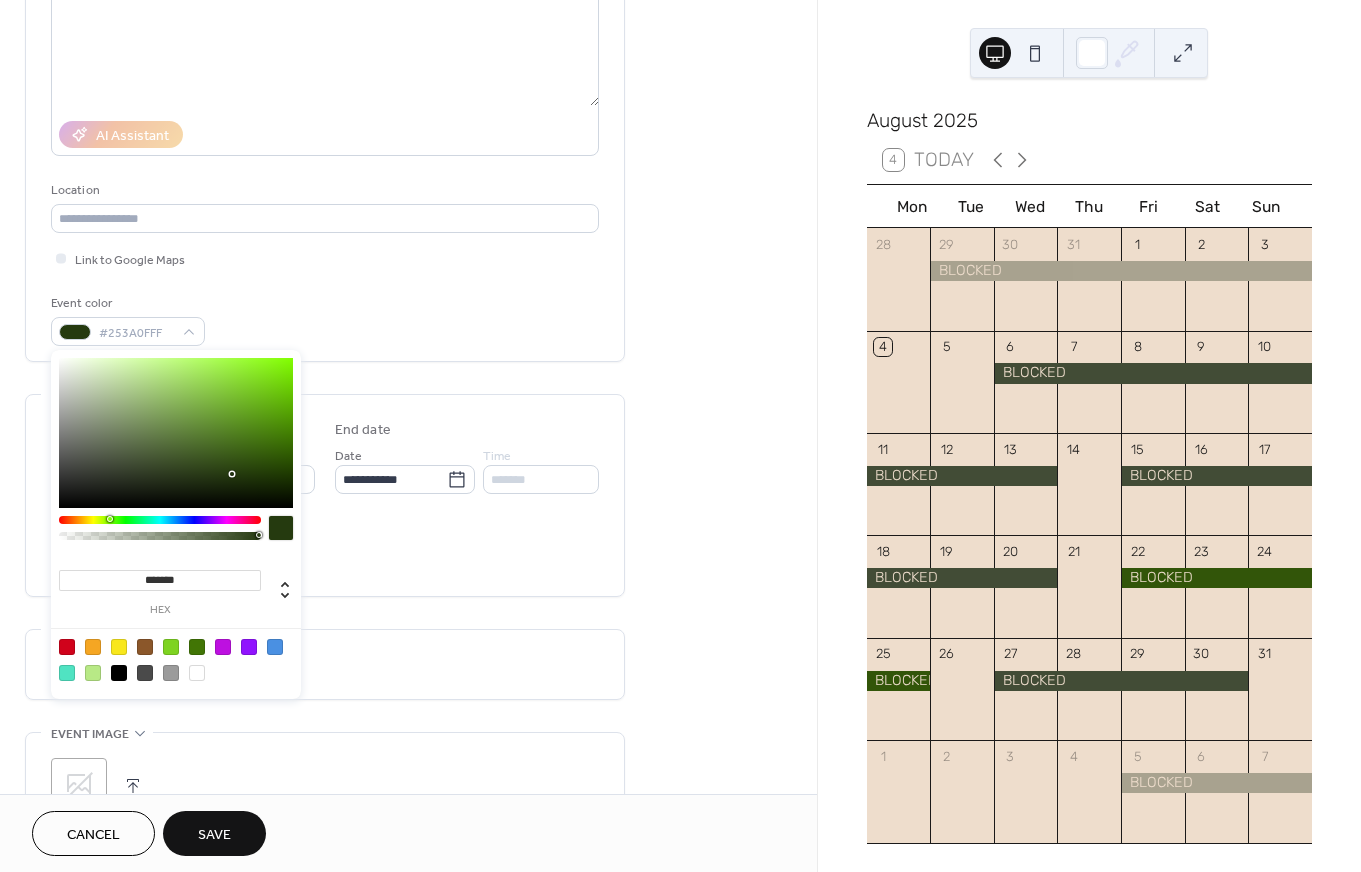 type on "*******" 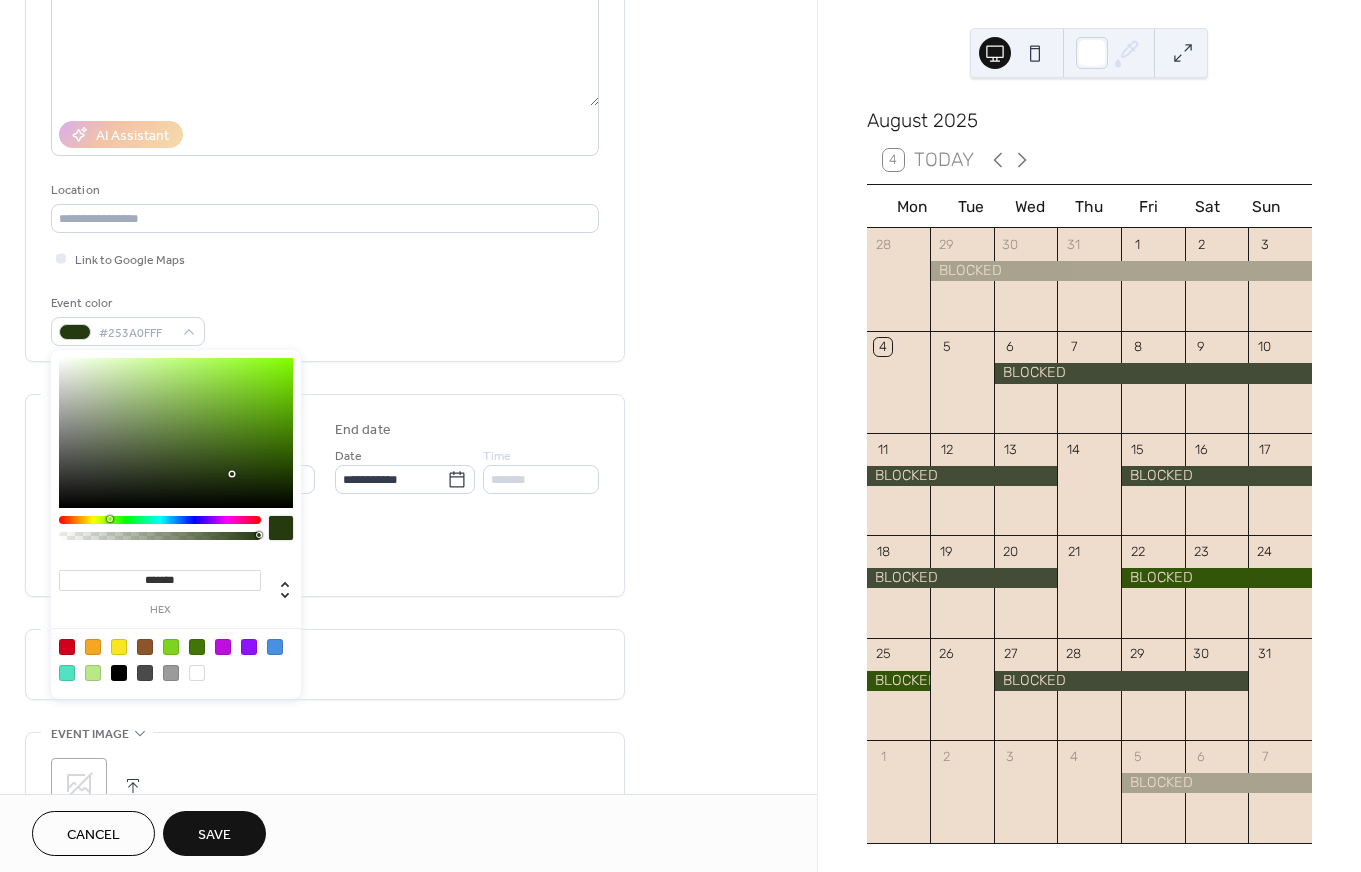click at bounding box center [232, 474] 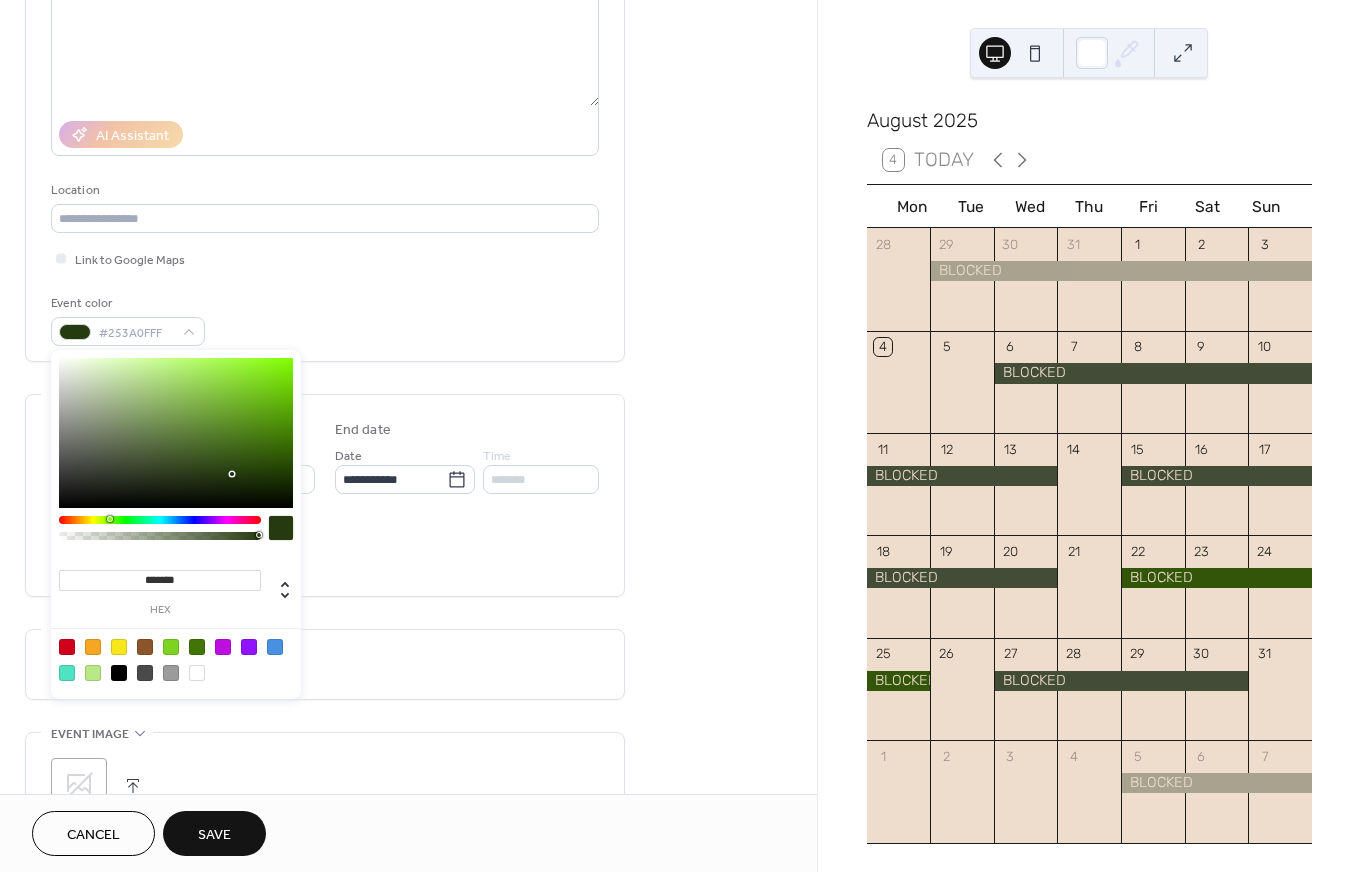 click at bounding box center (281, 528) 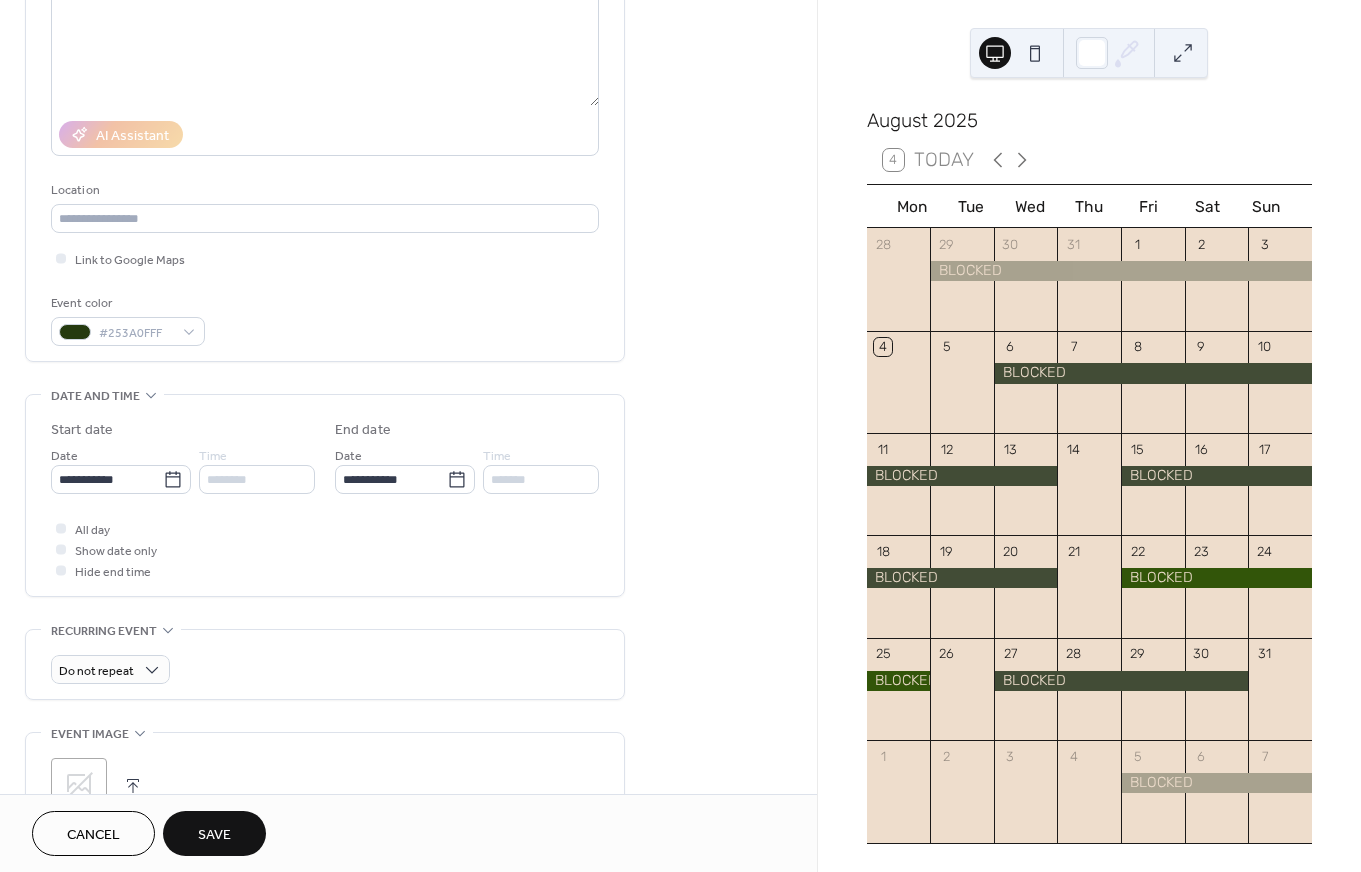 click on "Save" at bounding box center [214, 835] 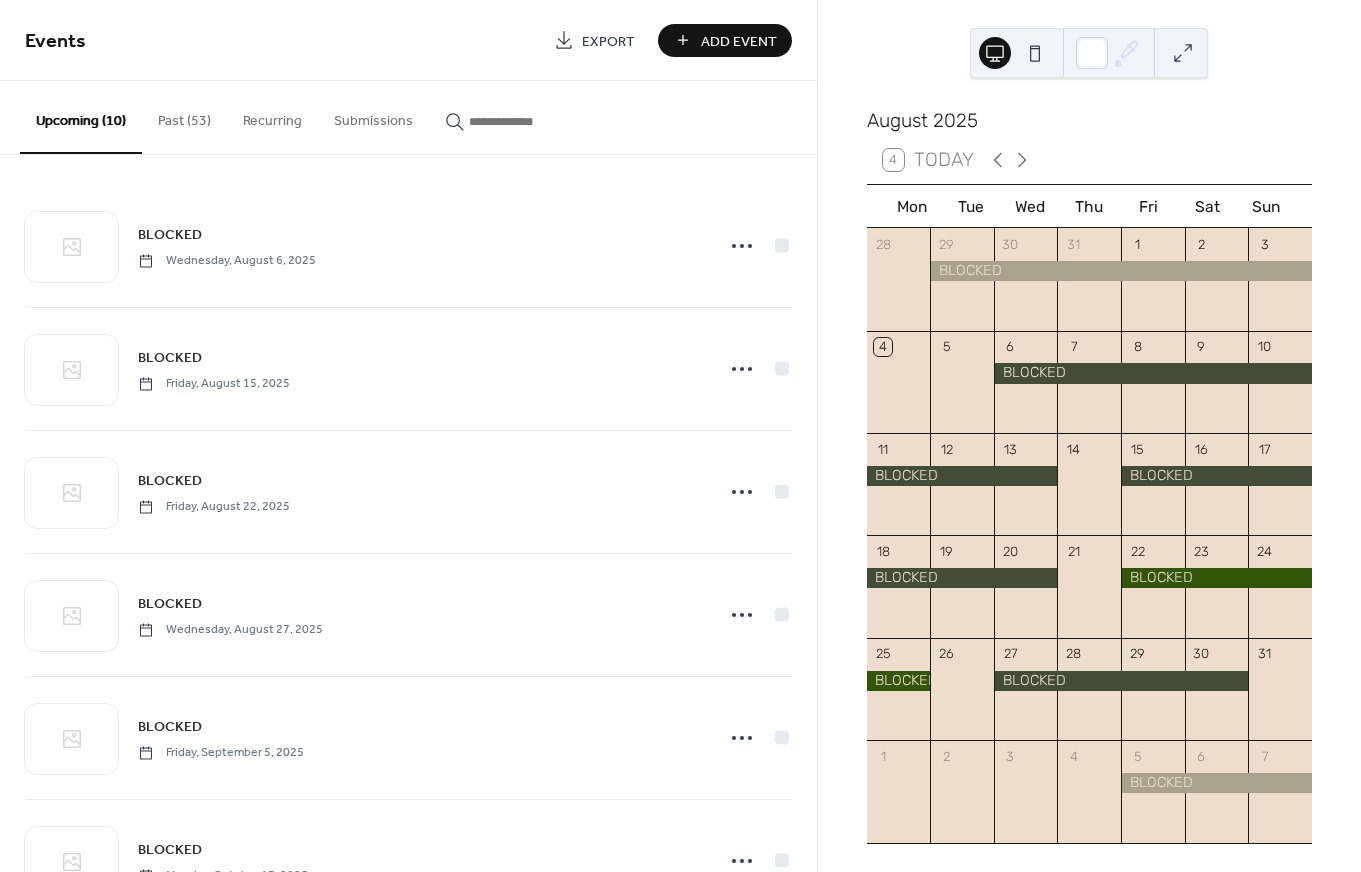 click on "Add Event" at bounding box center [739, 41] 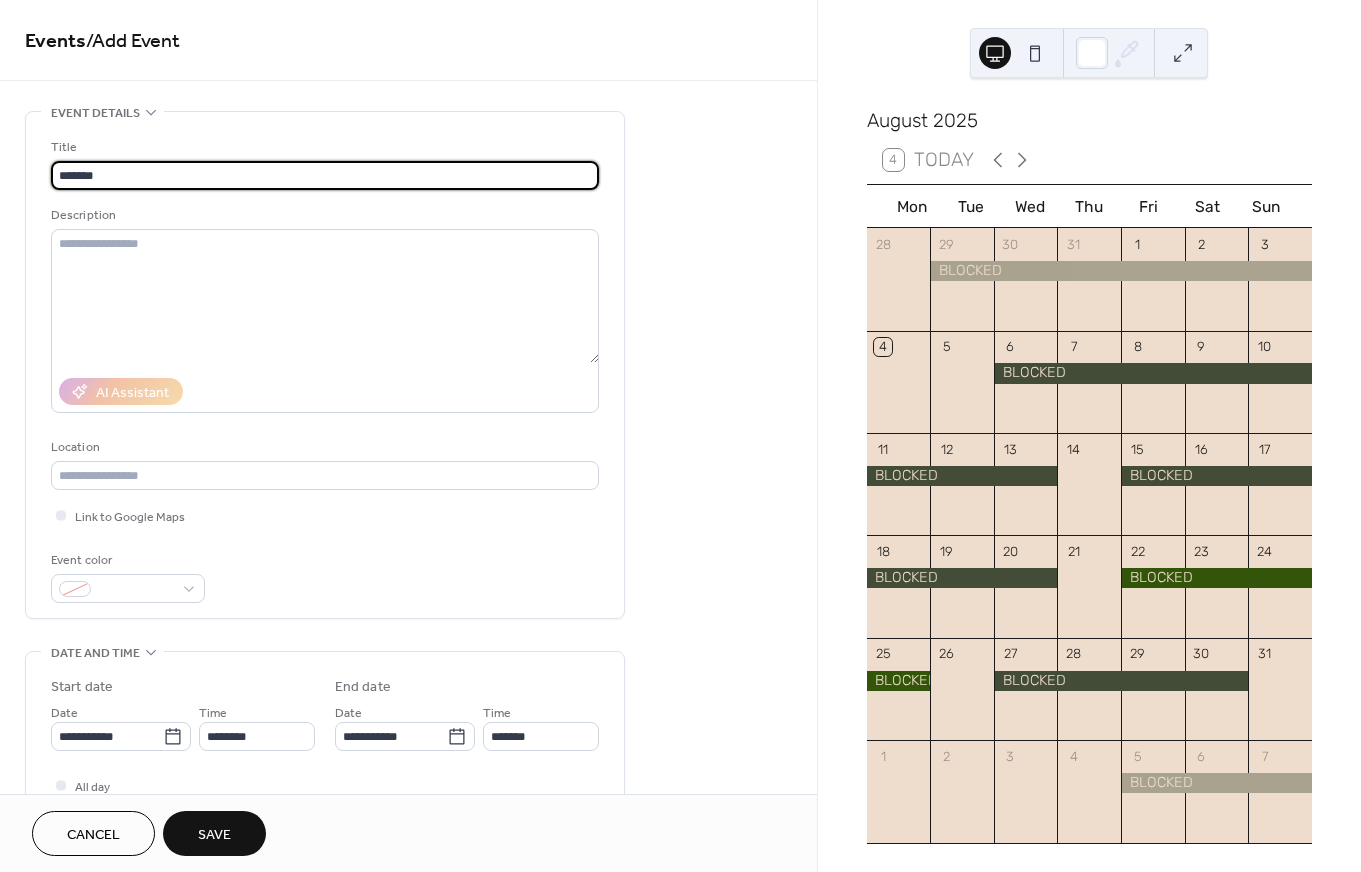 type on "*******" 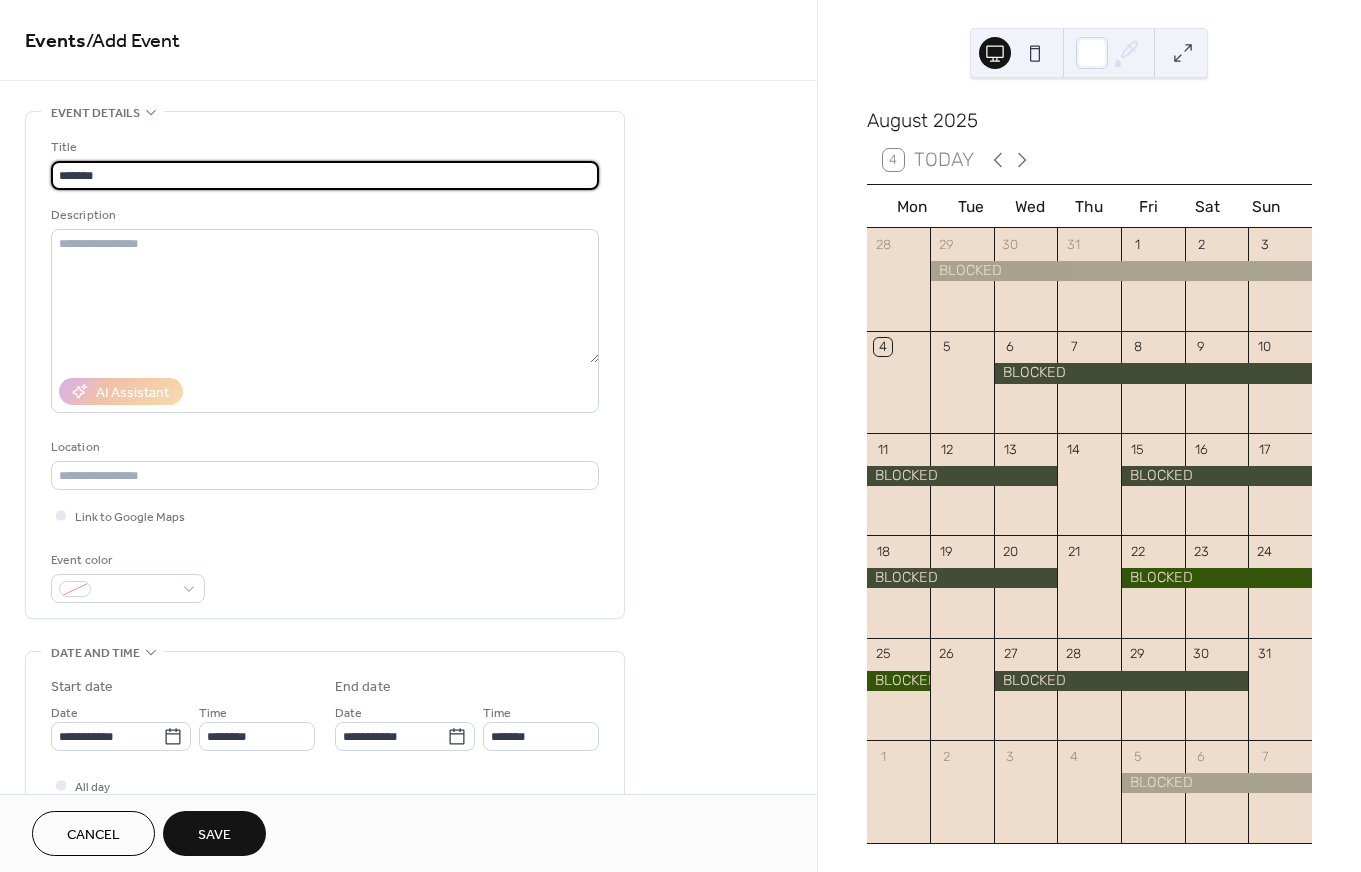 click on "Title ******* Description AI Assistant Location Link to Google Maps Event color" at bounding box center (325, 365) 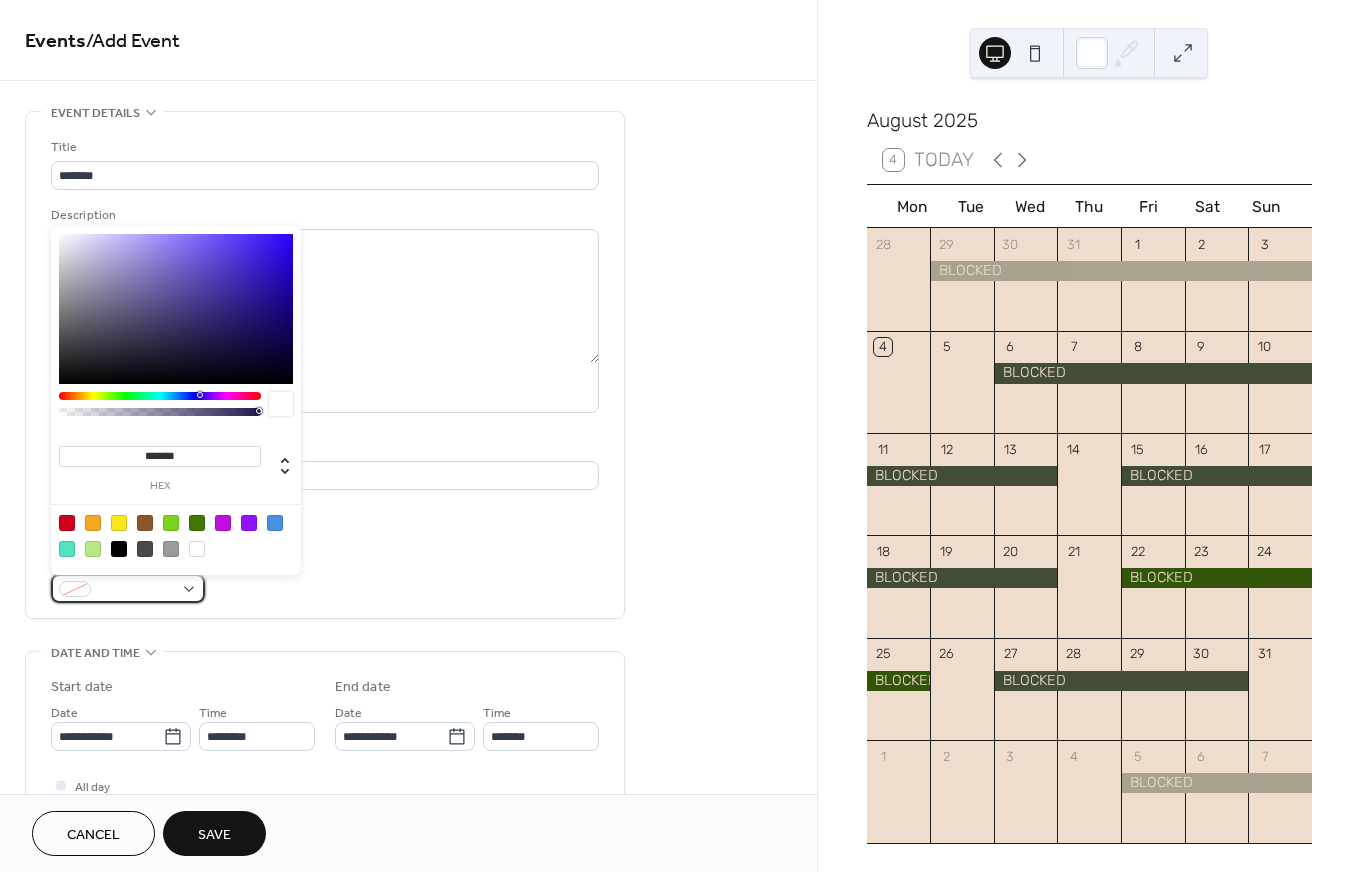click at bounding box center [128, 588] 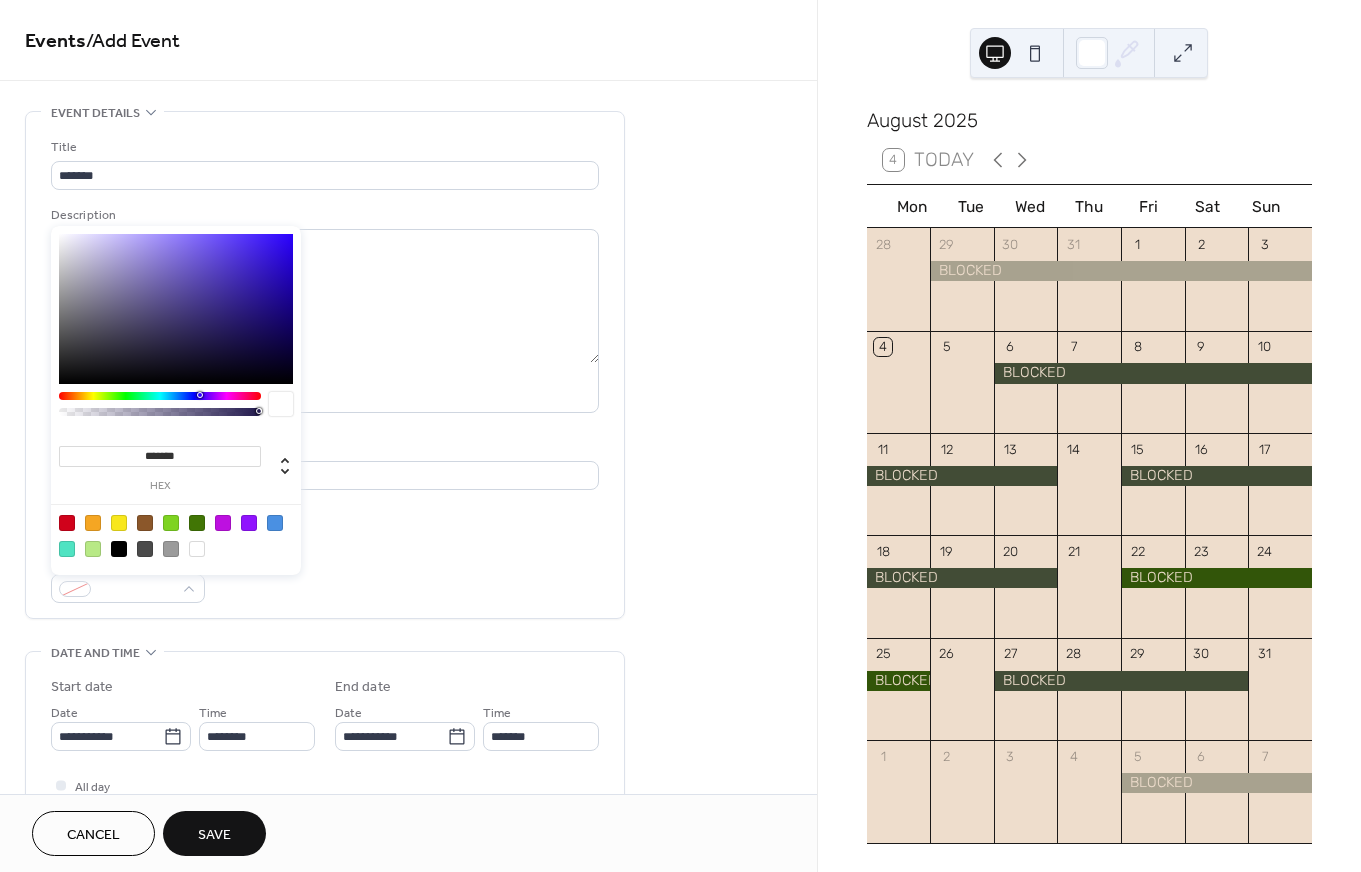 click on "*******" at bounding box center [160, 456] 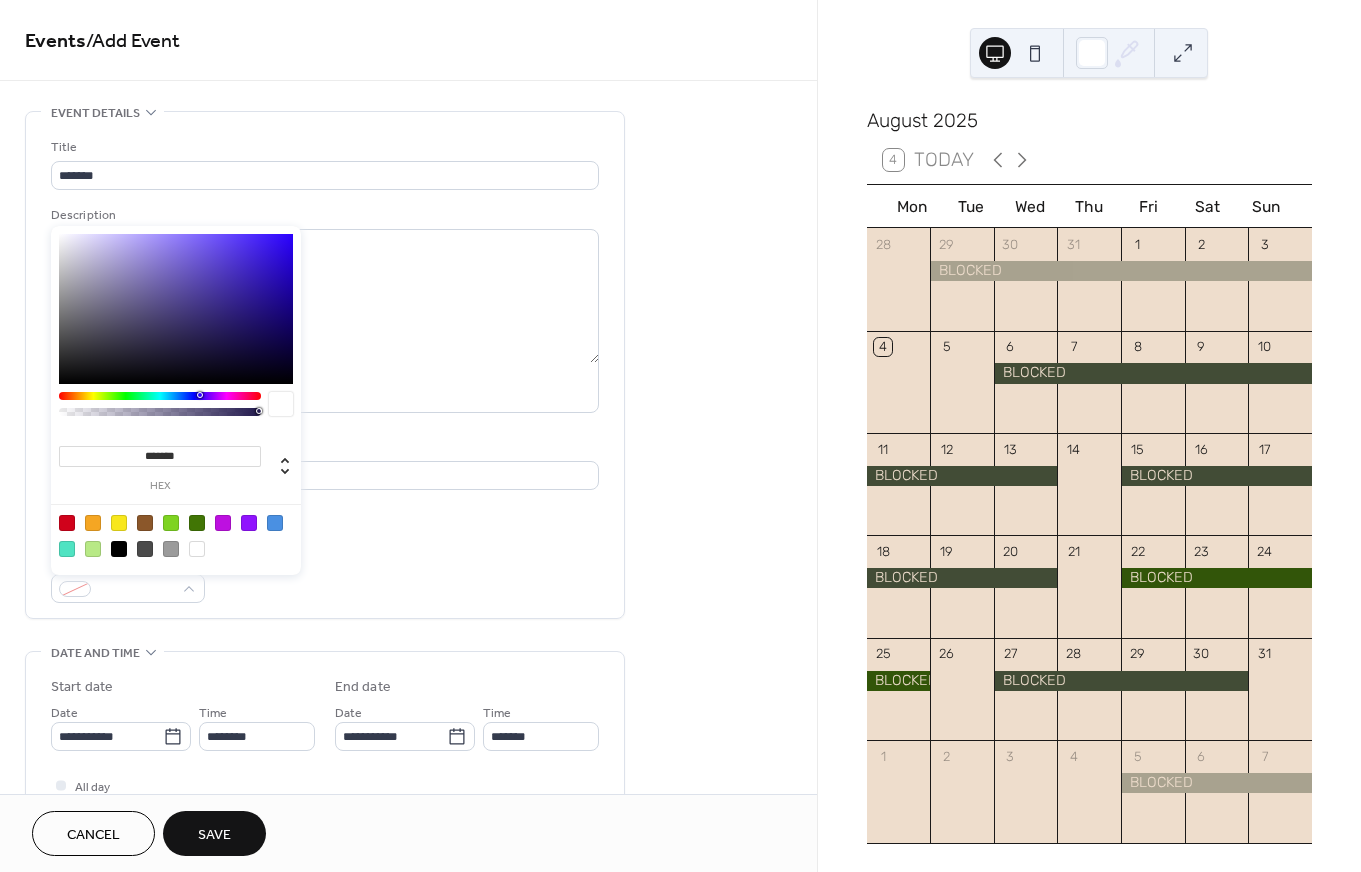 click on "*******" at bounding box center [160, 456] 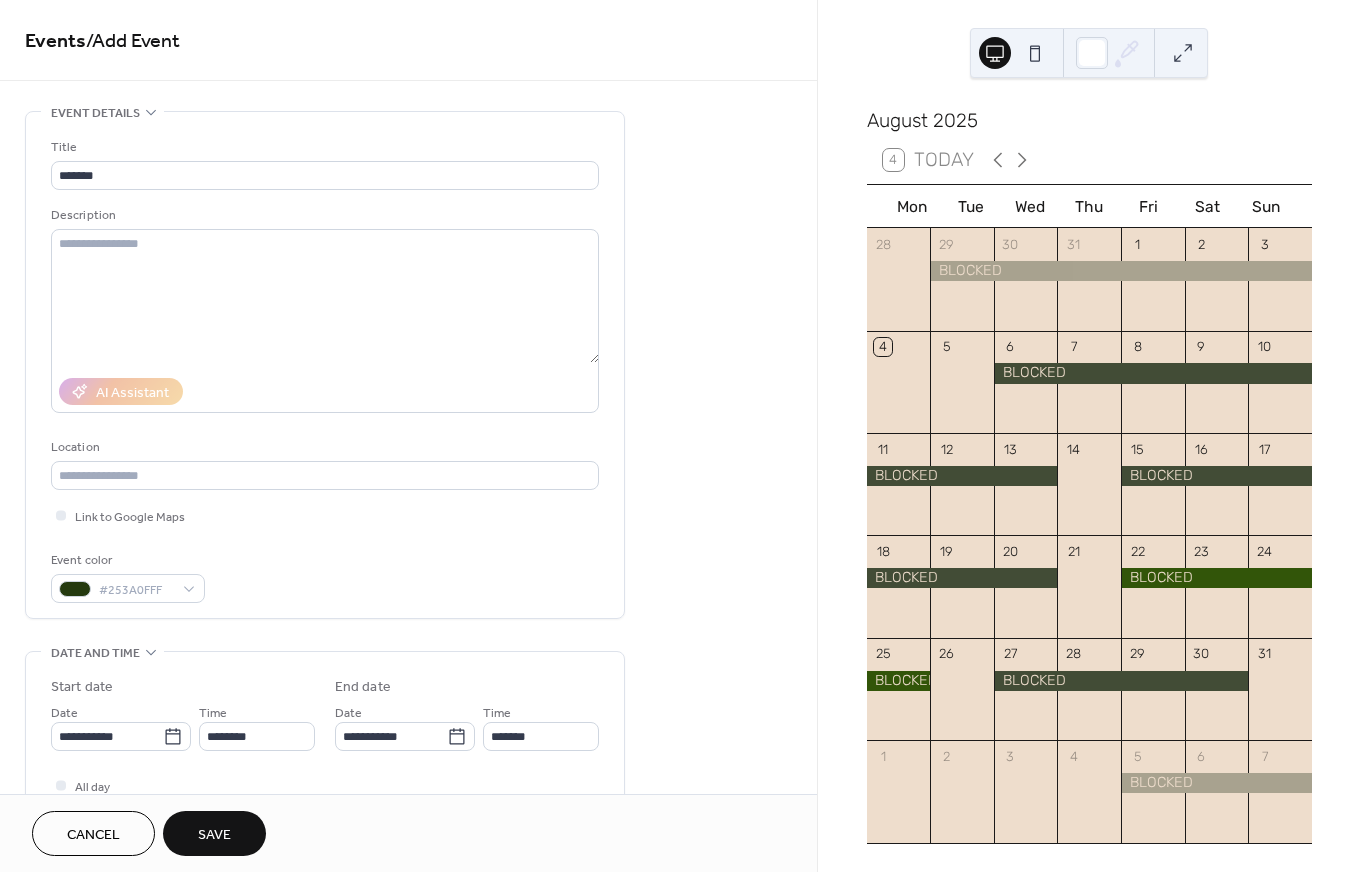 click on "Event color #253A0FFF" at bounding box center (325, 576) 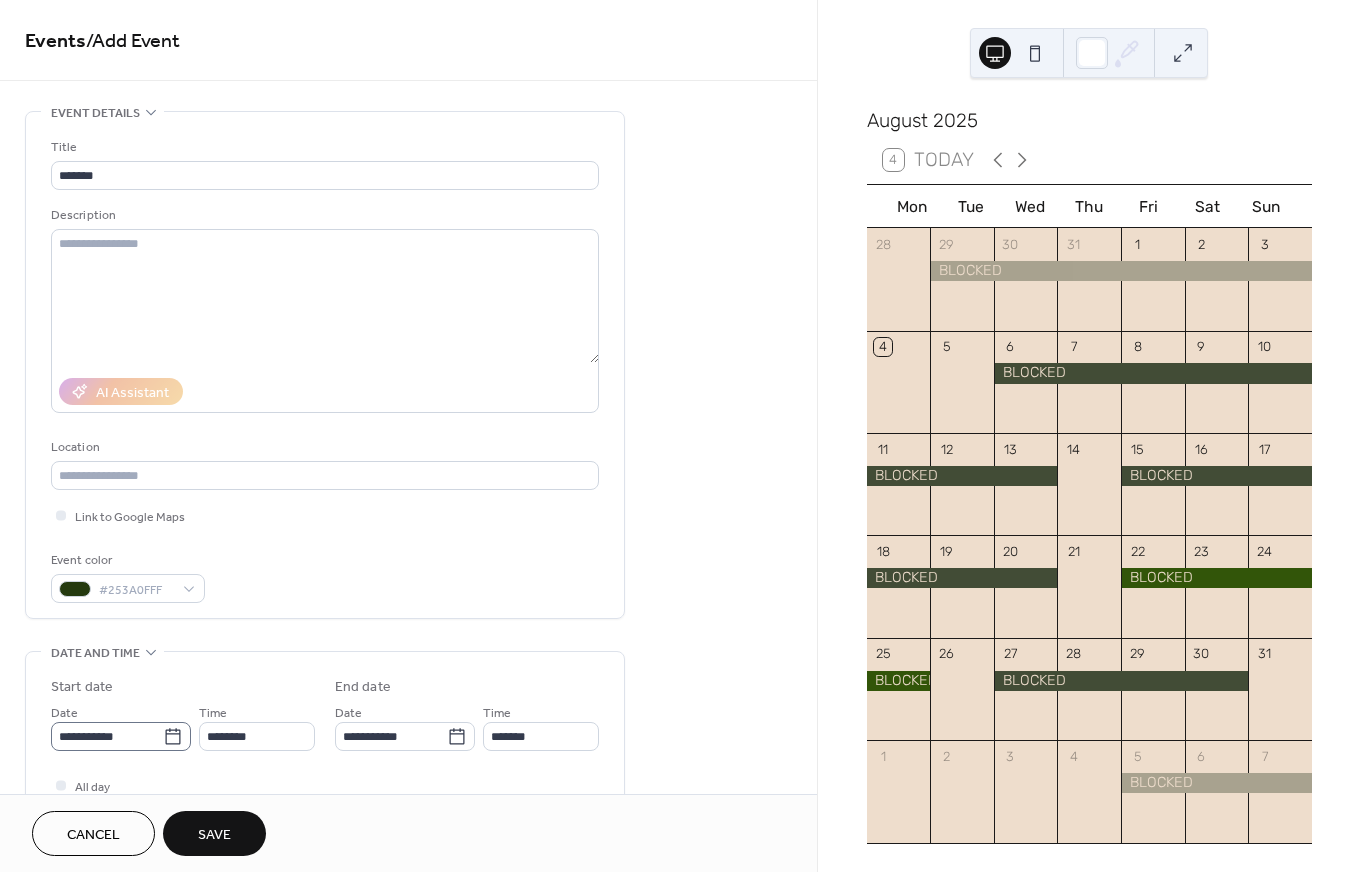 click 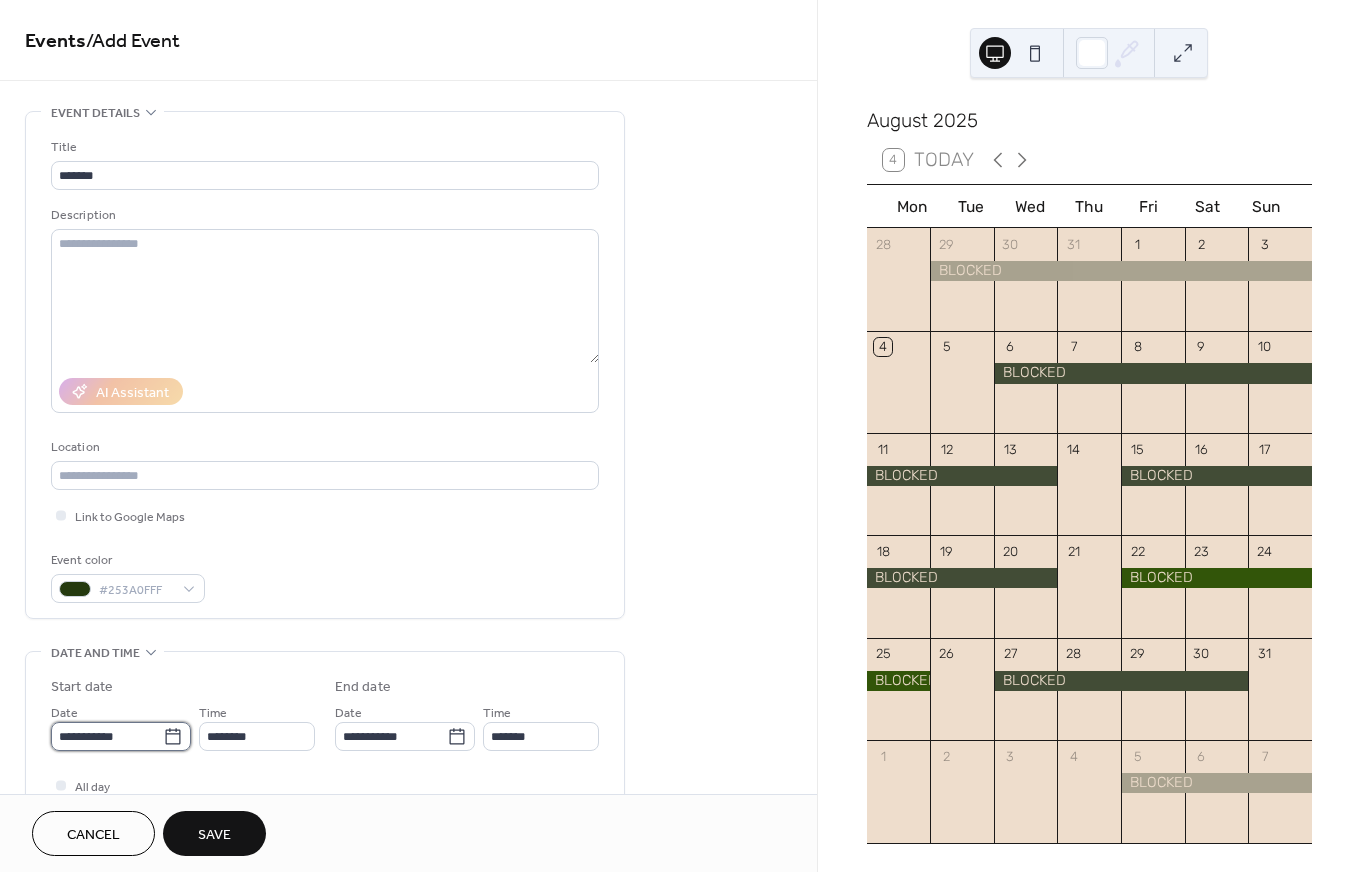 click on "**********" at bounding box center (107, 736) 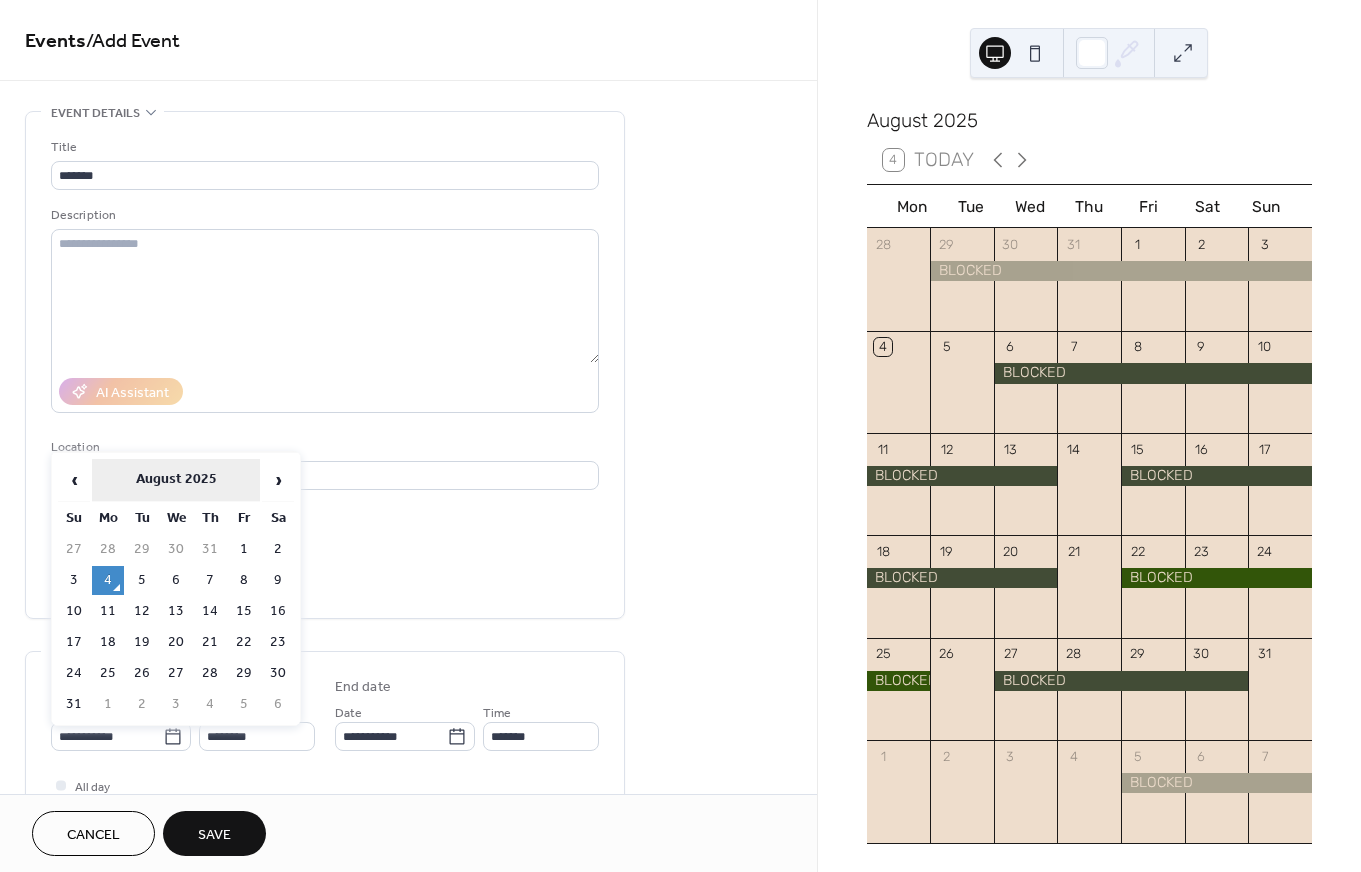 click on "August 2025" at bounding box center (176, 480) 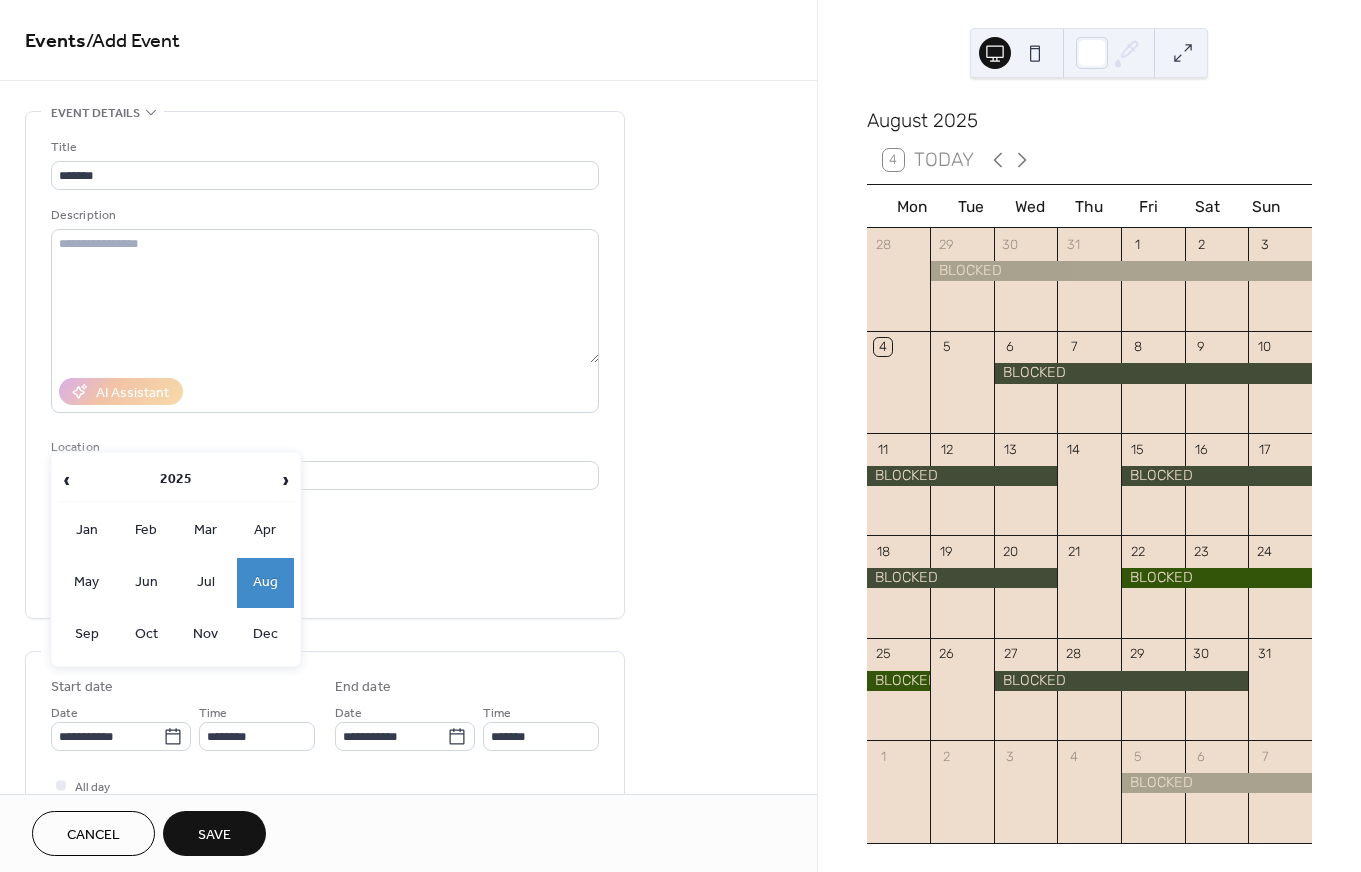 click on "‹ [YEAR] ›" at bounding box center [176, 480] 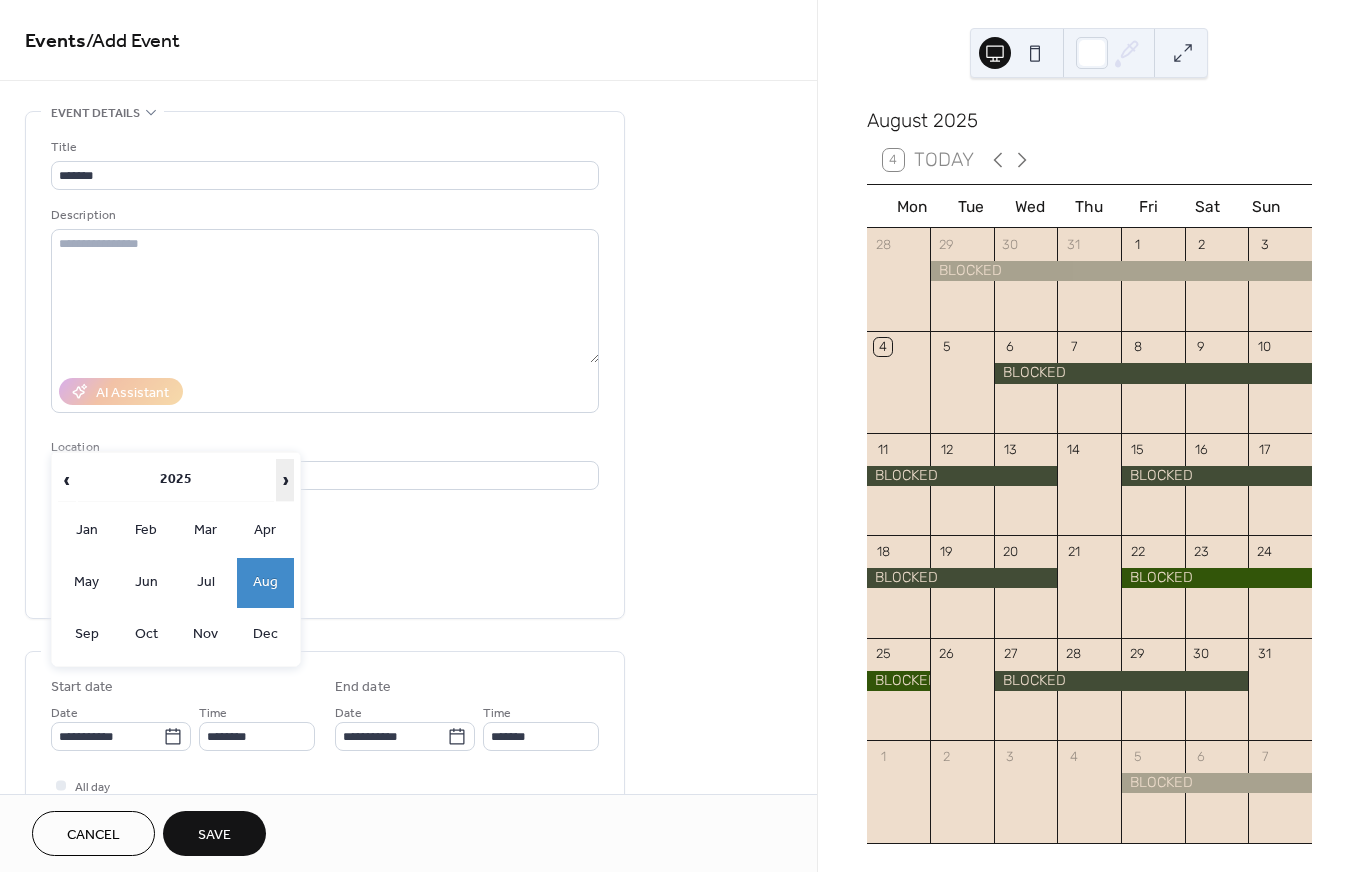 click on "›" at bounding box center (285, 480) 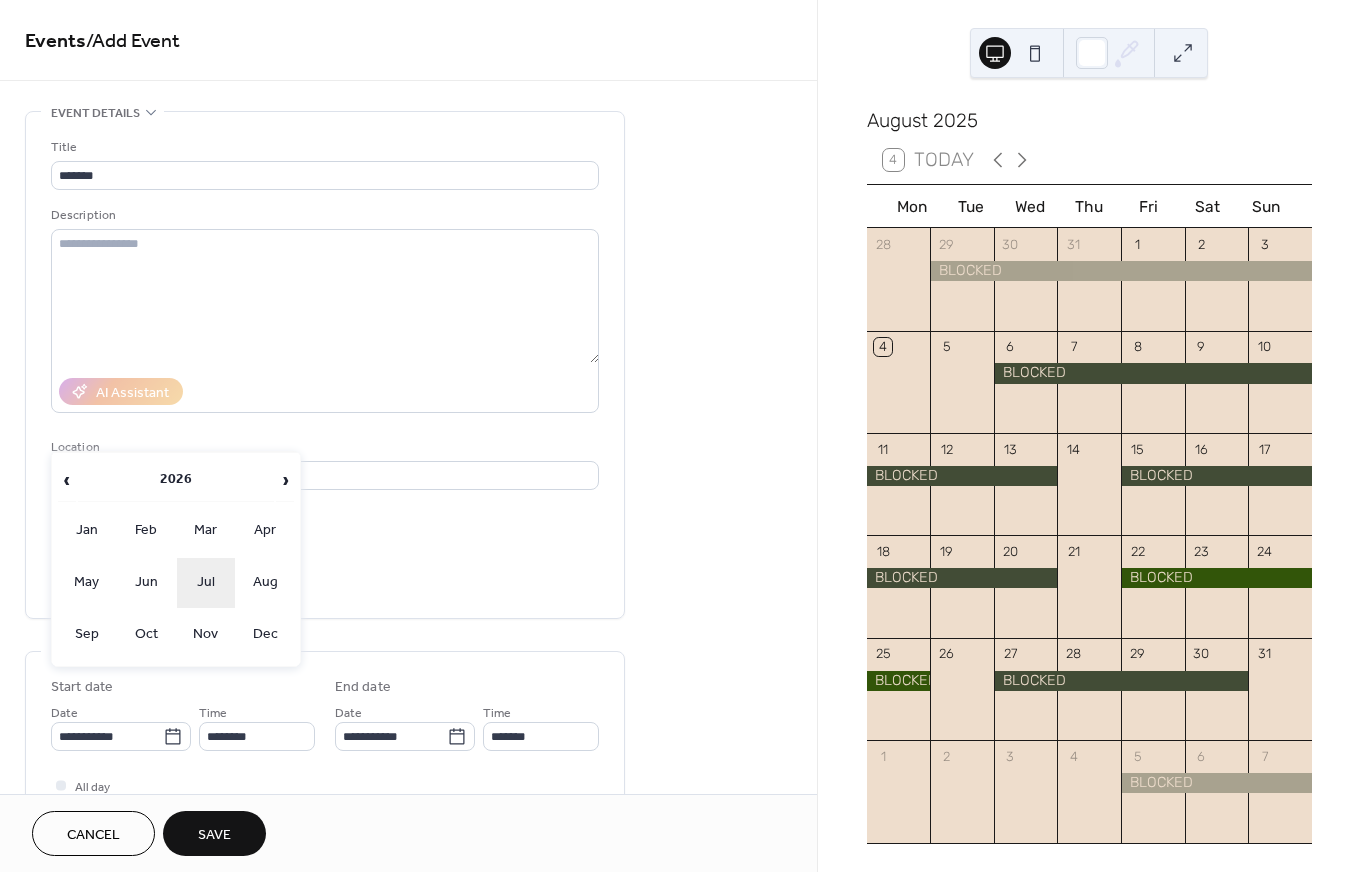 click on "Jul" at bounding box center [206, 583] 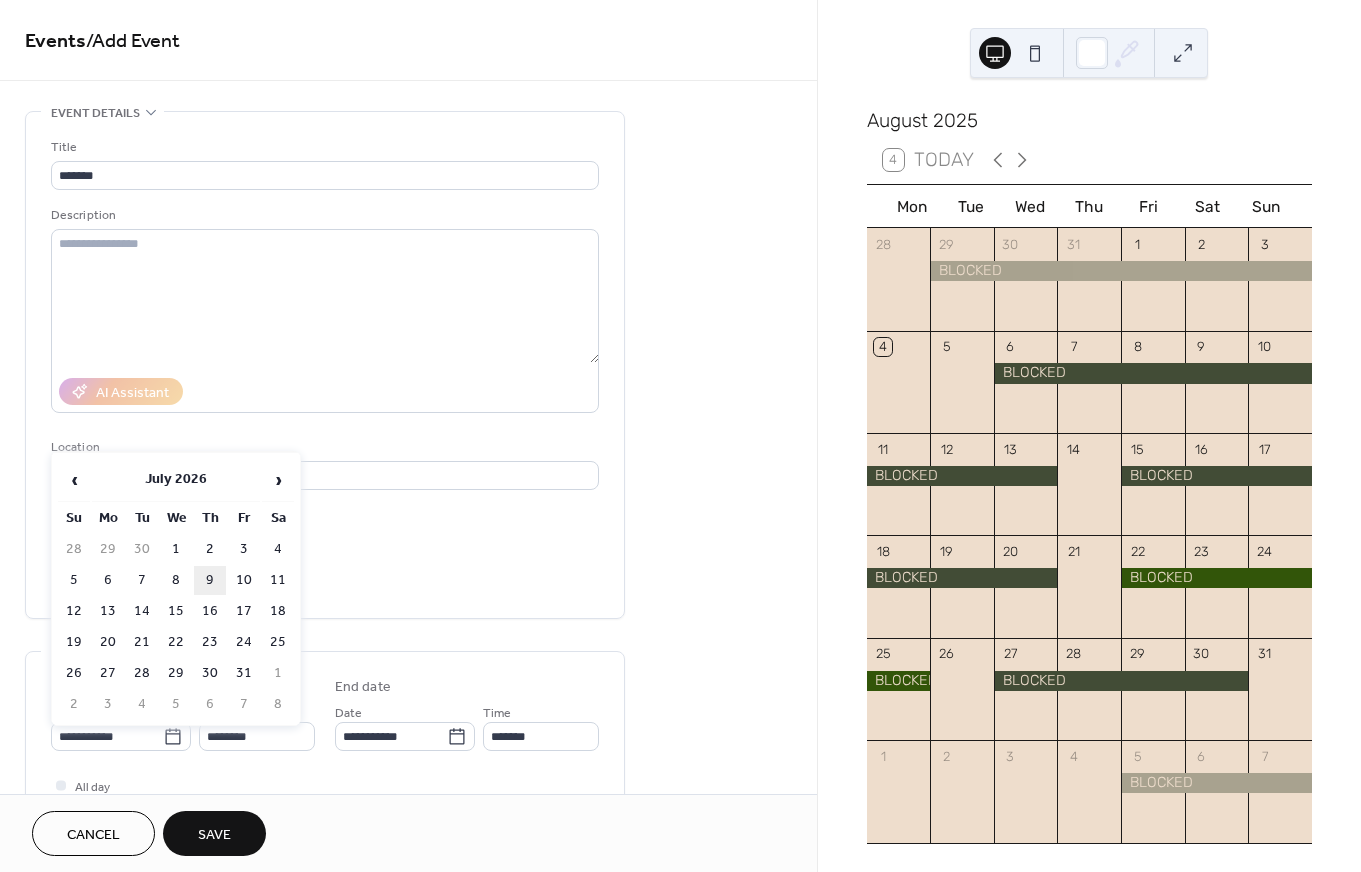 click on "9" at bounding box center (210, 580) 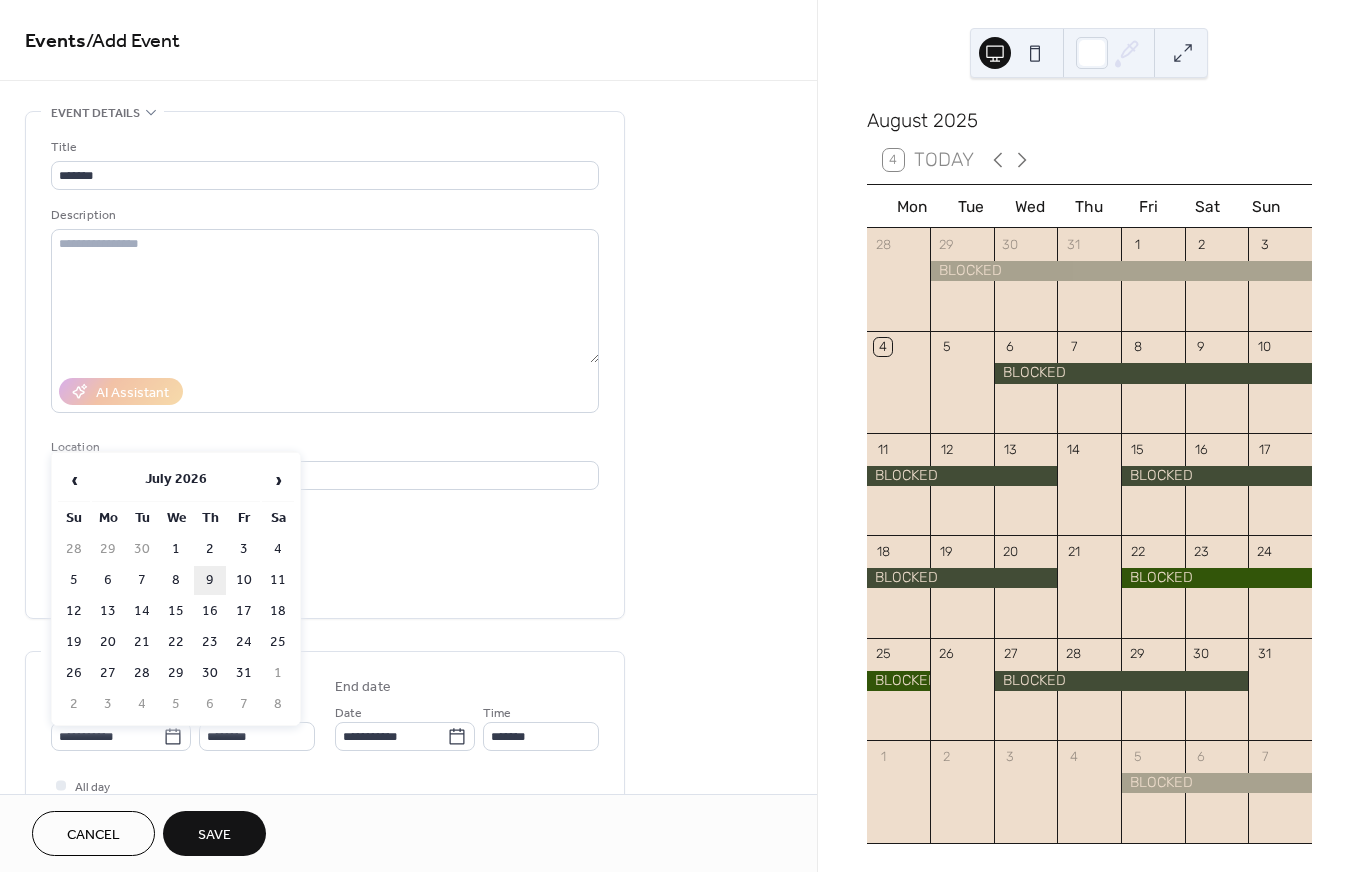 type on "**********" 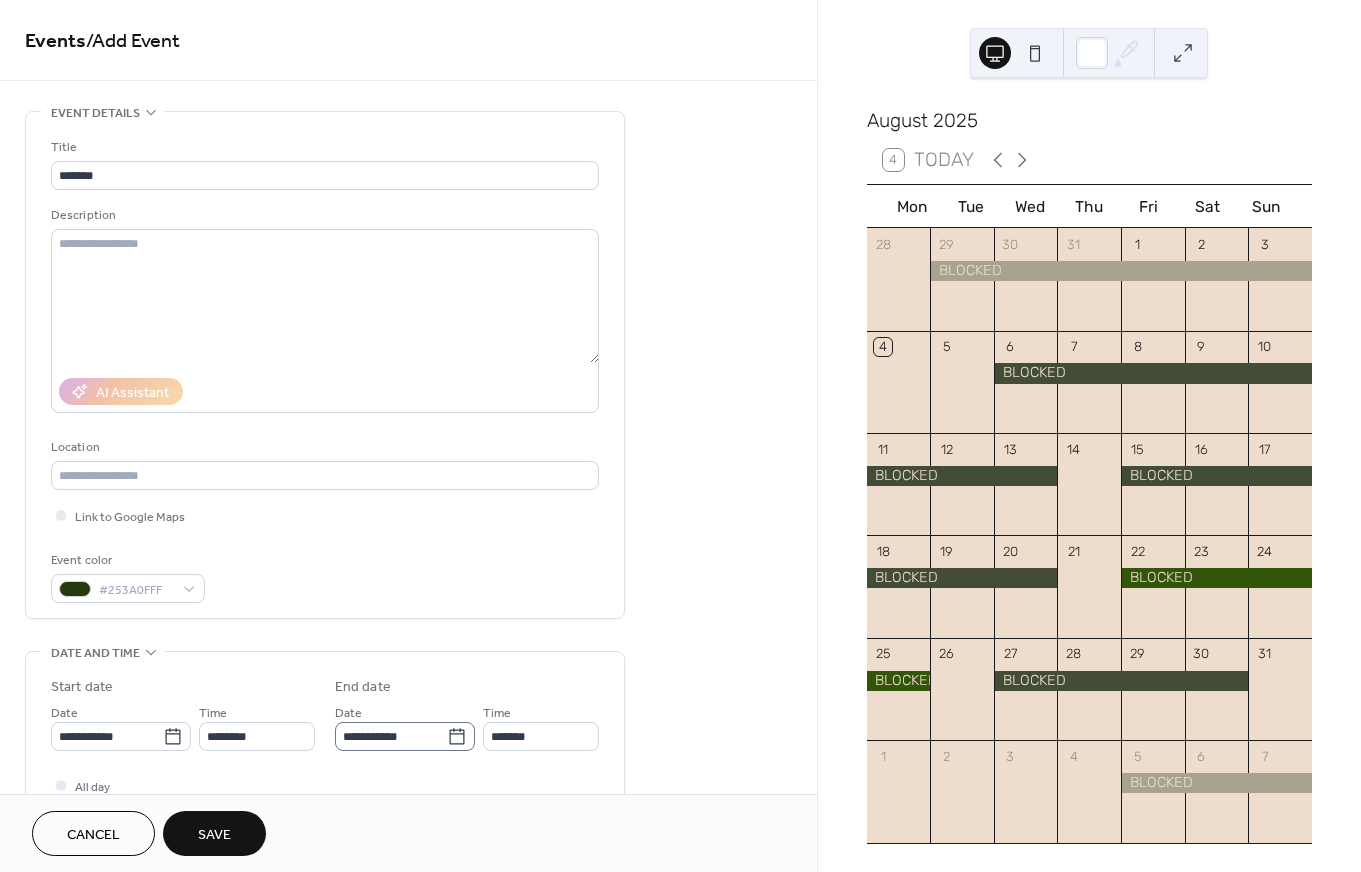click 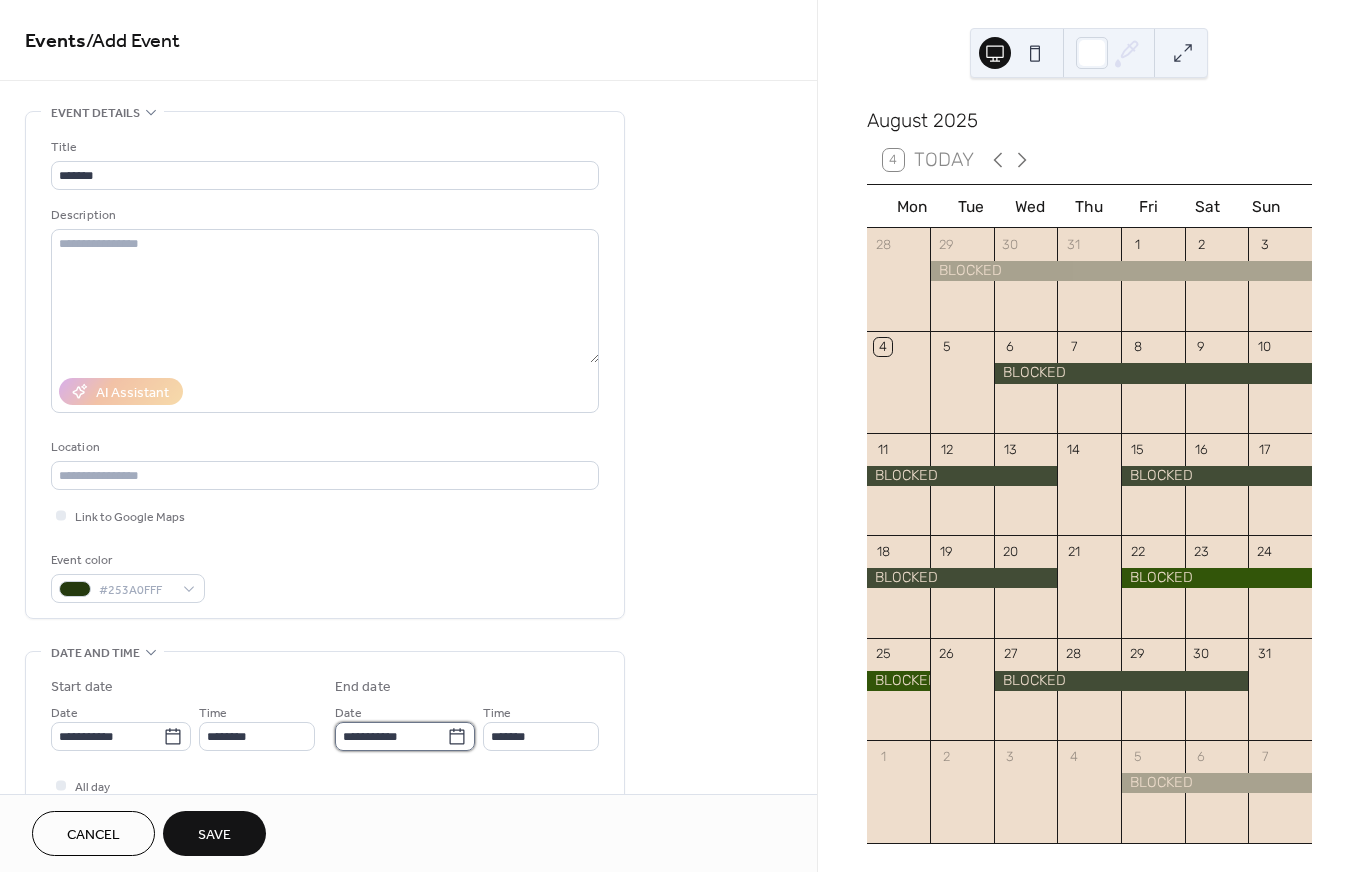 click on "**********" at bounding box center [391, 736] 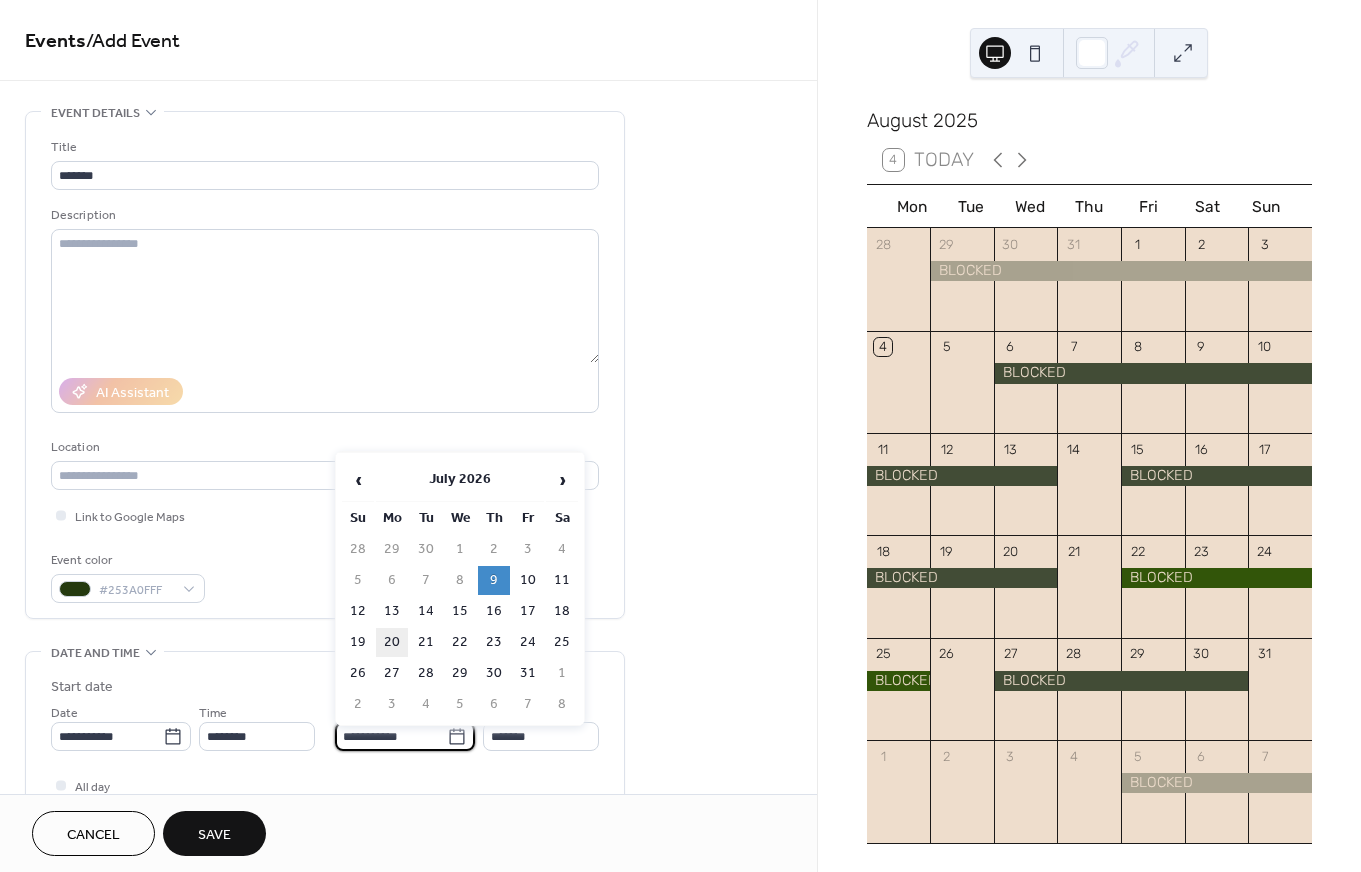 click on "20" at bounding box center (392, 642) 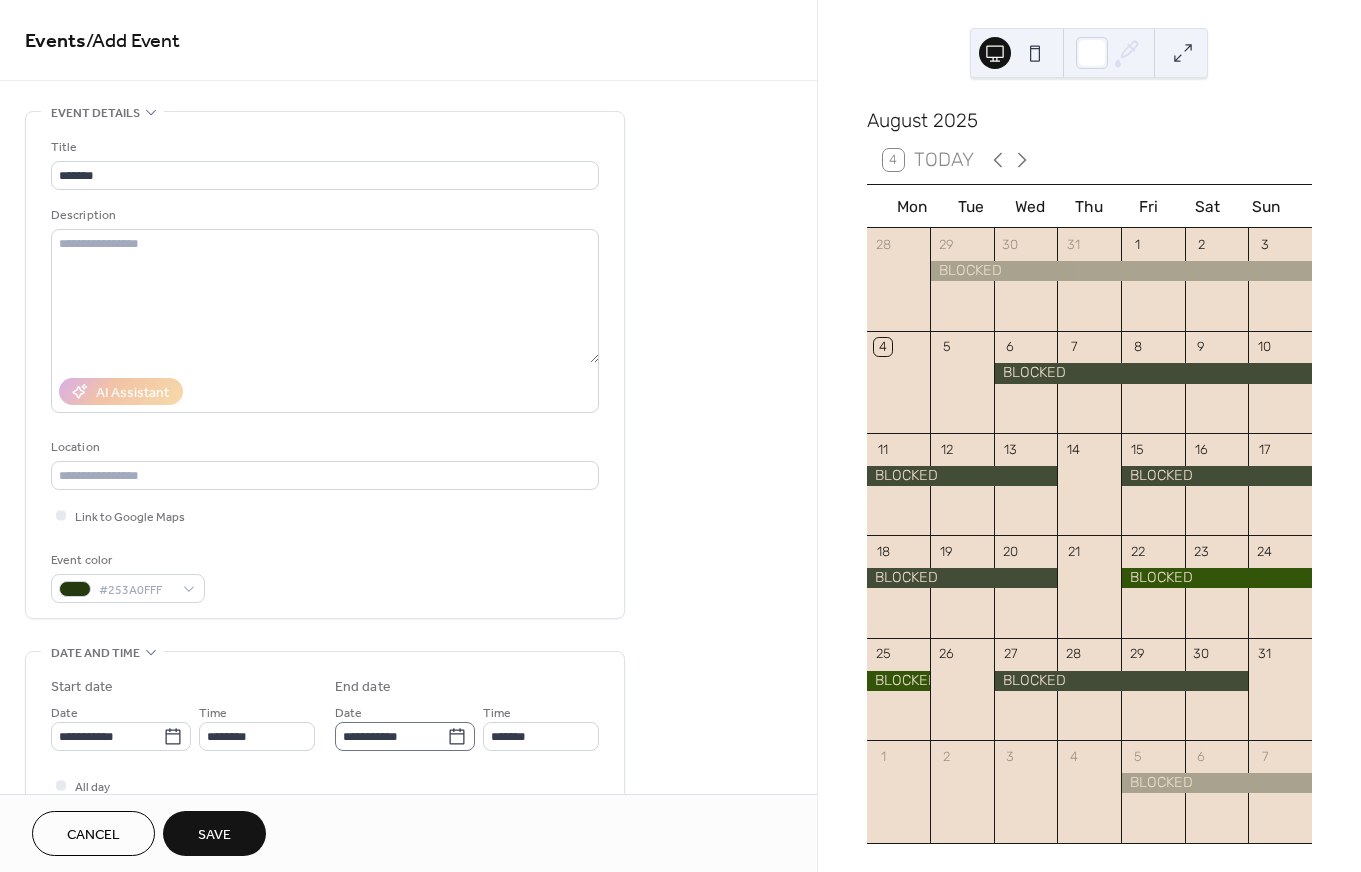 click 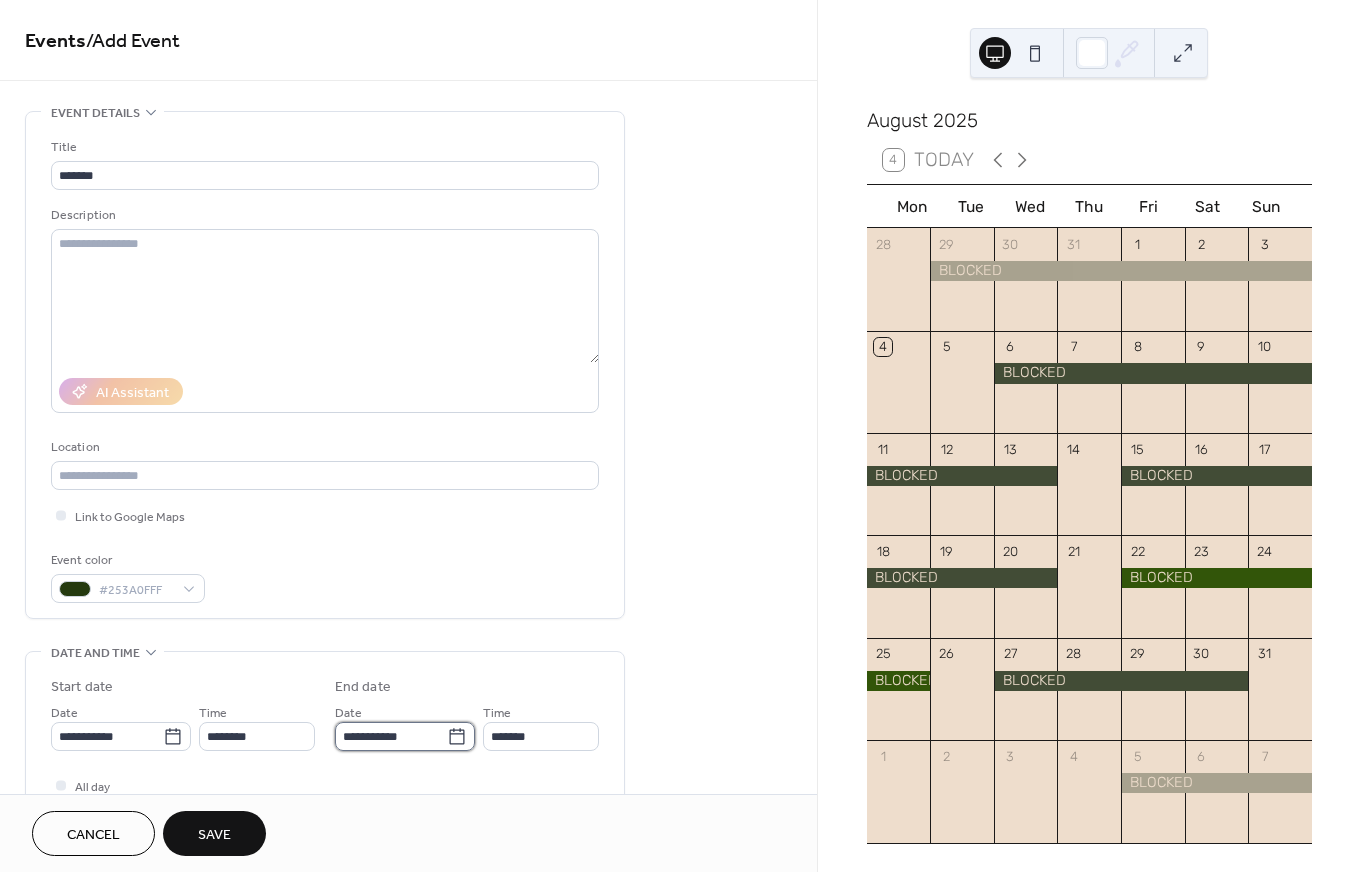 click on "**********" at bounding box center [391, 736] 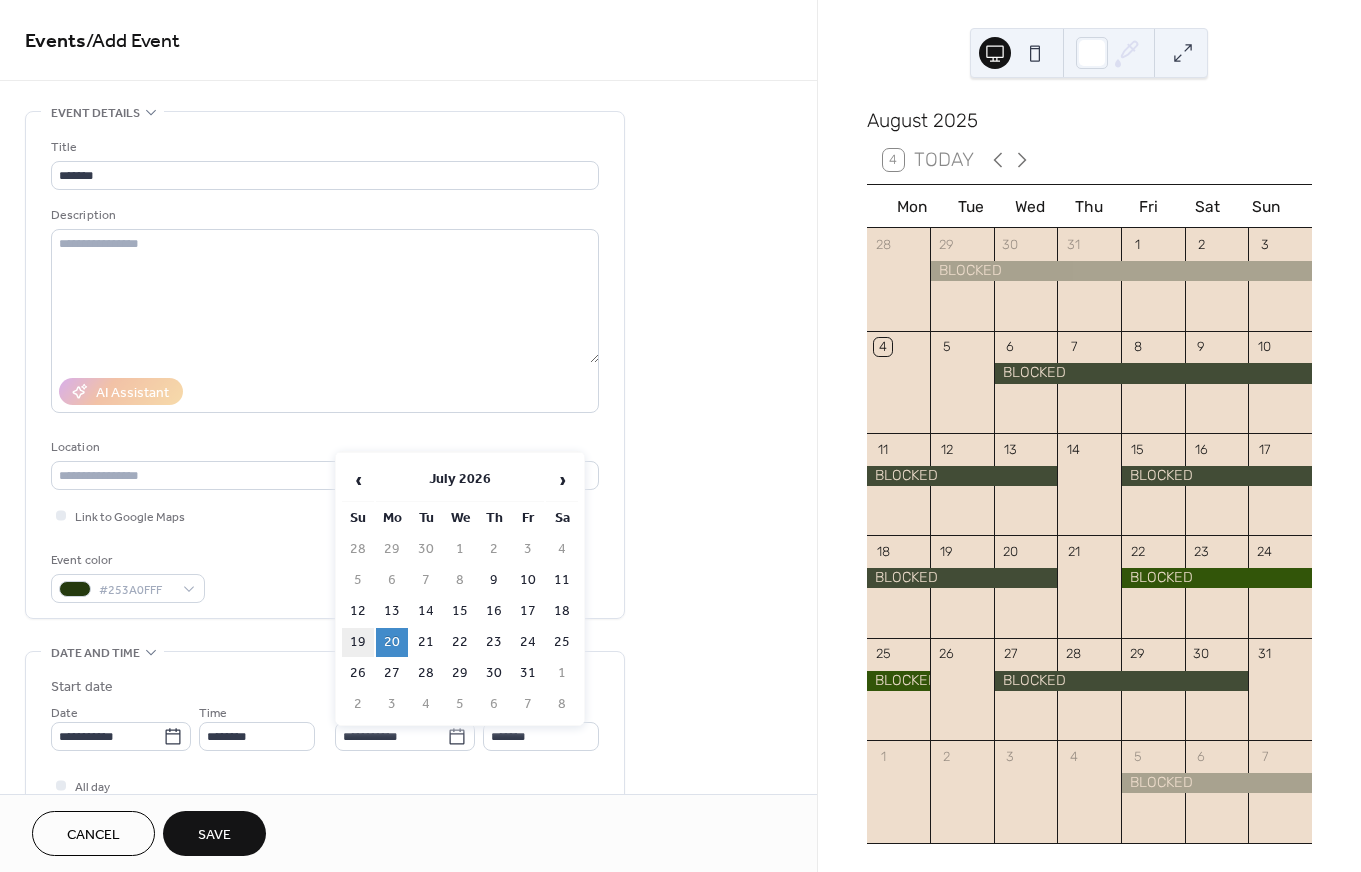 click on "19" at bounding box center [358, 642] 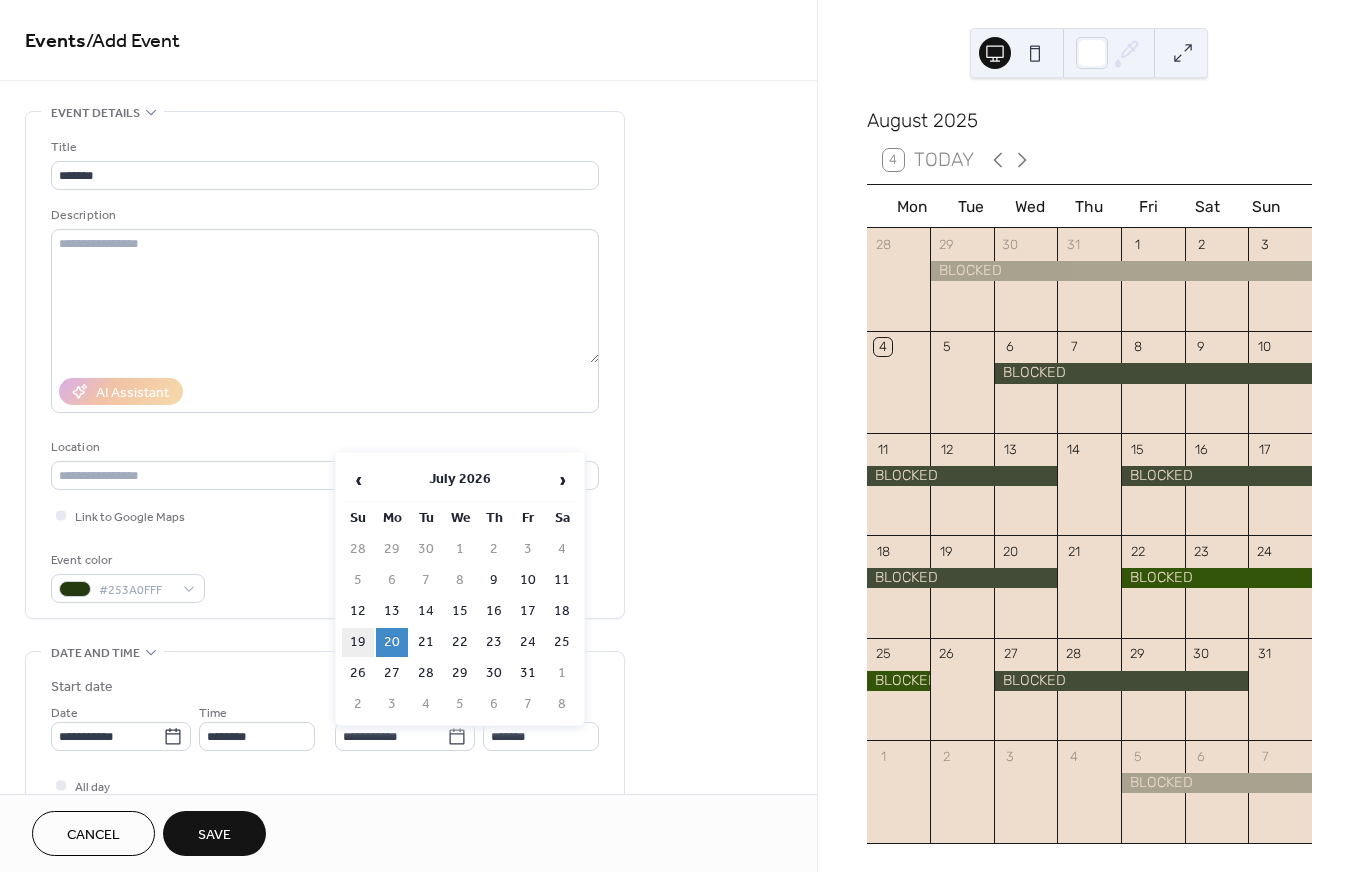 type on "**********" 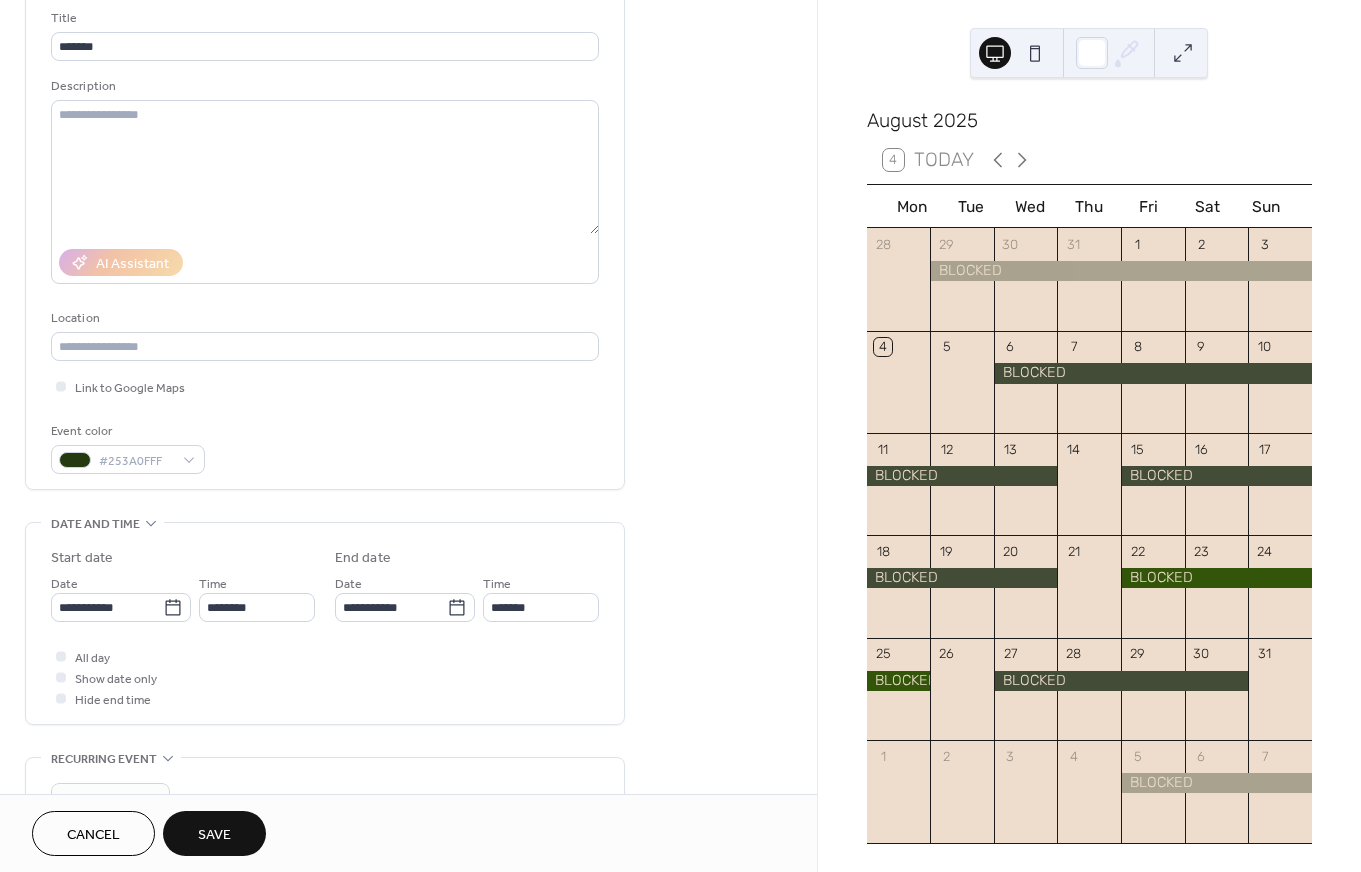 scroll, scrollTop: 132, scrollLeft: 0, axis: vertical 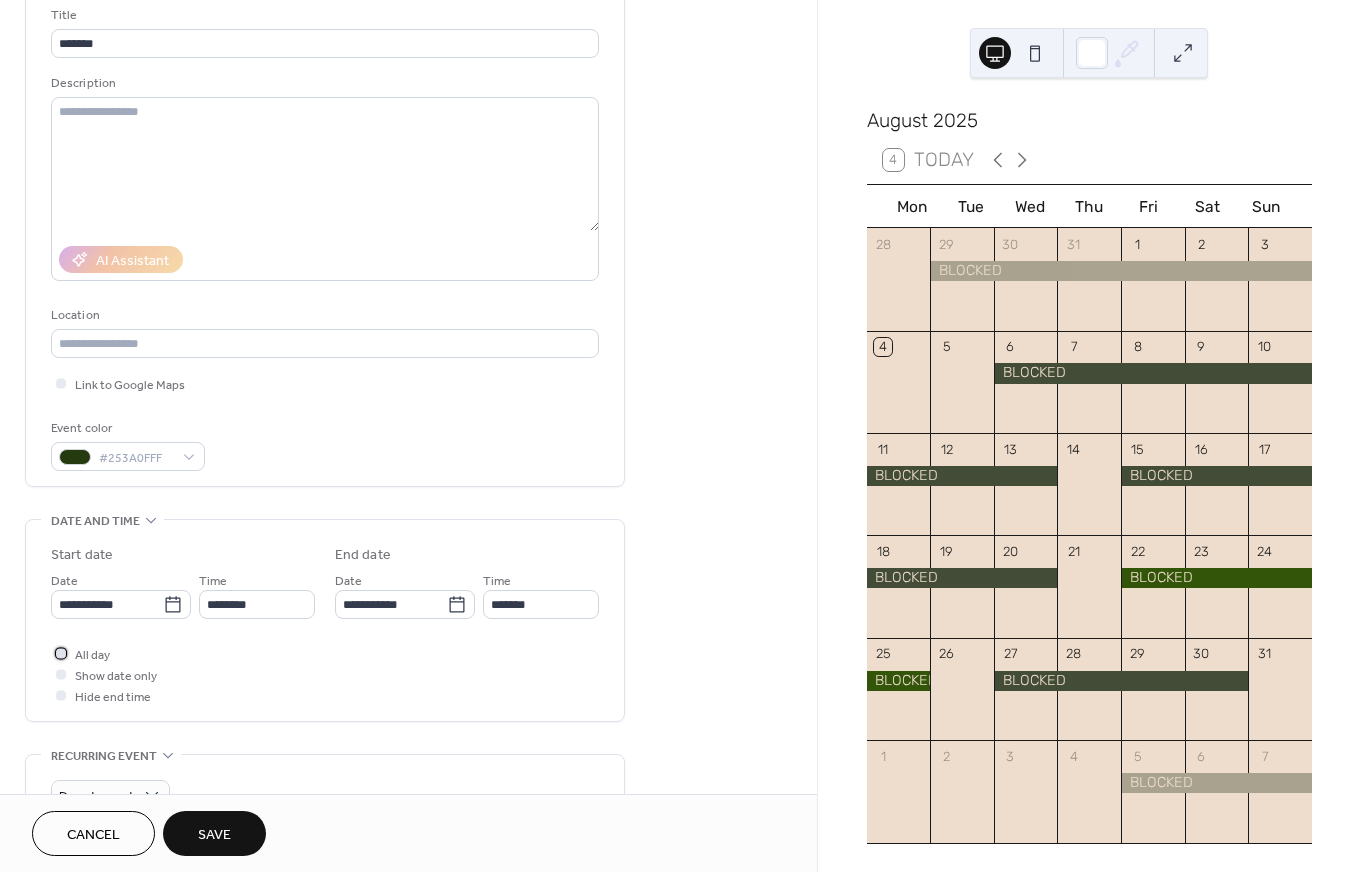 click on "All day" at bounding box center [92, 655] 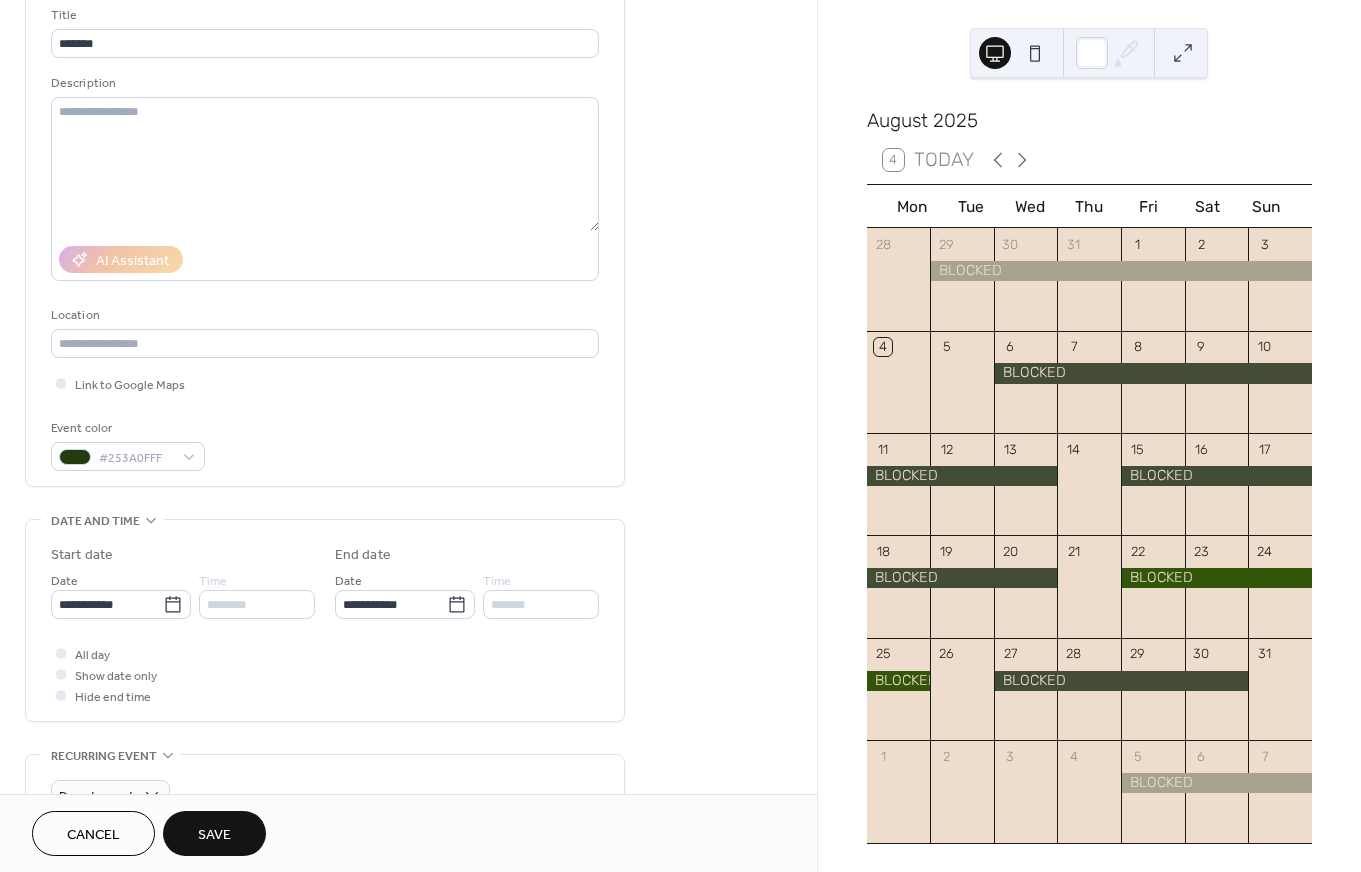click on "Save" at bounding box center [214, 835] 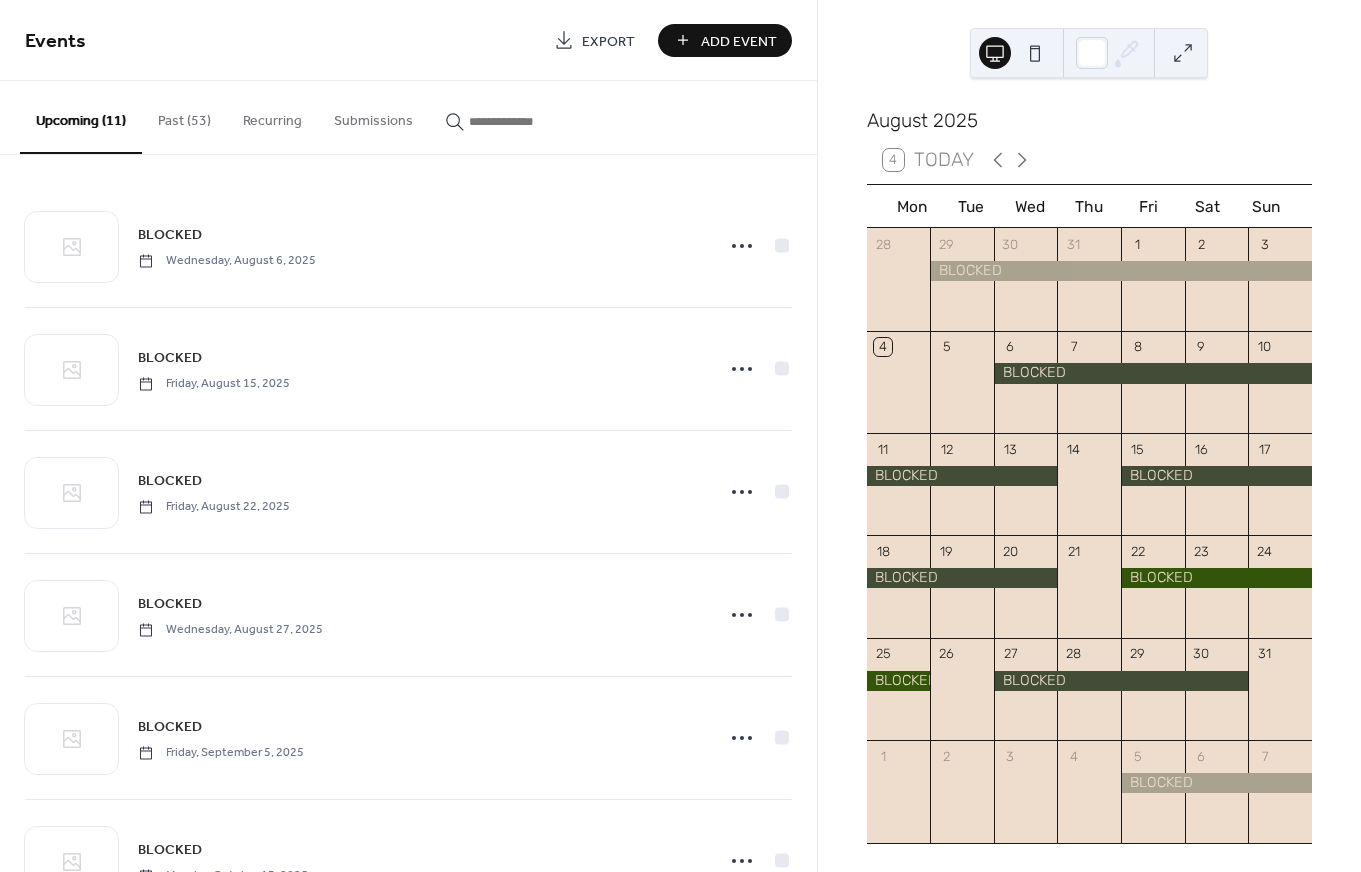 click on "Add Event" at bounding box center (739, 41) 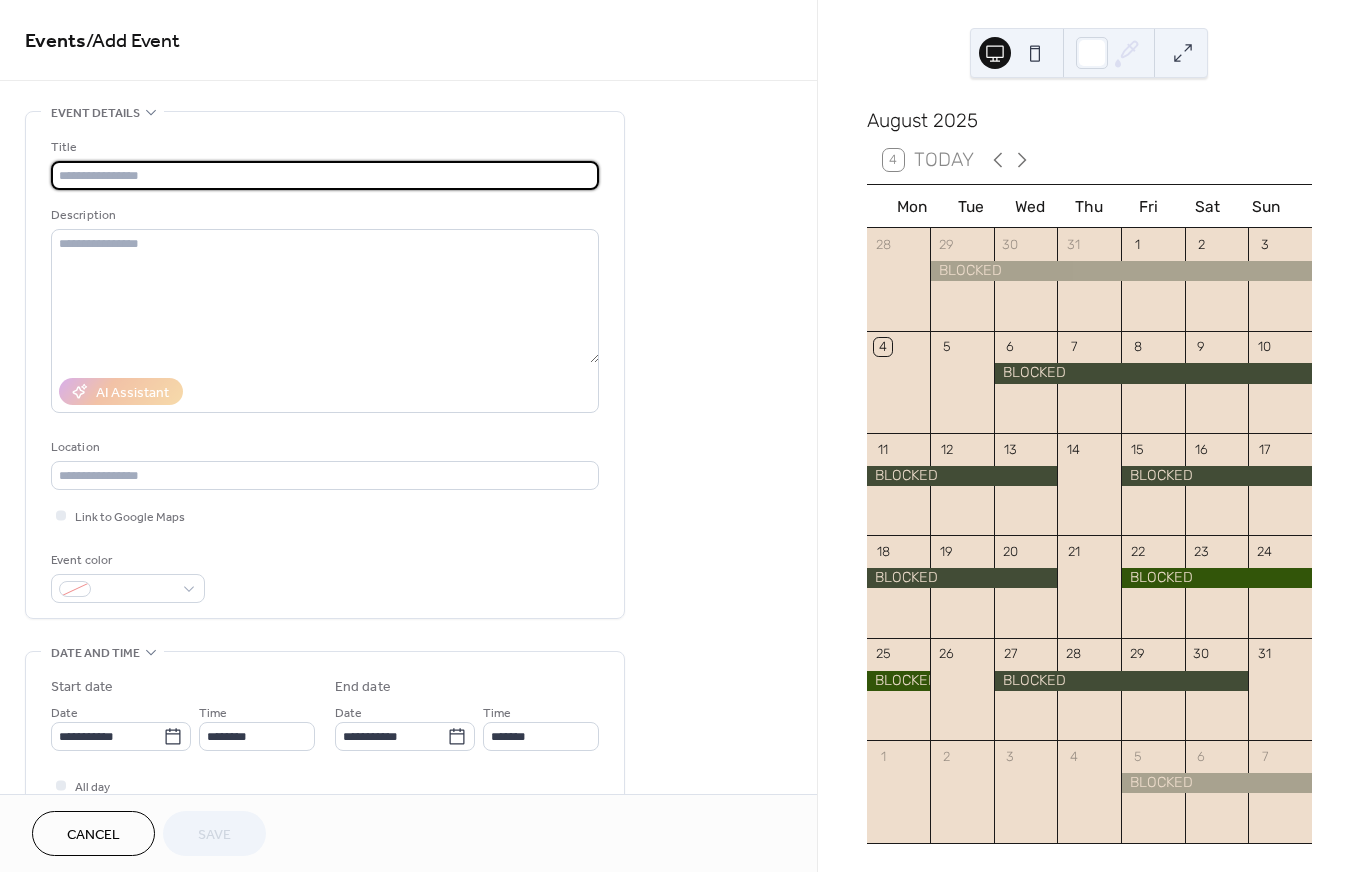 click at bounding box center (325, 175) 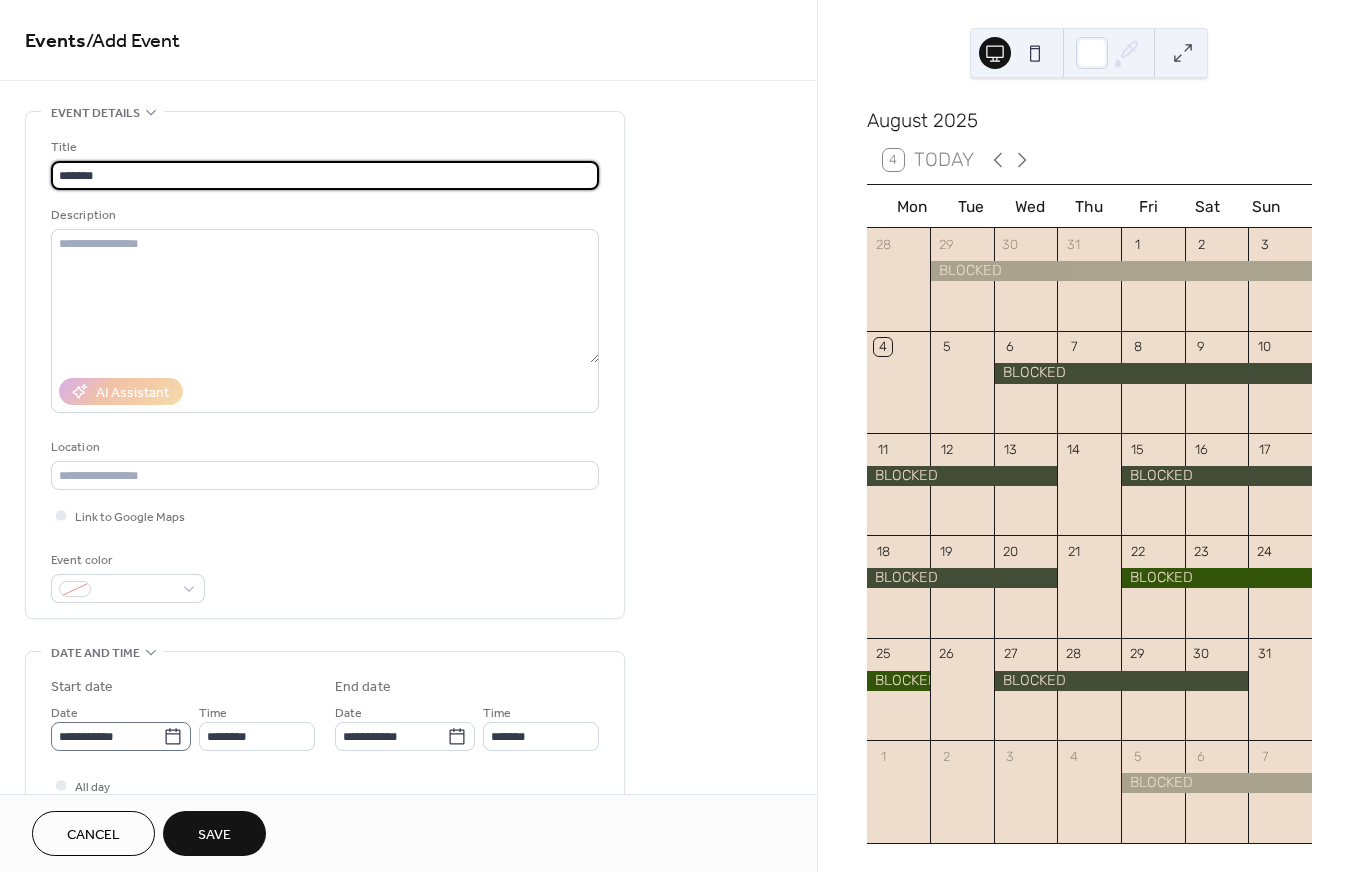 type on "*******" 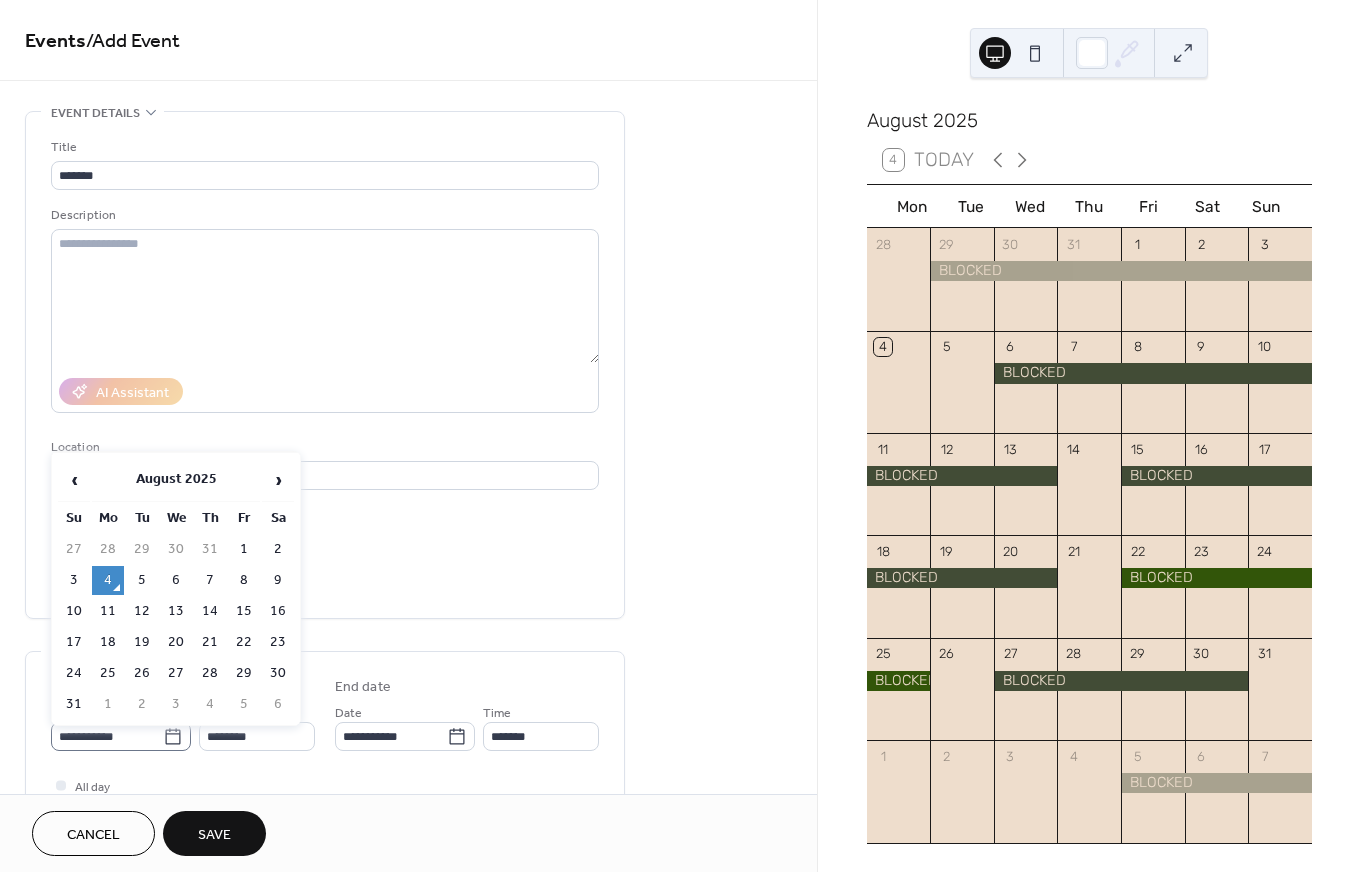 click 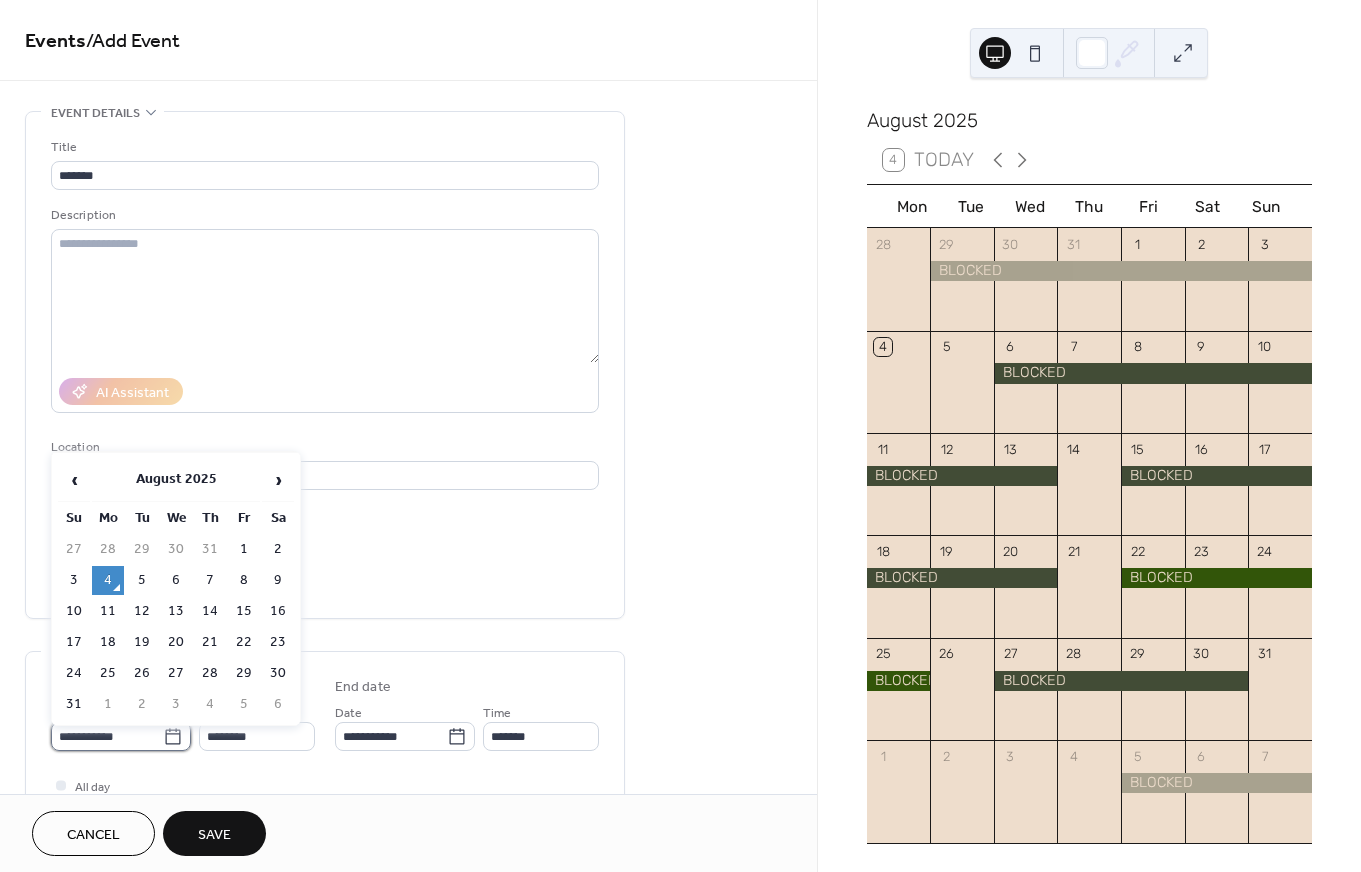 click on "**********" at bounding box center [107, 736] 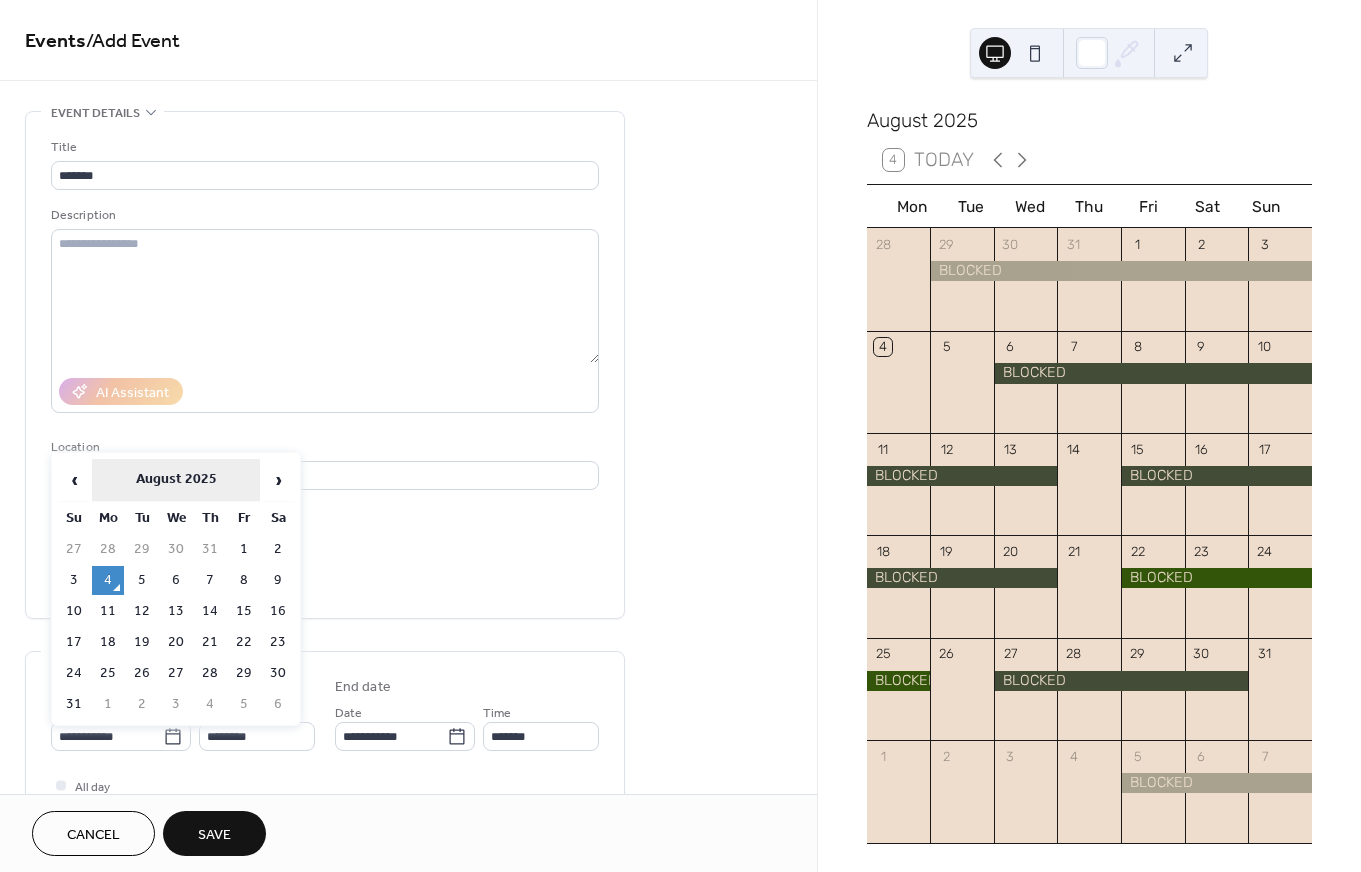 click on "August 2025" at bounding box center (176, 480) 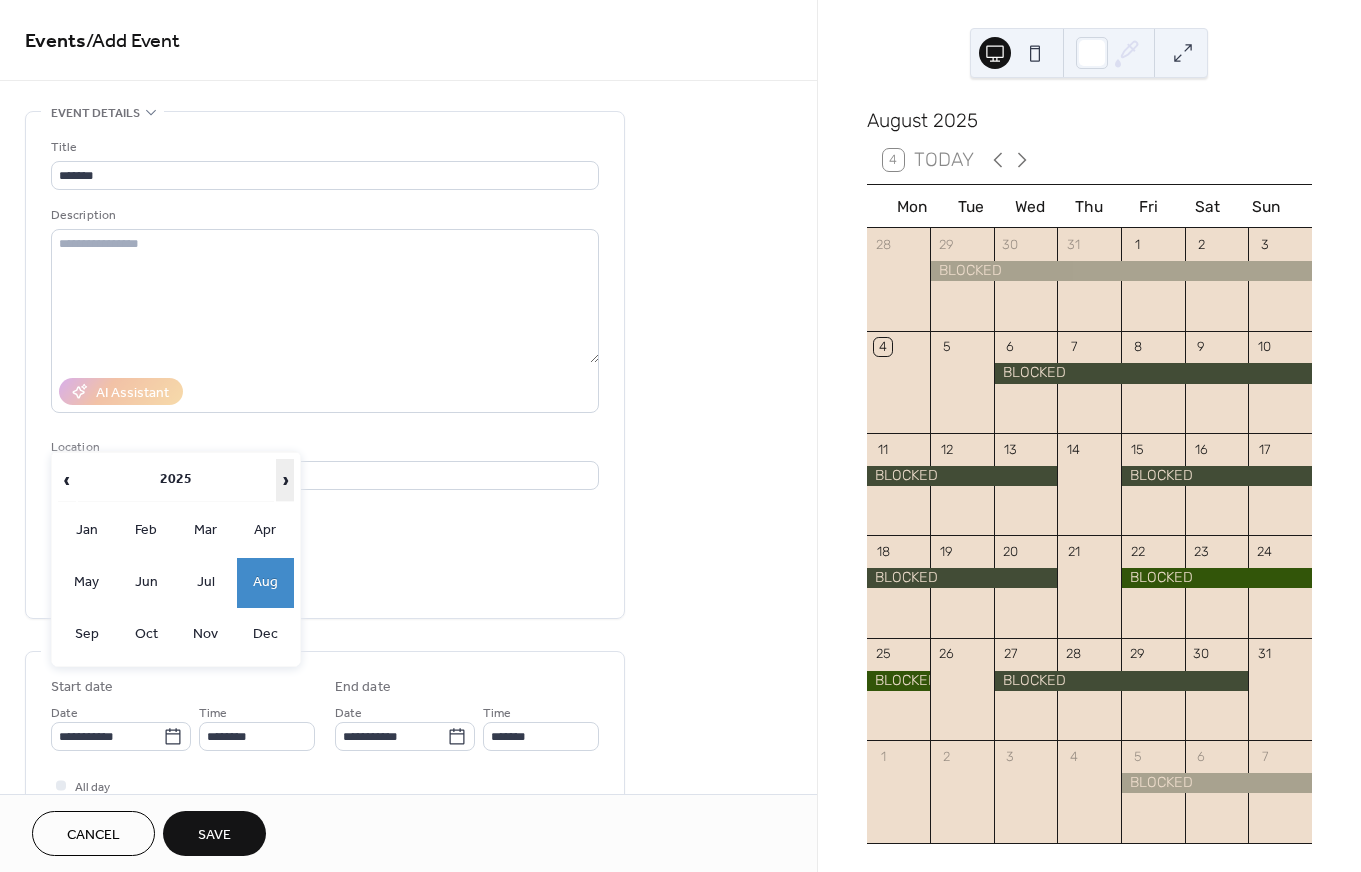 click on "›" at bounding box center [285, 480] 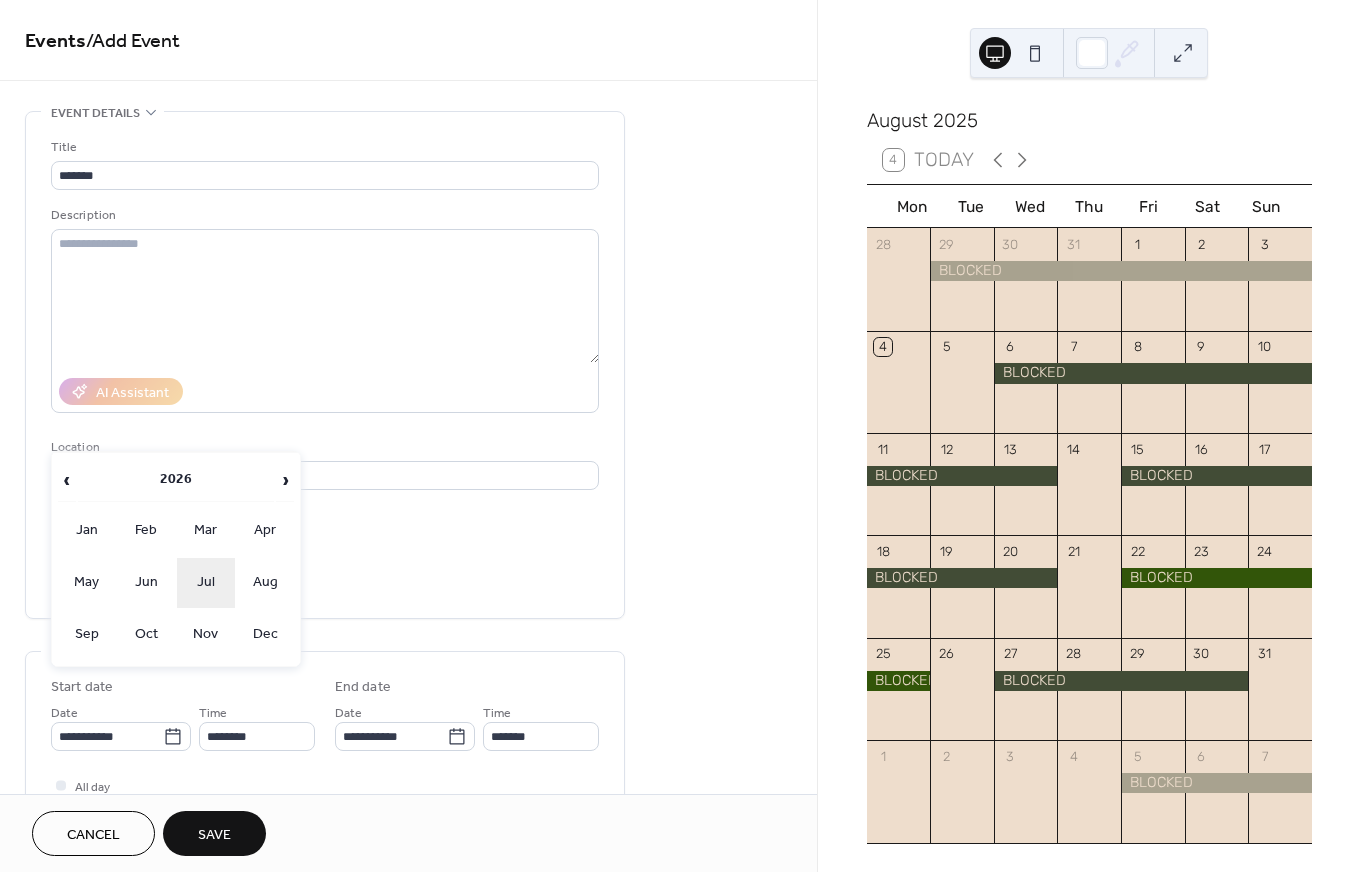 click on "Jul" at bounding box center (206, 583) 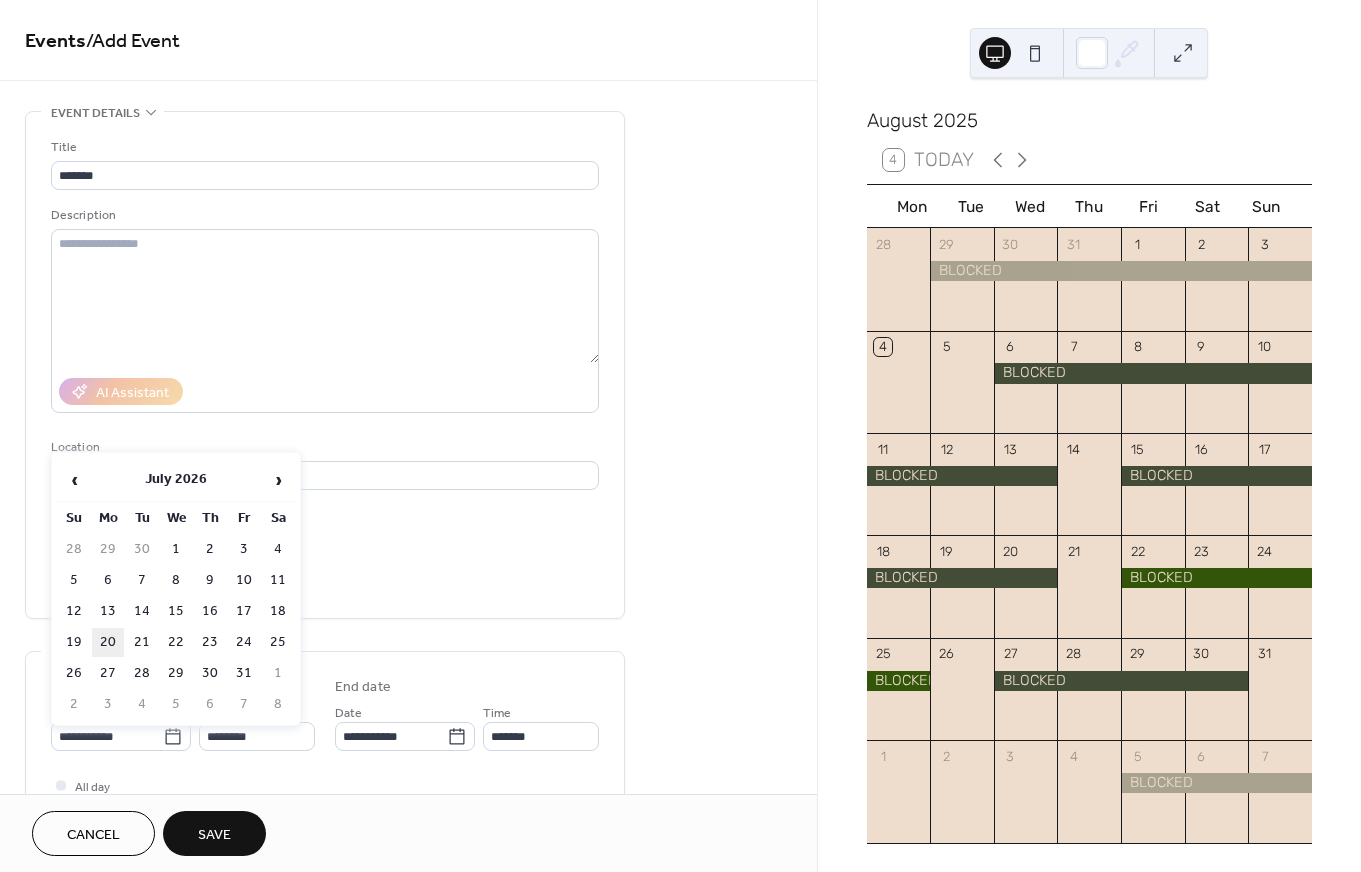 click on "20" at bounding box center (108, 642) 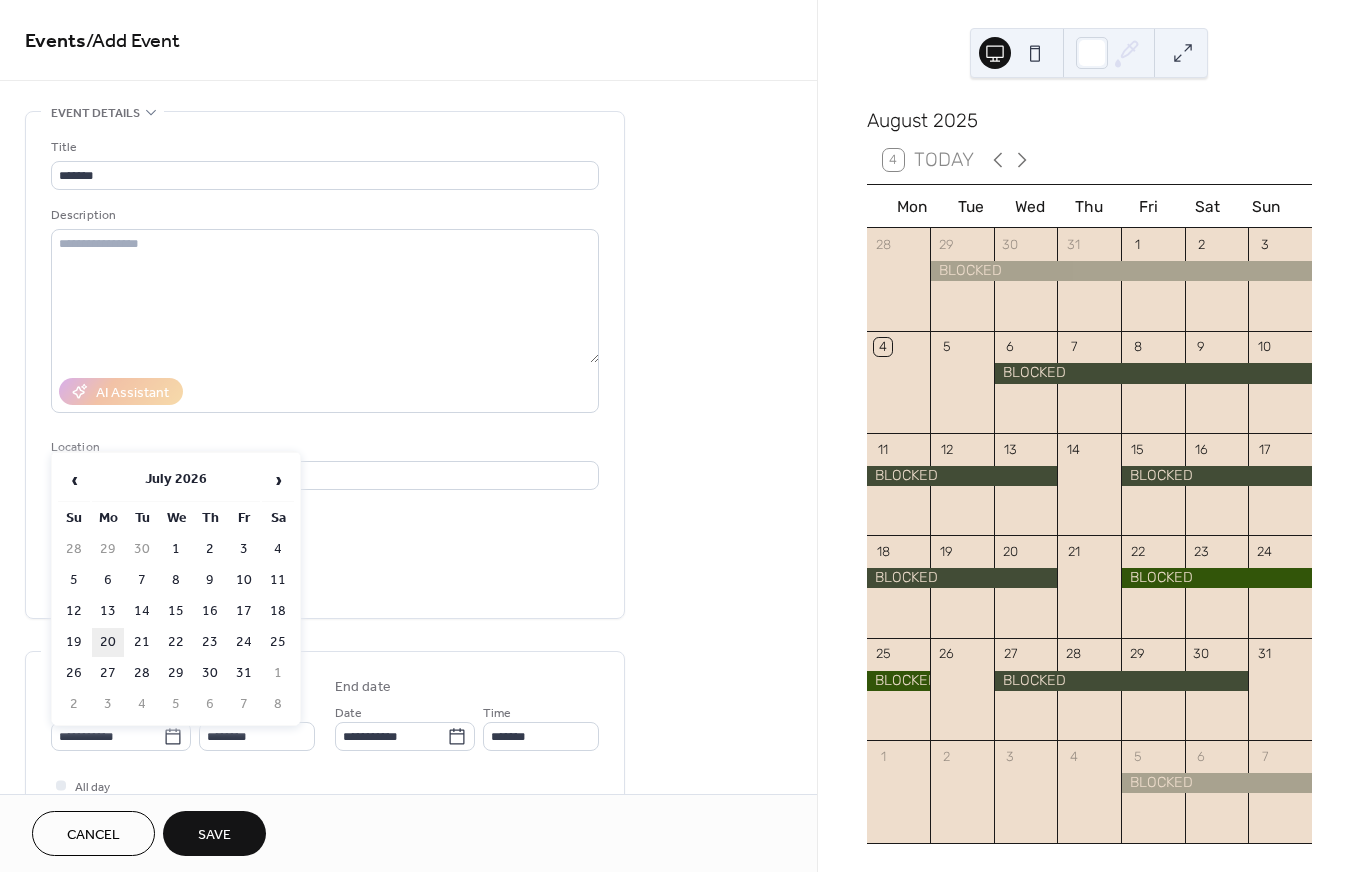 type on "**********" 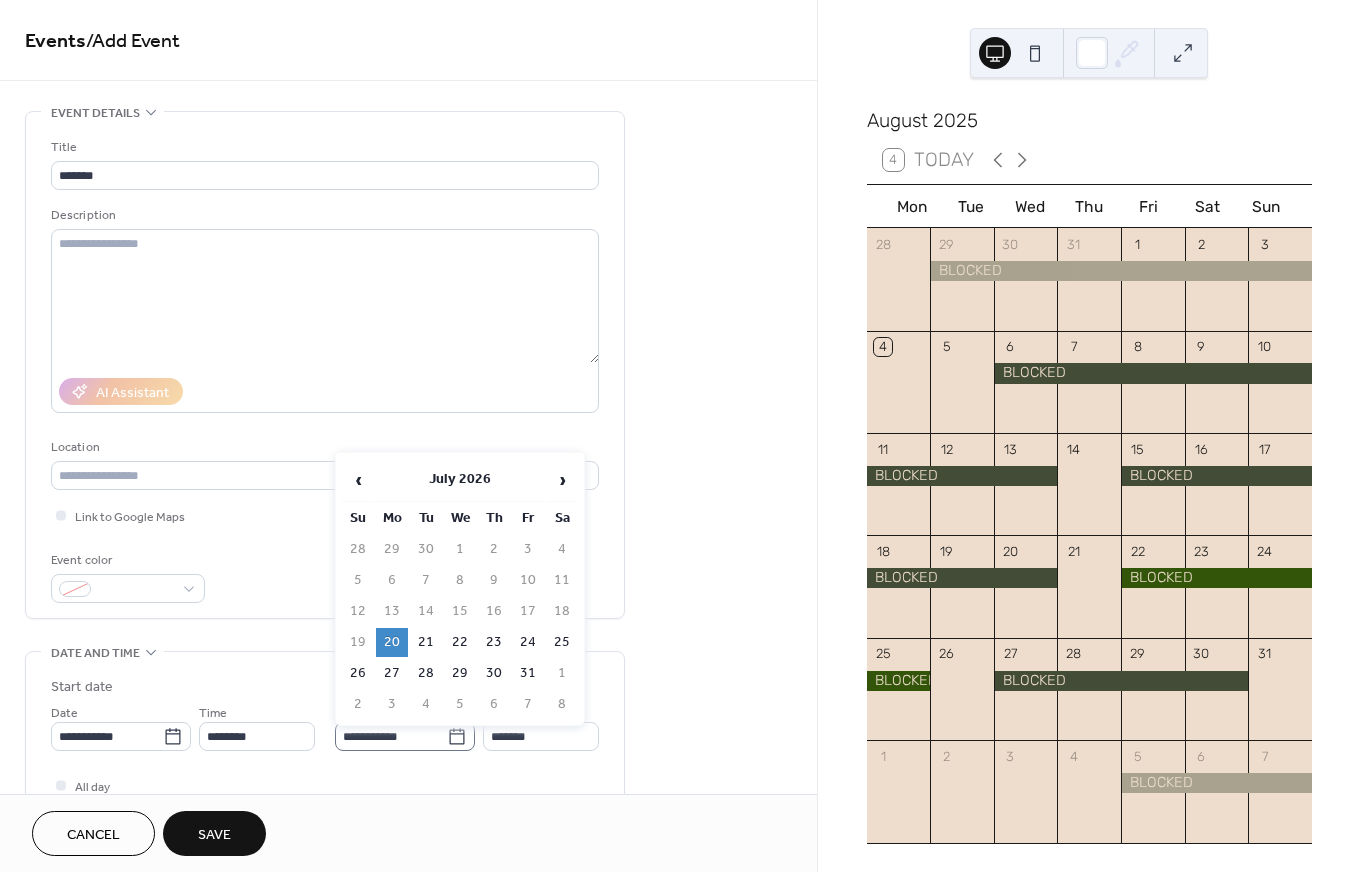 click 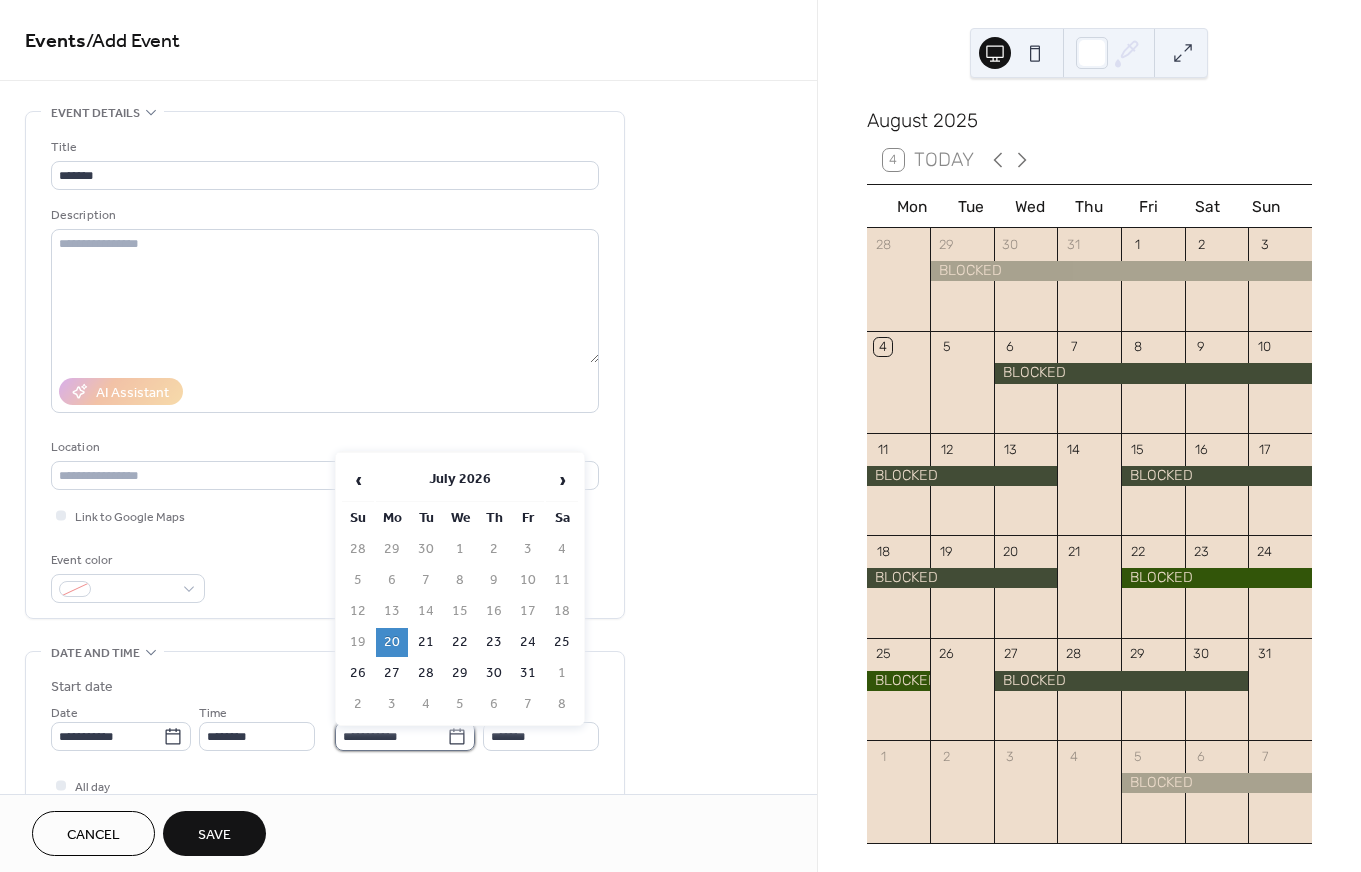 click on "**********" at bounding box center (391, 736) 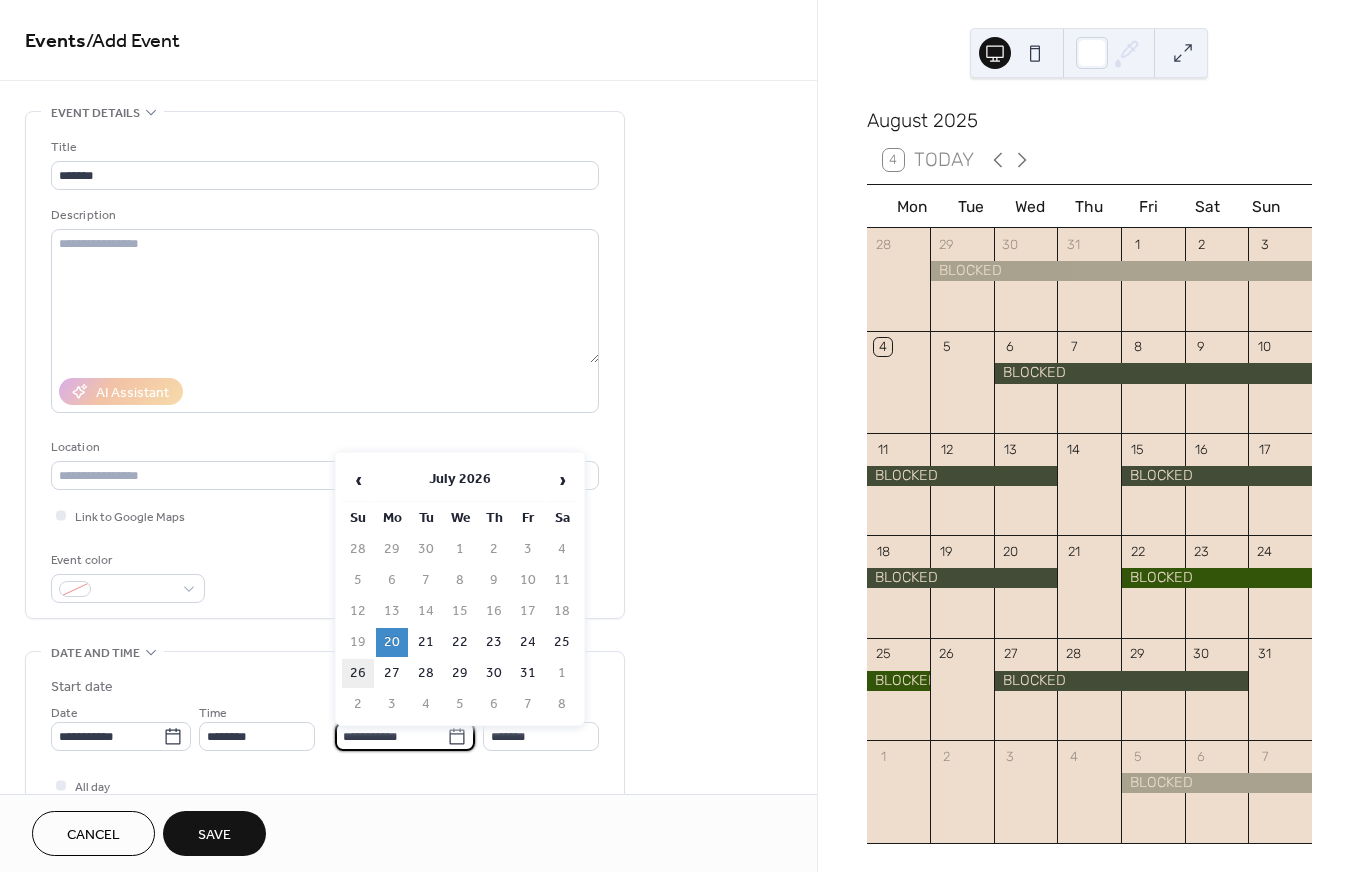 click on "26" at bounding box center [358, 673] 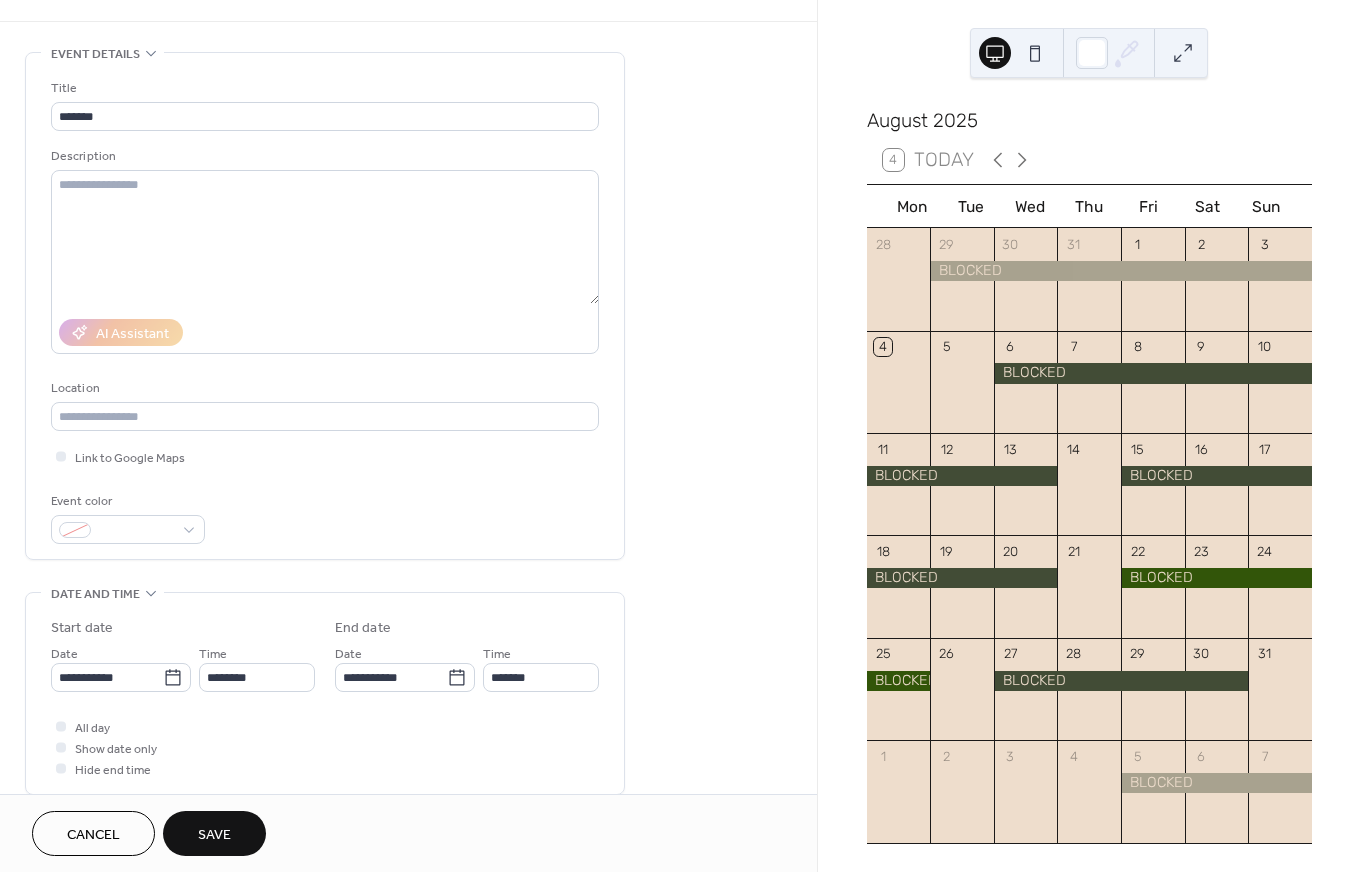 scroll, scrollTop: 97, scrollLeft: 0, axis: vertical 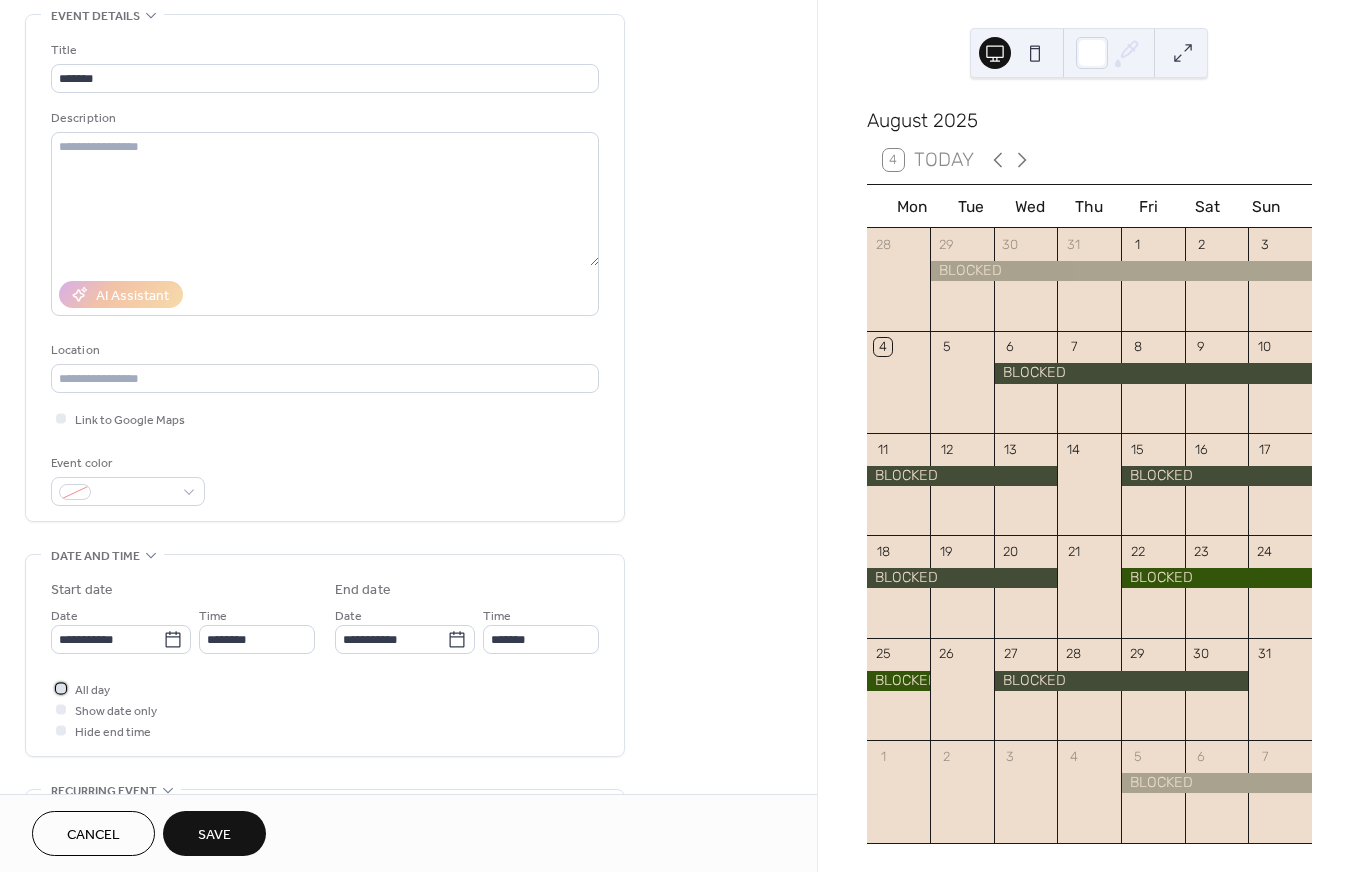 click on "All day" at bounding box center (92, 690) 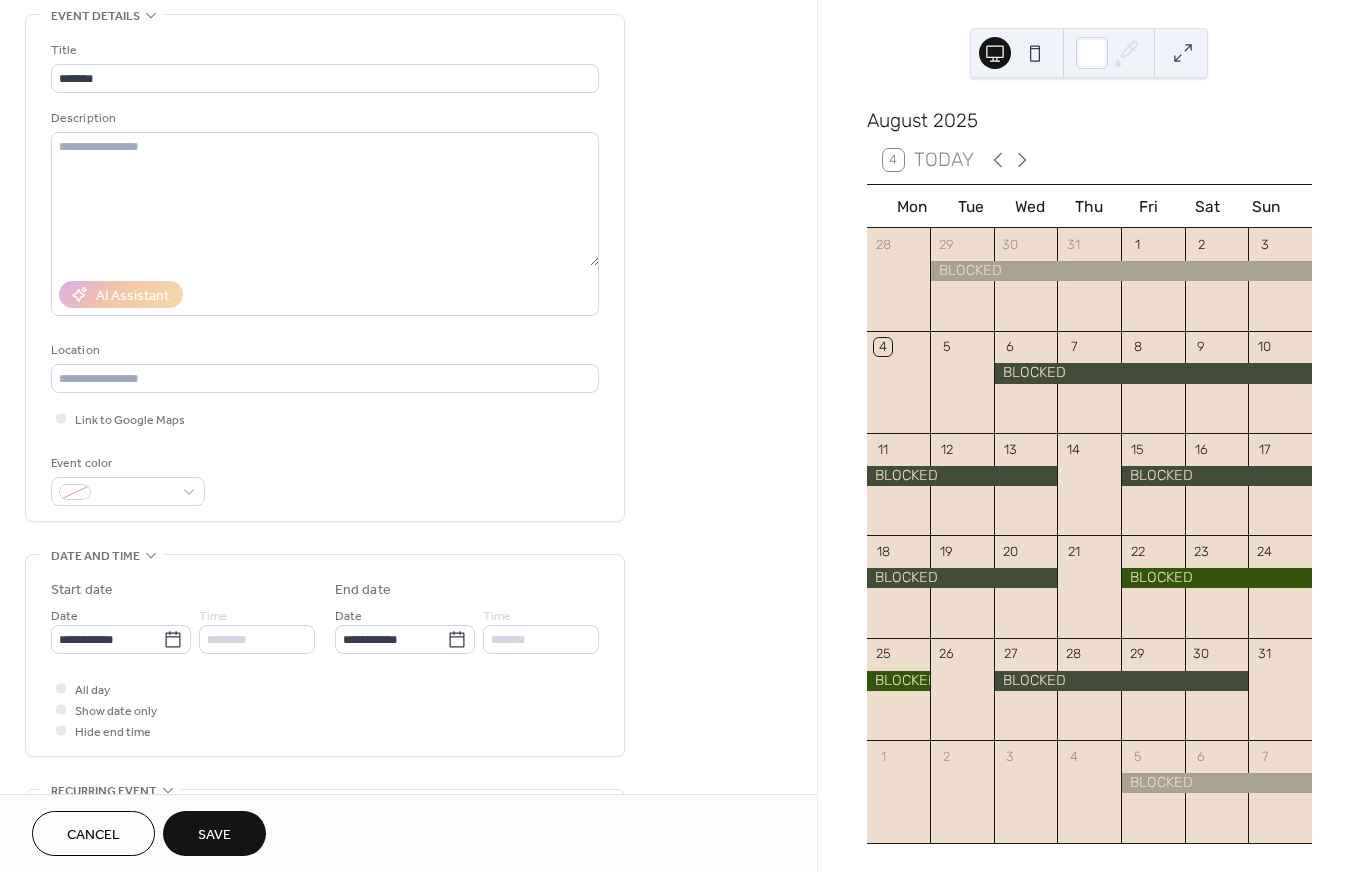 click on "Save" at bounding box center (214, 833) 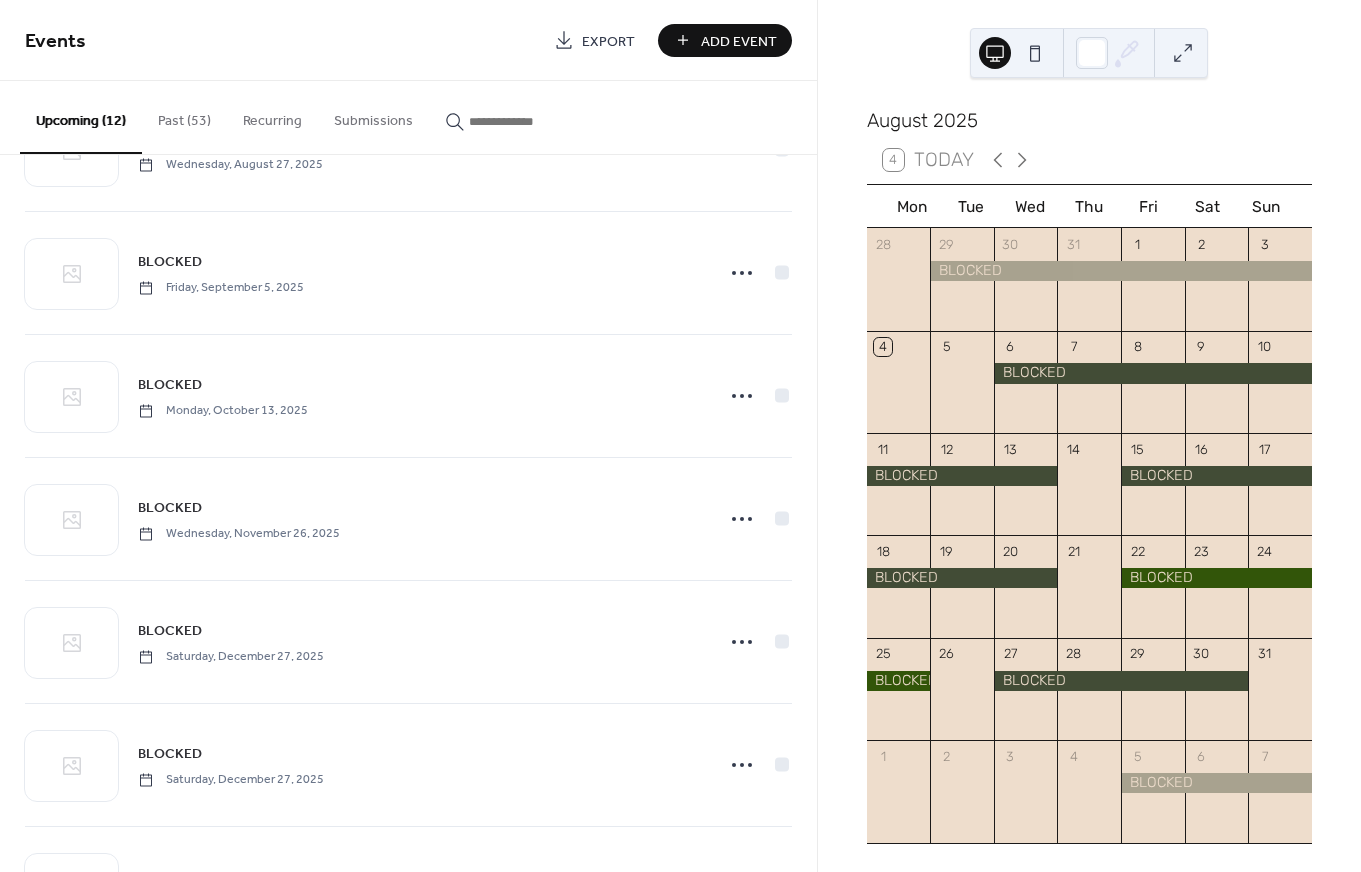 scroll, scrollTop: 818, scrollLeft: 0, axis: vertical 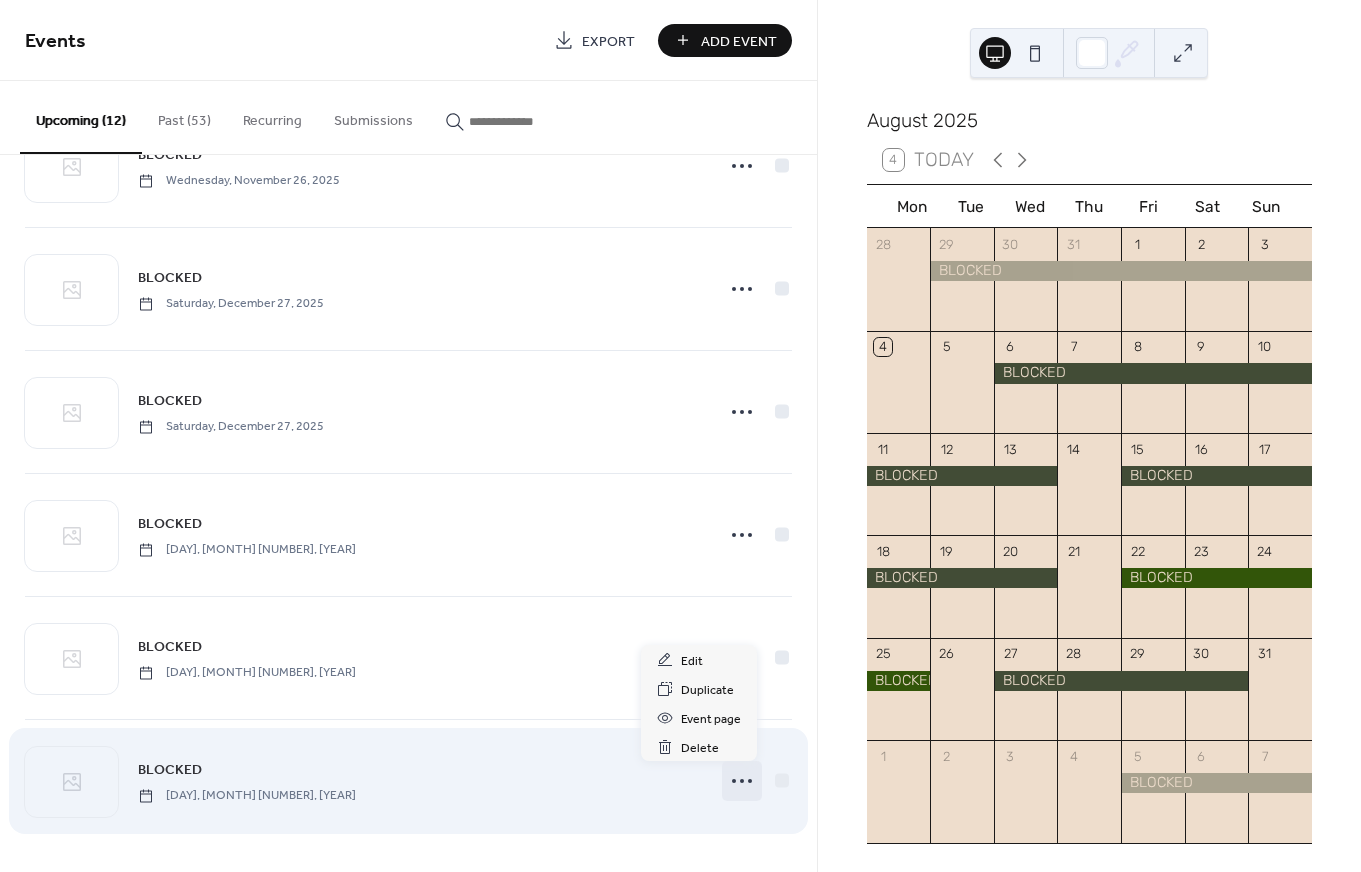 click 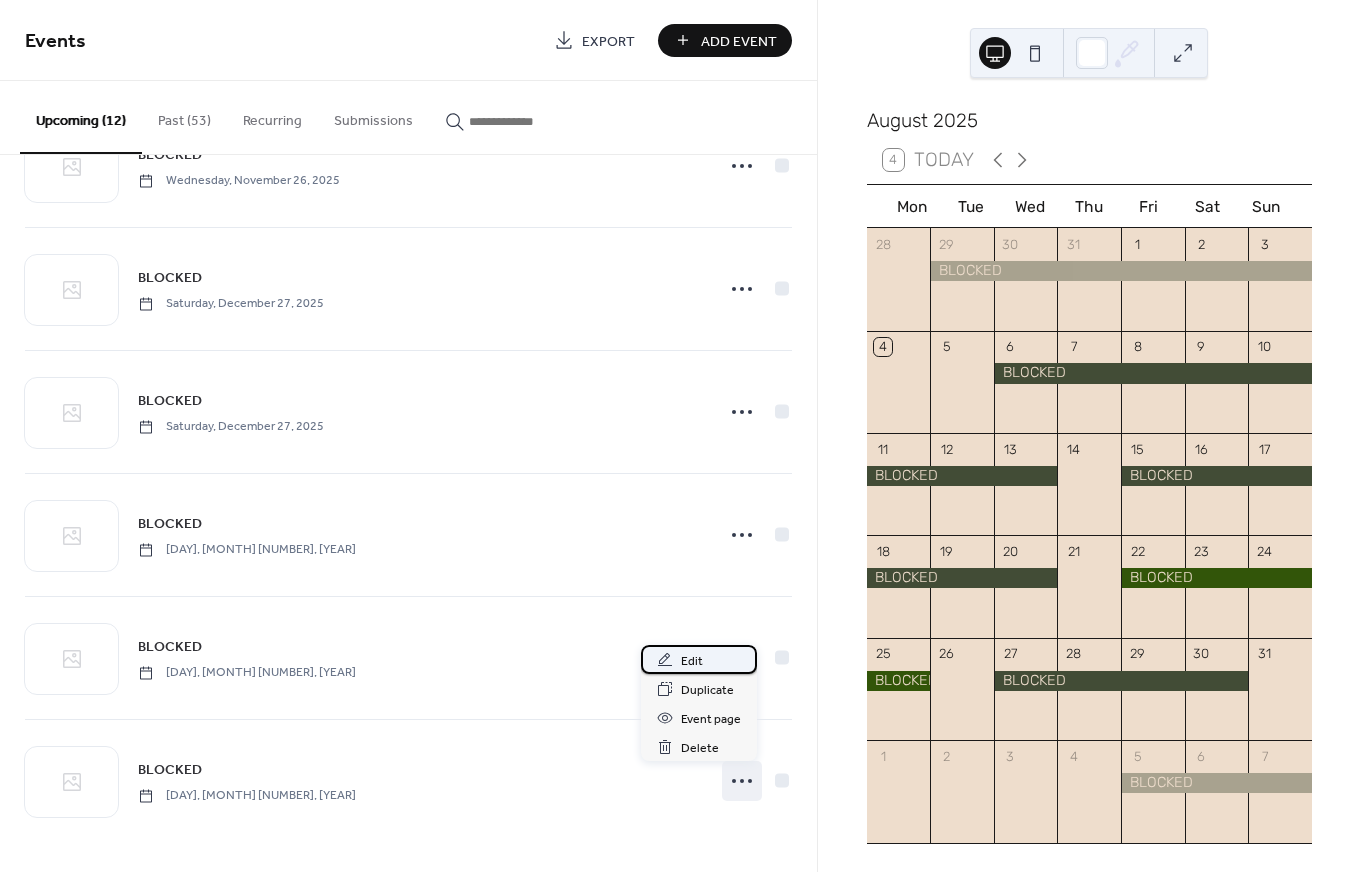click on "Edit" at bounding box center (699, 659) 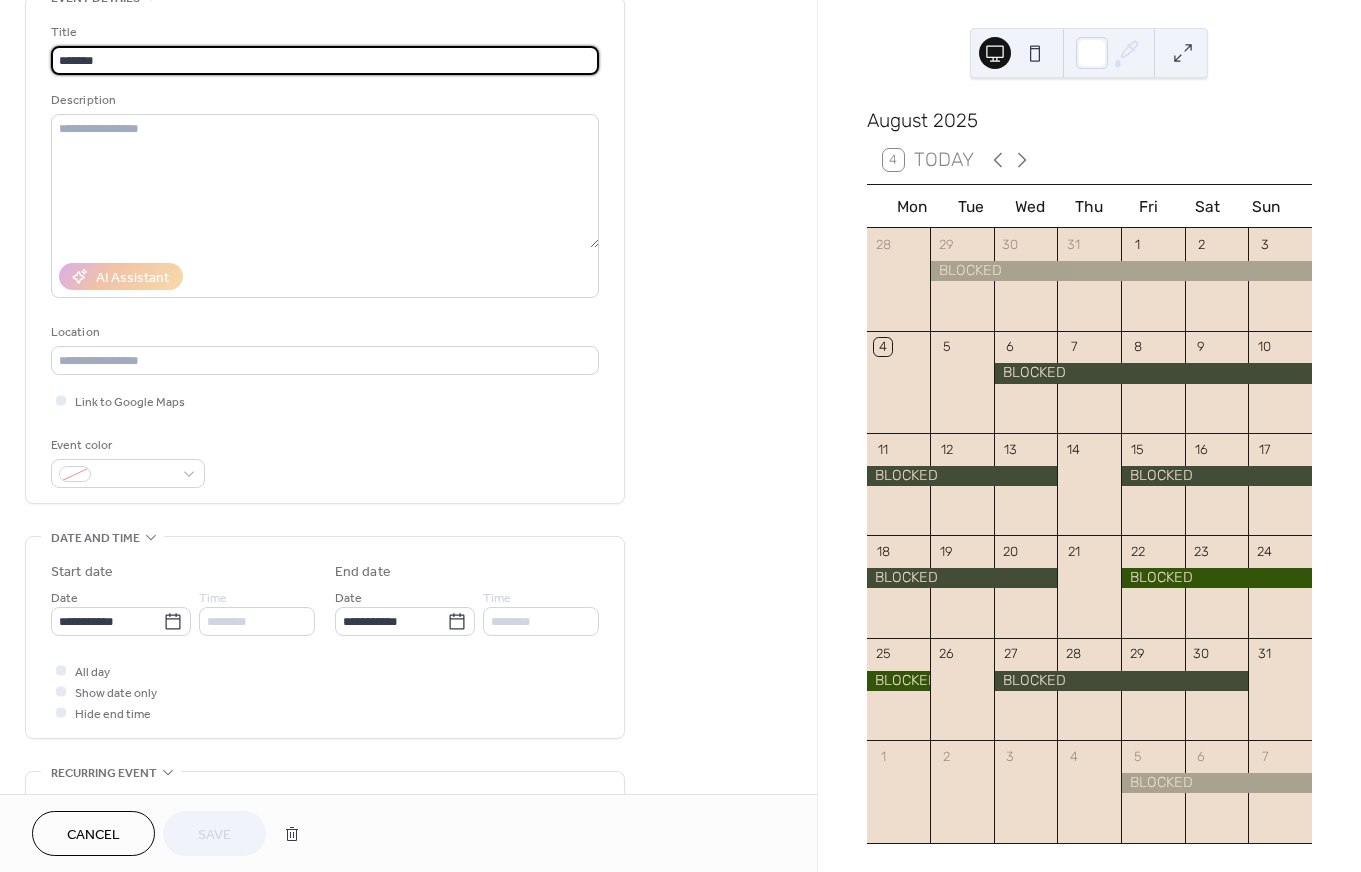 scroll, scrollTop: 127, scrollLeft: 0, axis: vertical 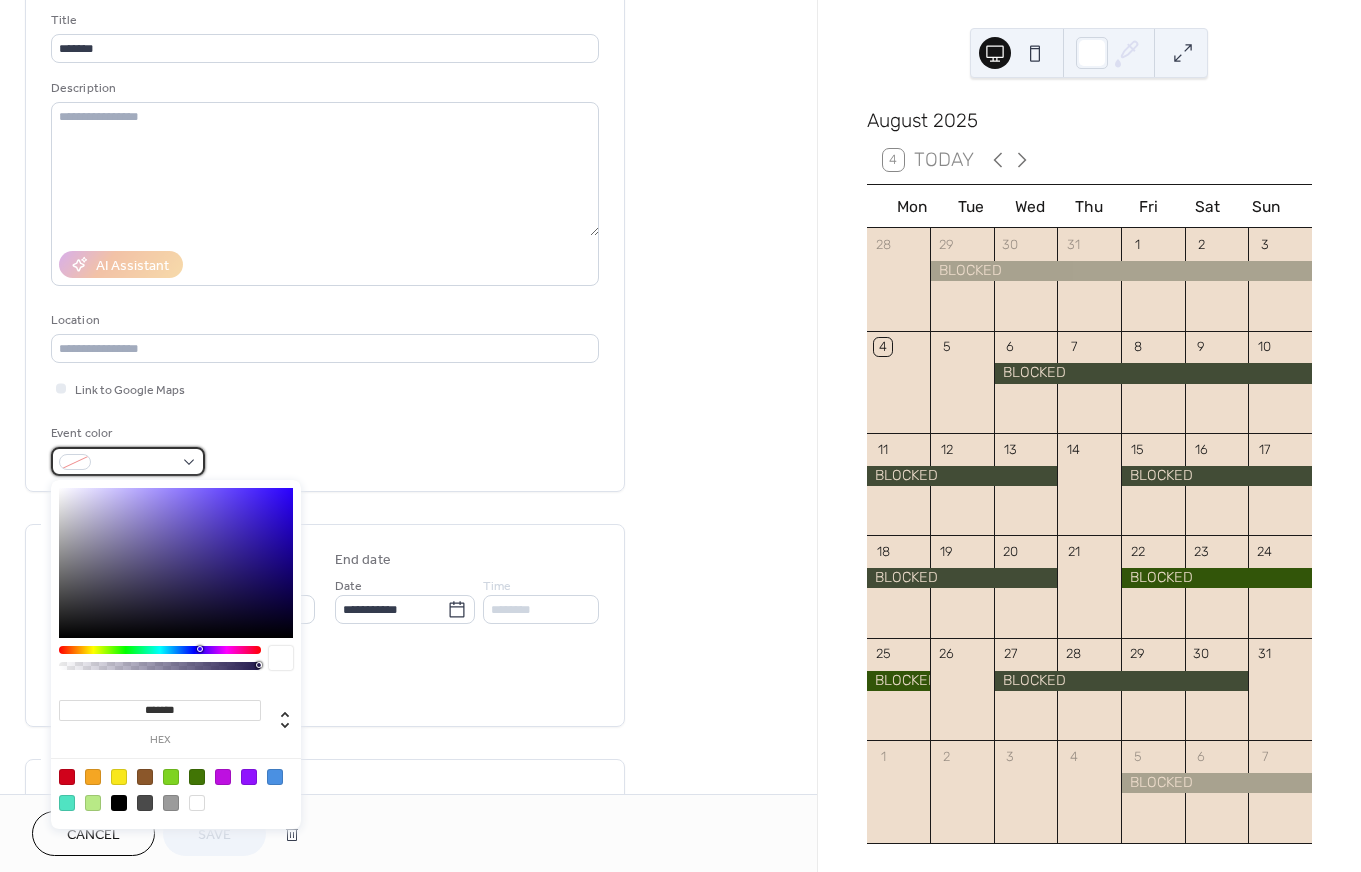 click at bounding box center [136, 463] 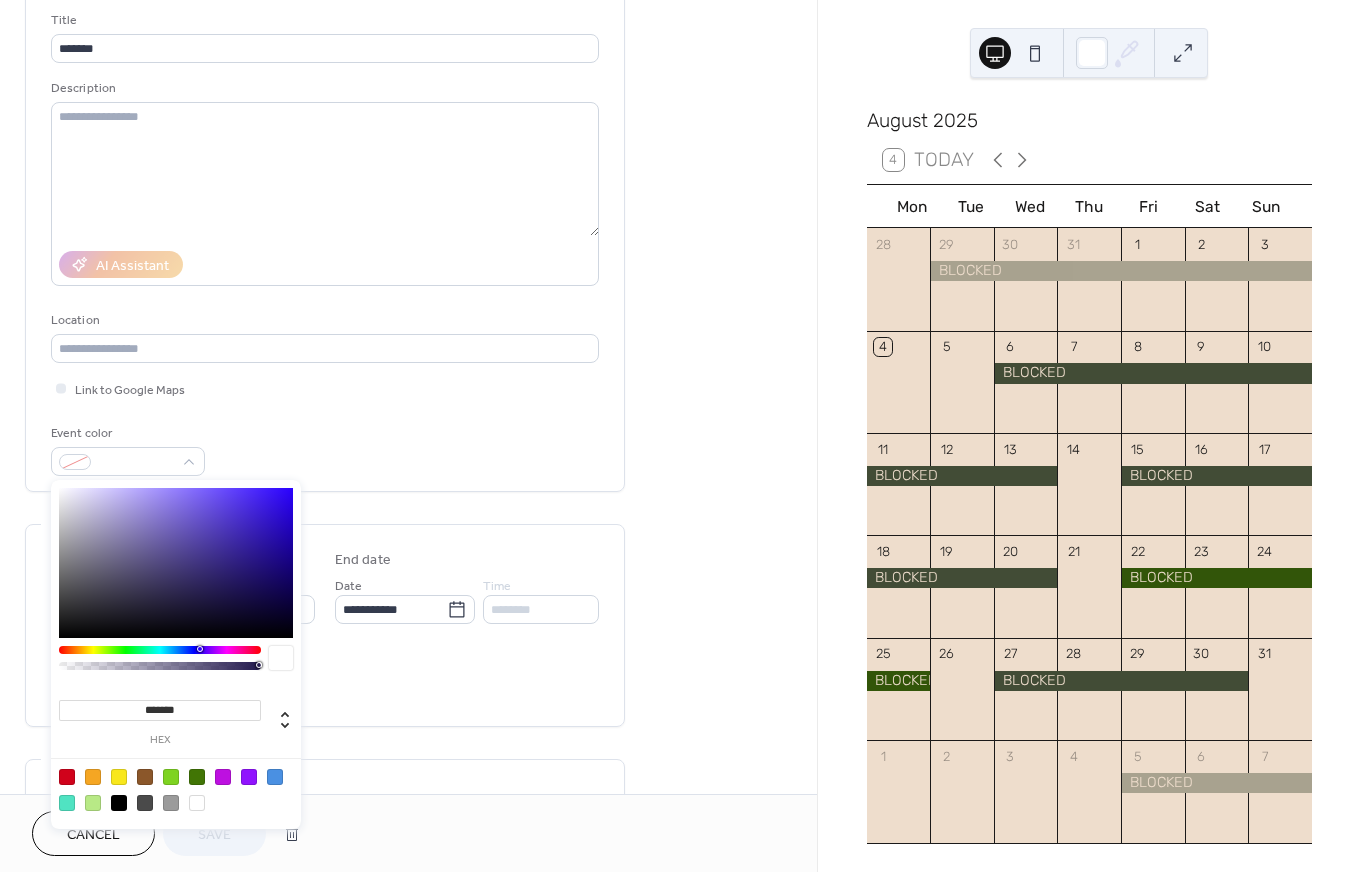 click on "******* hex" at bounding box center (176, 713) 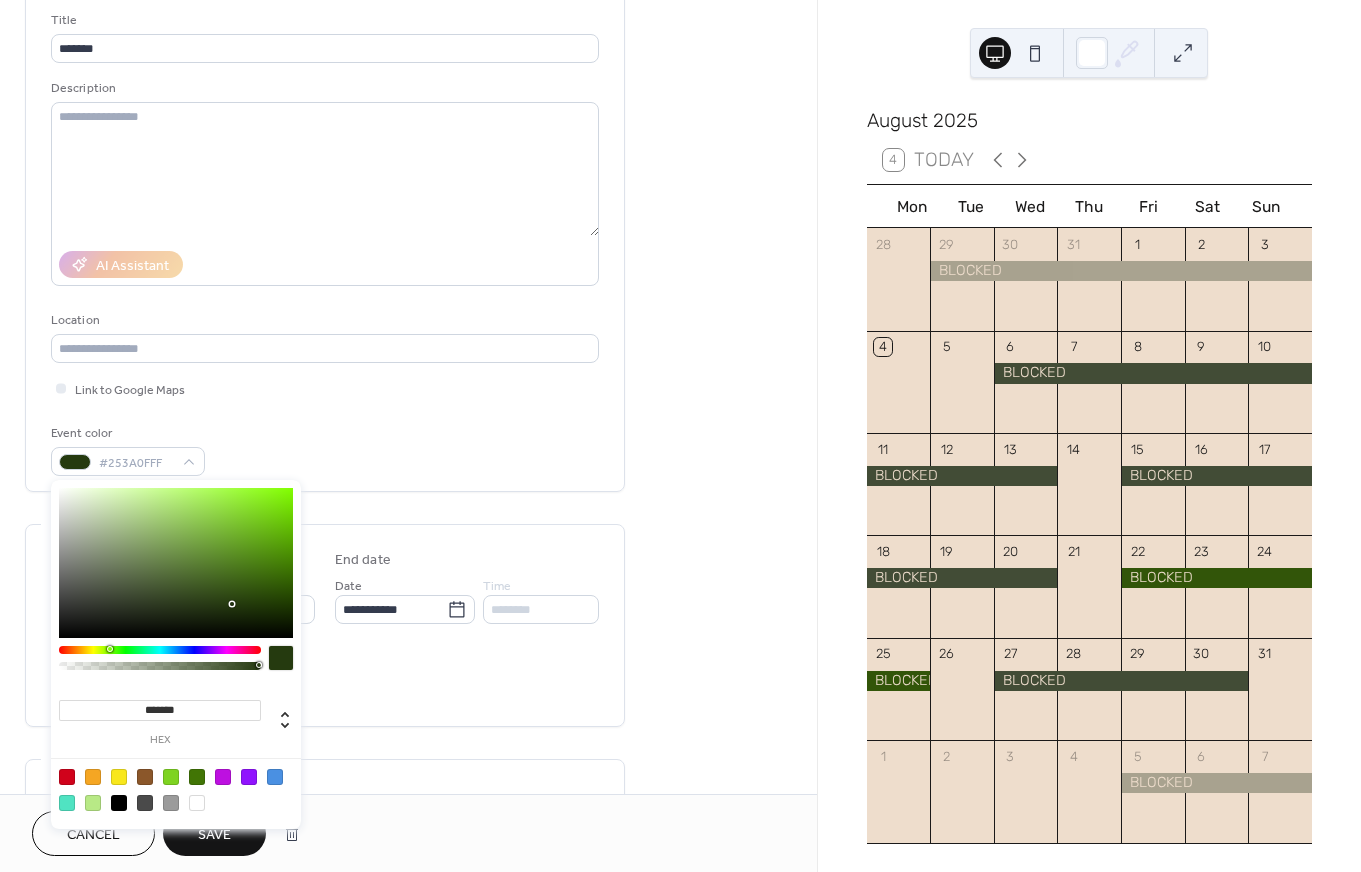type on "*******" 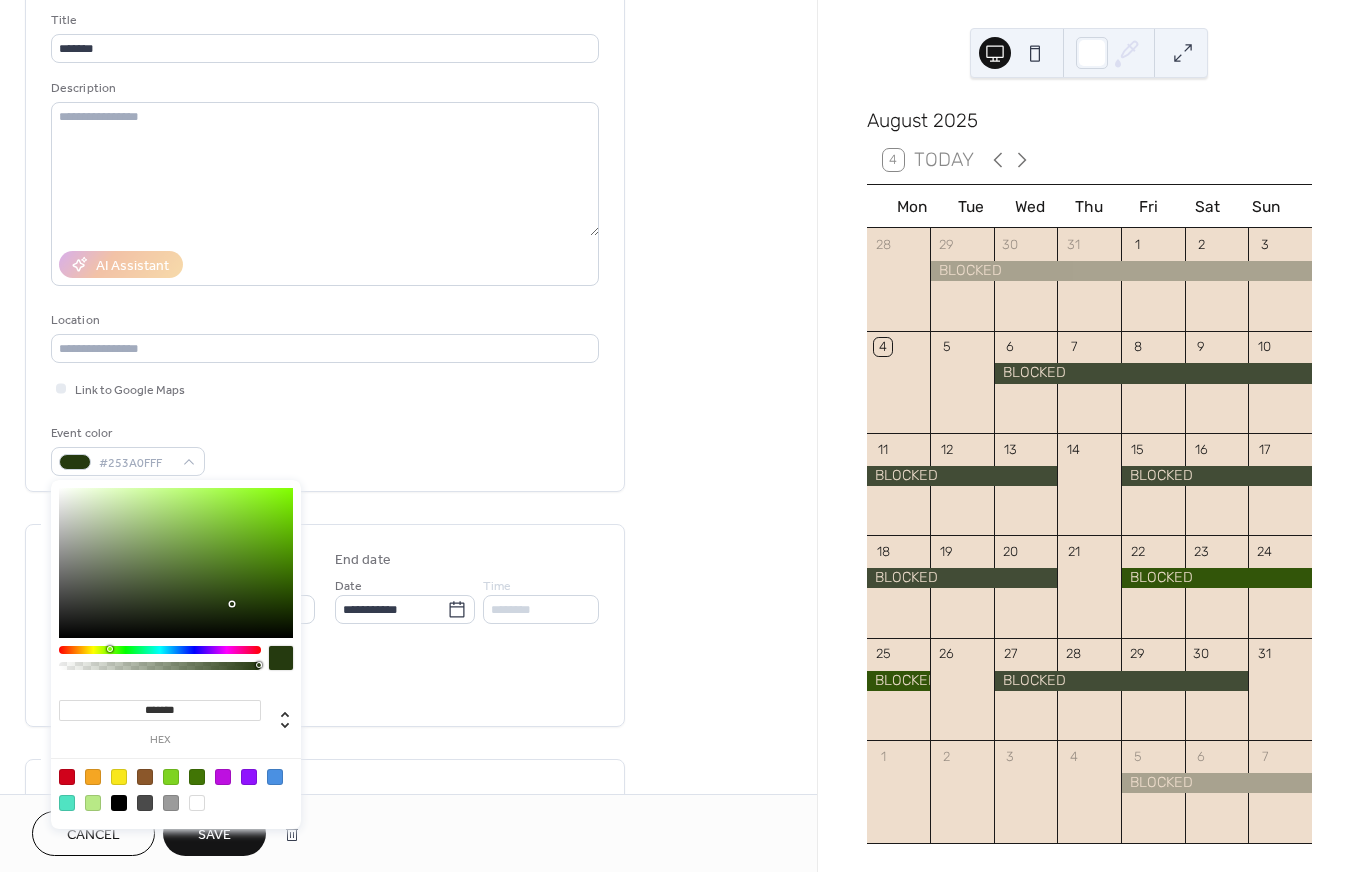 click on "**********" at bounding box center (325, 583) 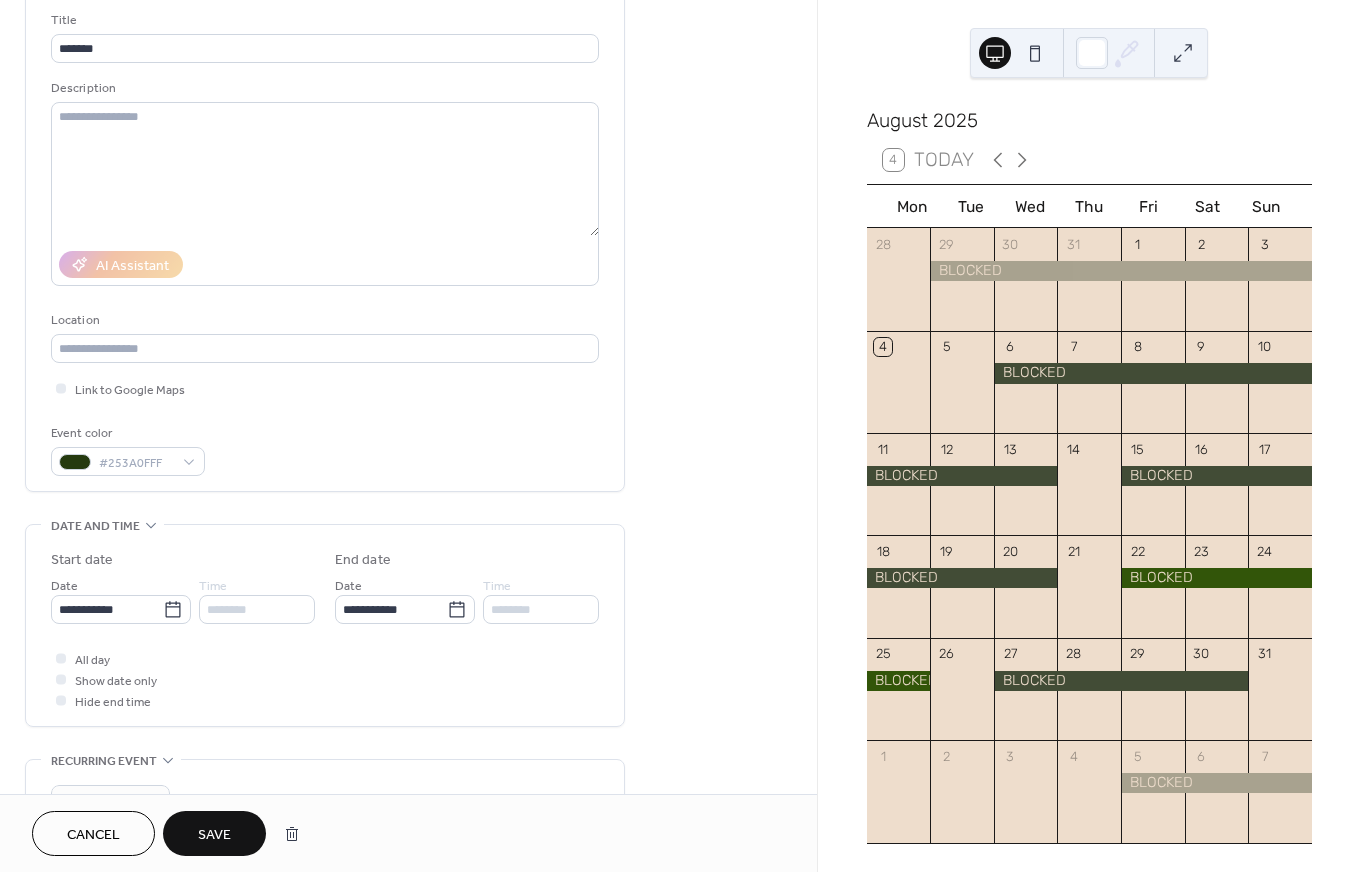 click on "Save" at bounding box center [214, 835] 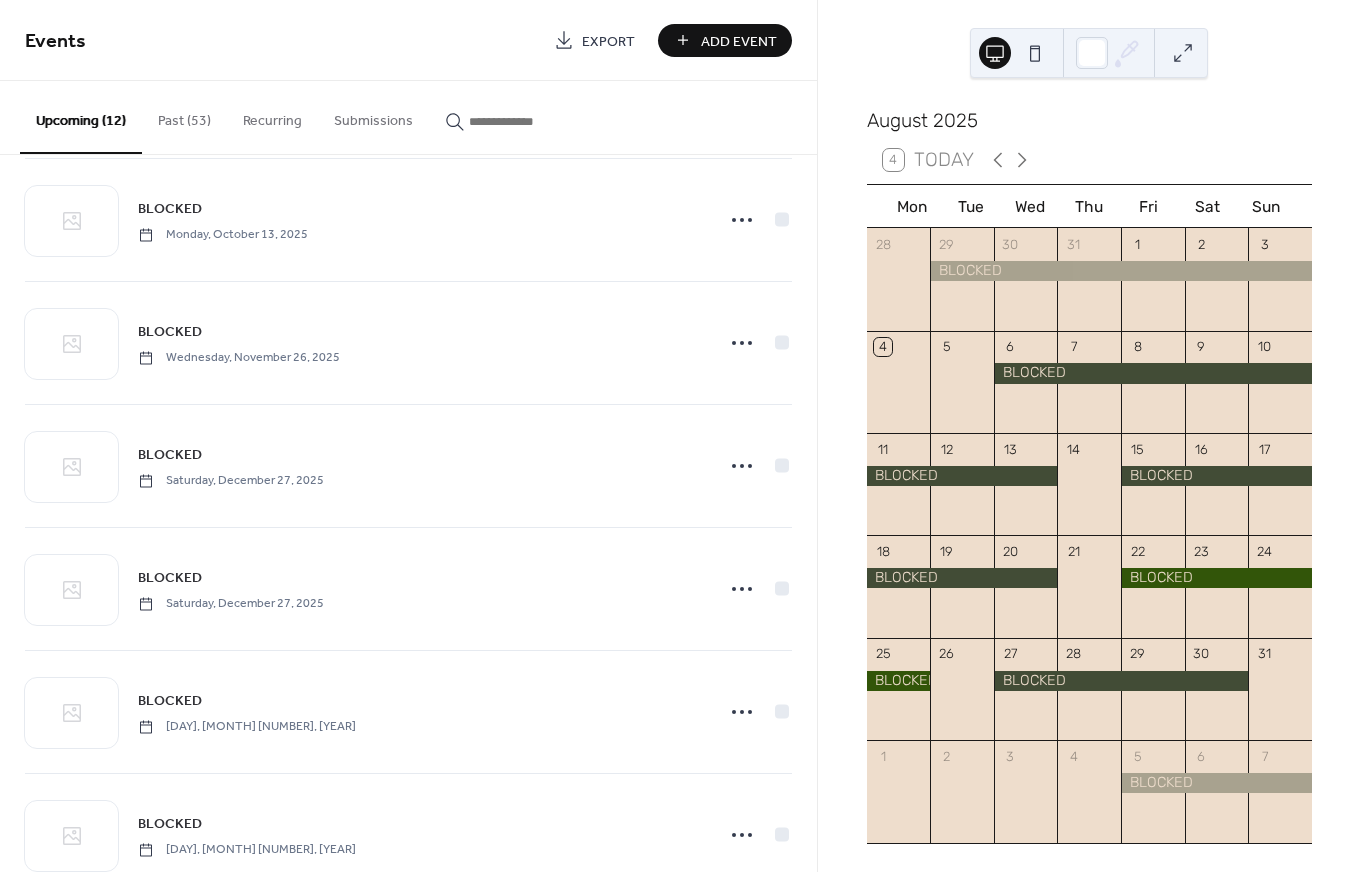 scroll, scrollTop: 818, scrollLeft: 0, axis: vertical 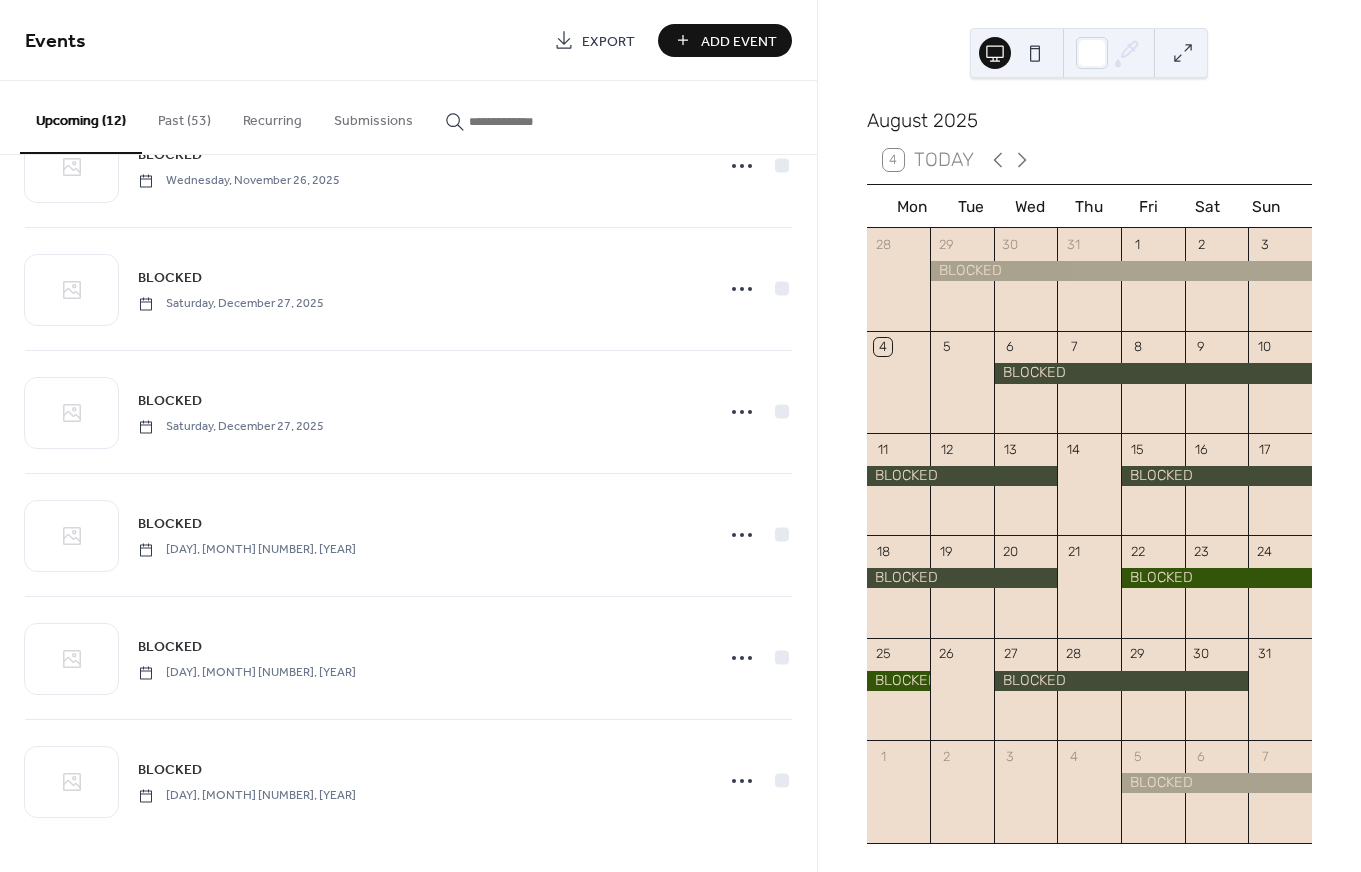click on "Add Event" at bounding box center [739, 41] 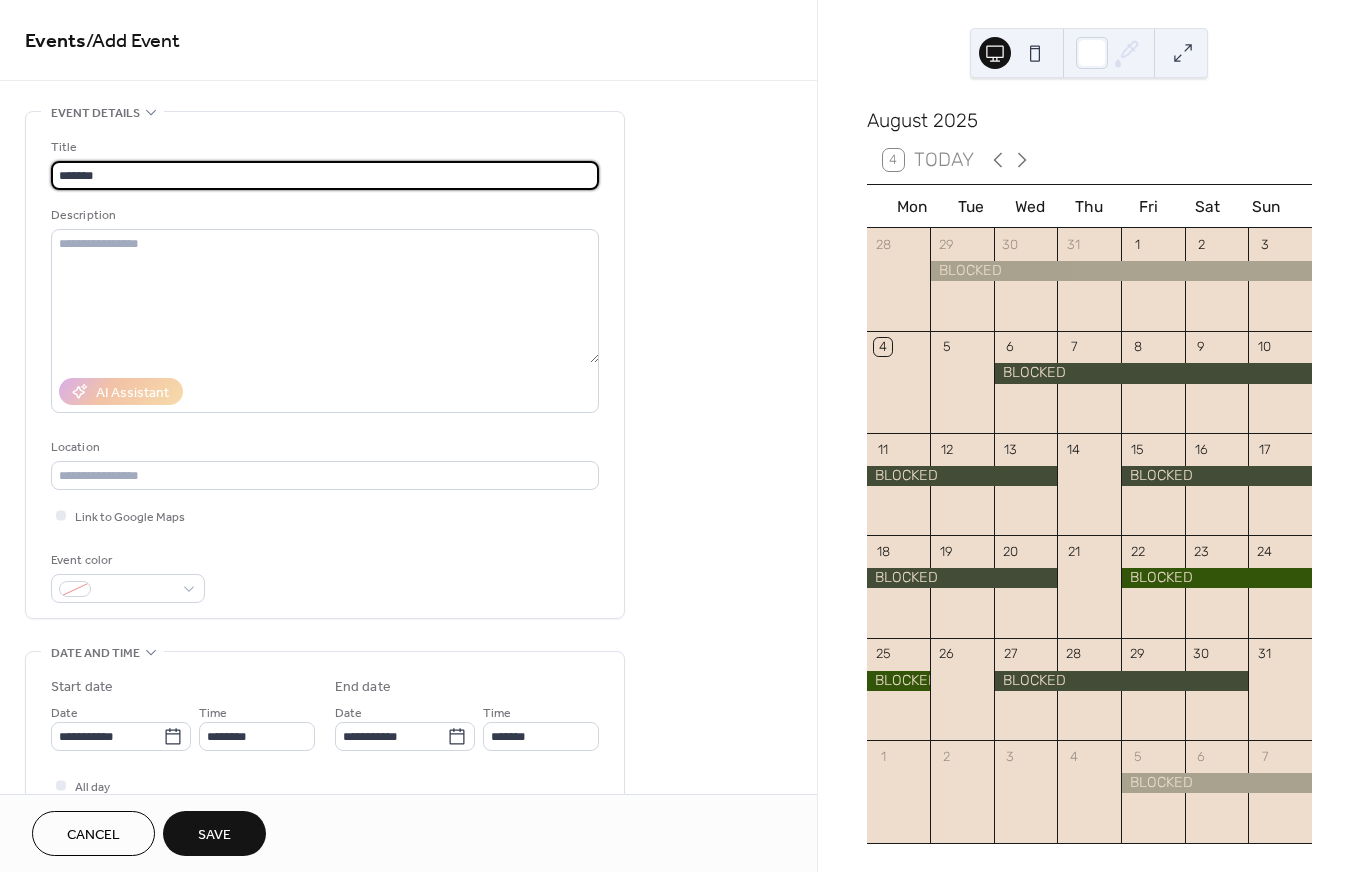 type on "*******" 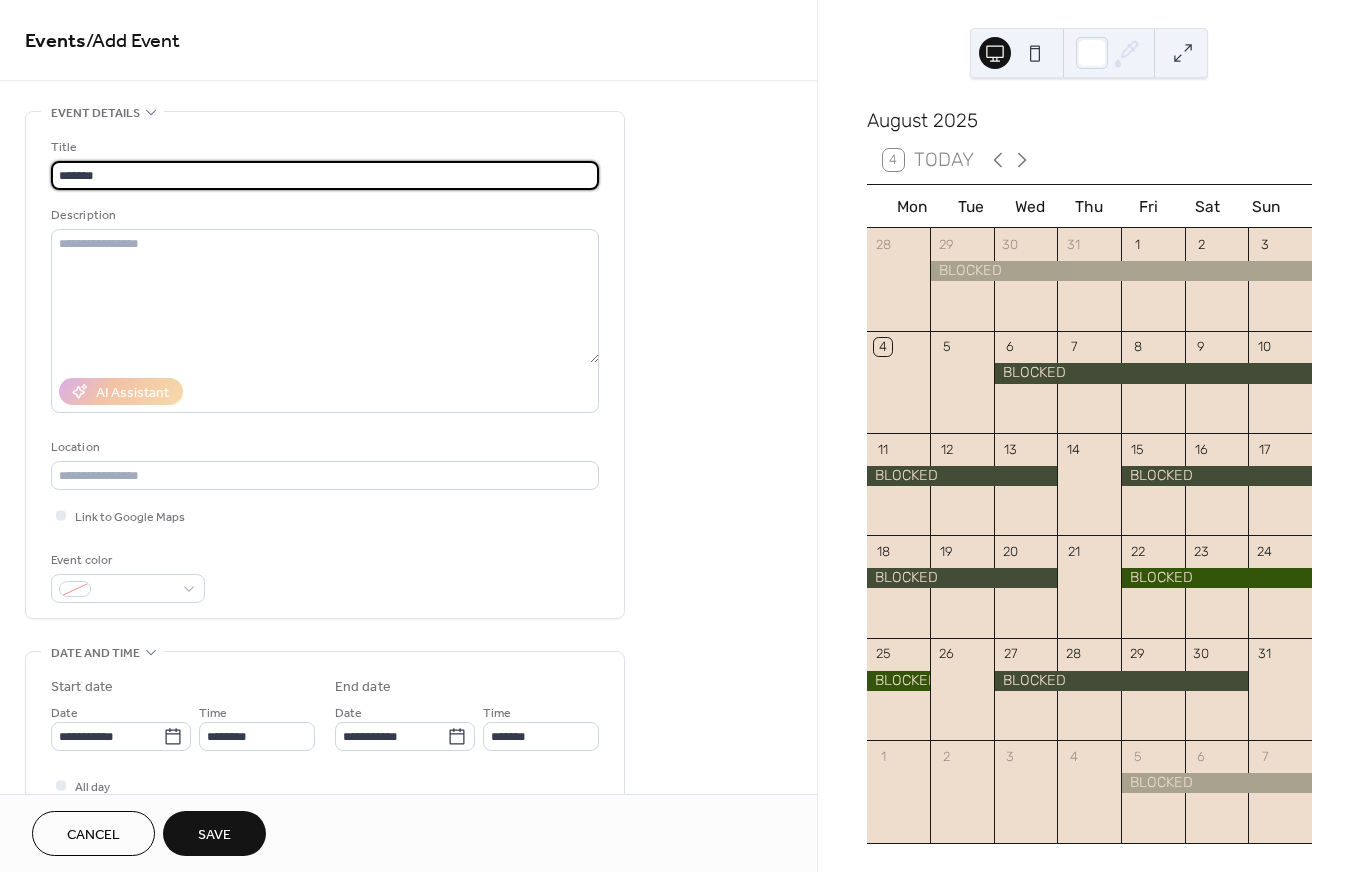 click on "Title ******* Description AI Assistant Location Link to Google Maps Event color" at bounding box center (325, 365) 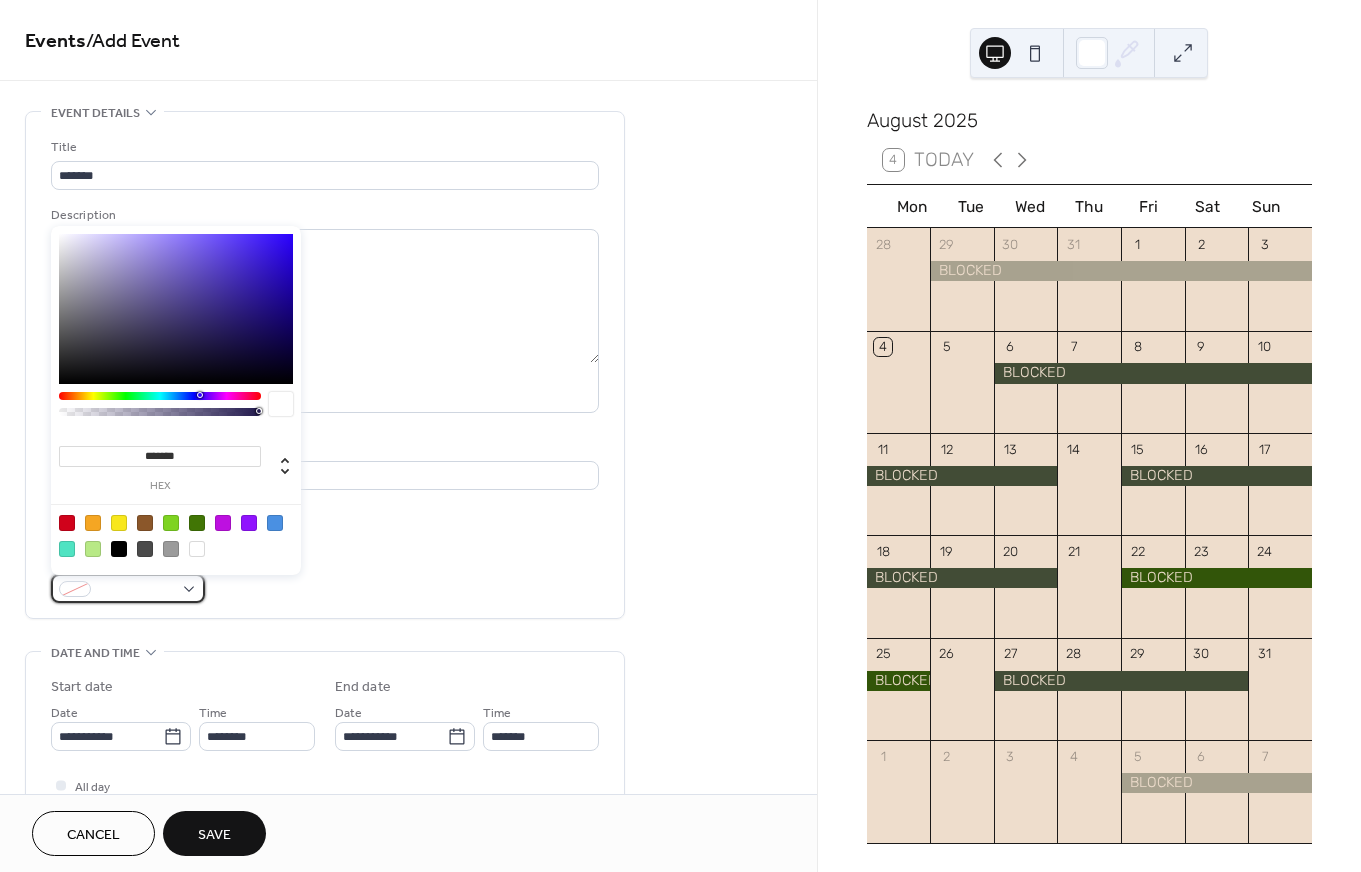 click at bounding box center [128, 588] 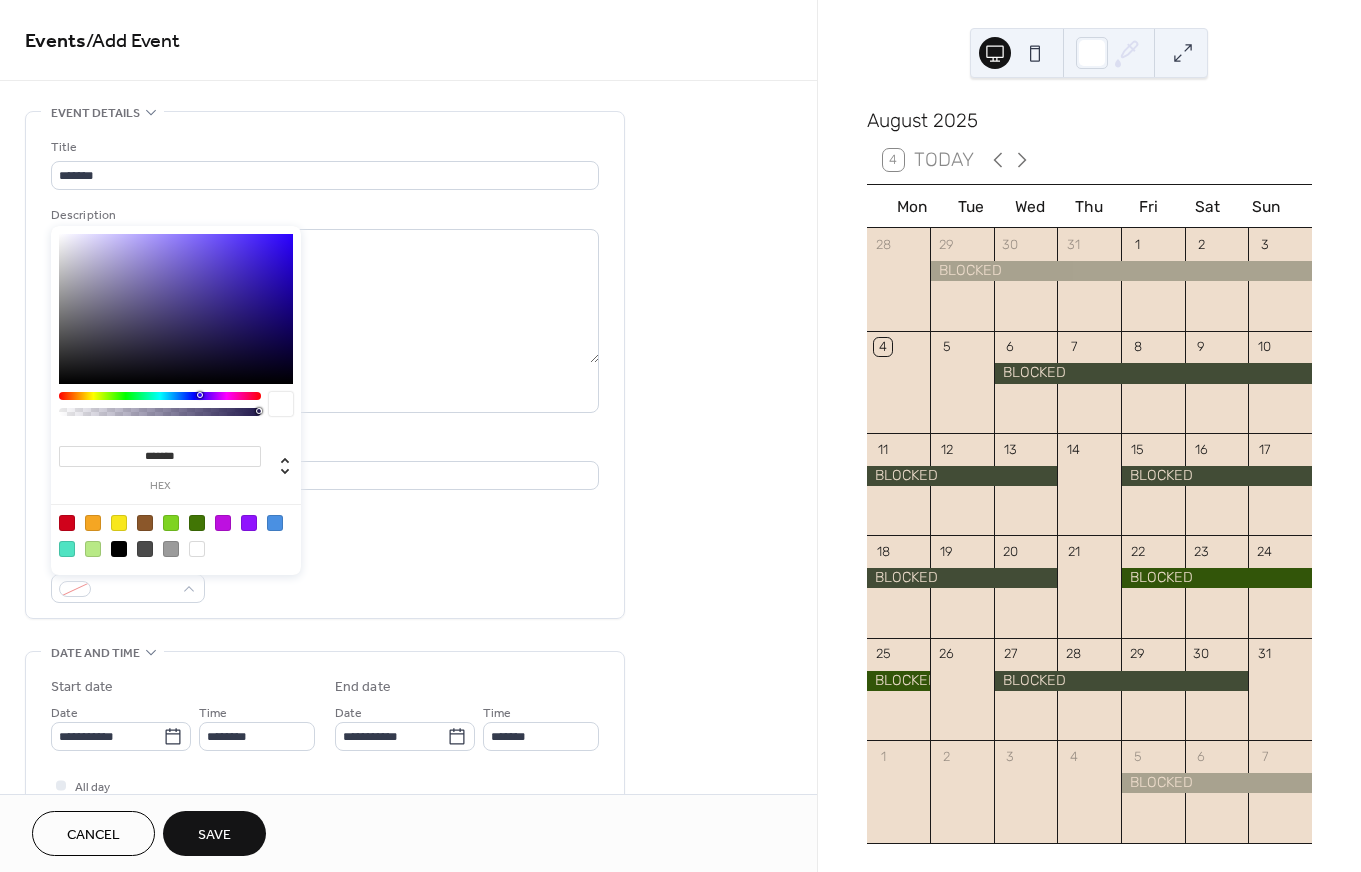 click on "*******" at bounding box center [160, 456] 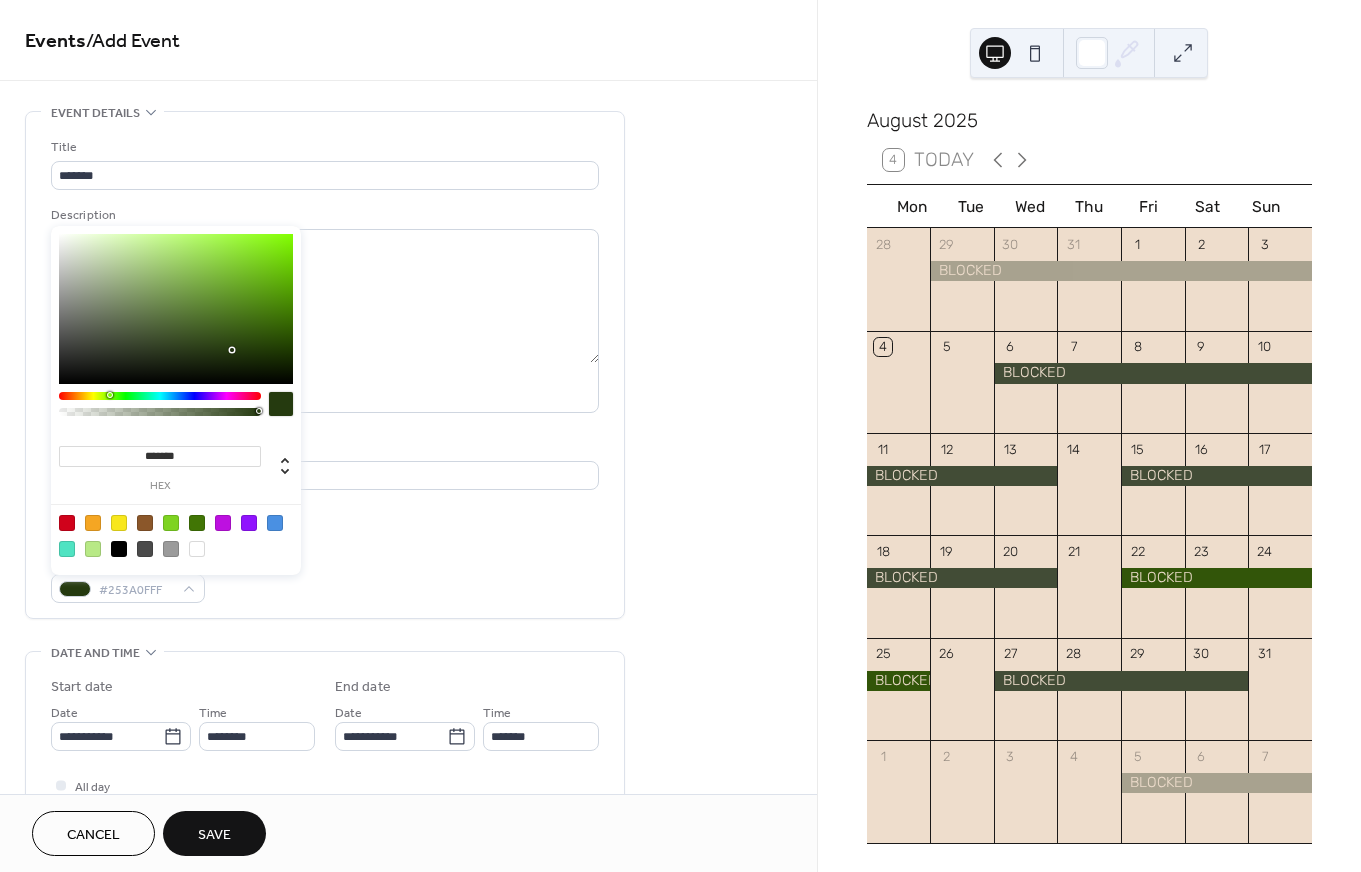 click on "Title ******* Description AI Assistant Location Link to Google Maps Event color #253A0FFF" at bounding box center (325, 370) 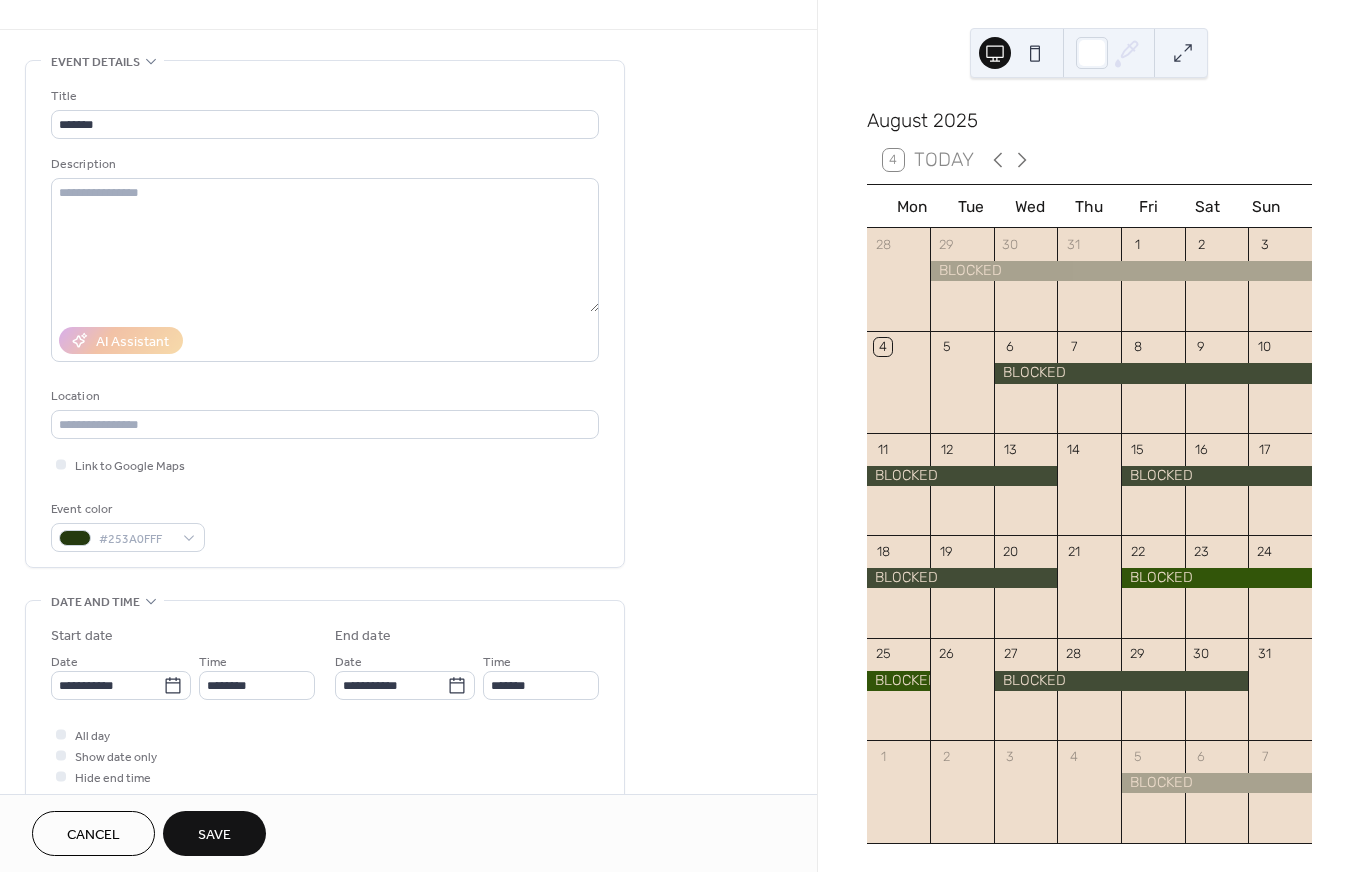 scroll, scrollTop: 69, scrollLeft: 0, axis: vertical 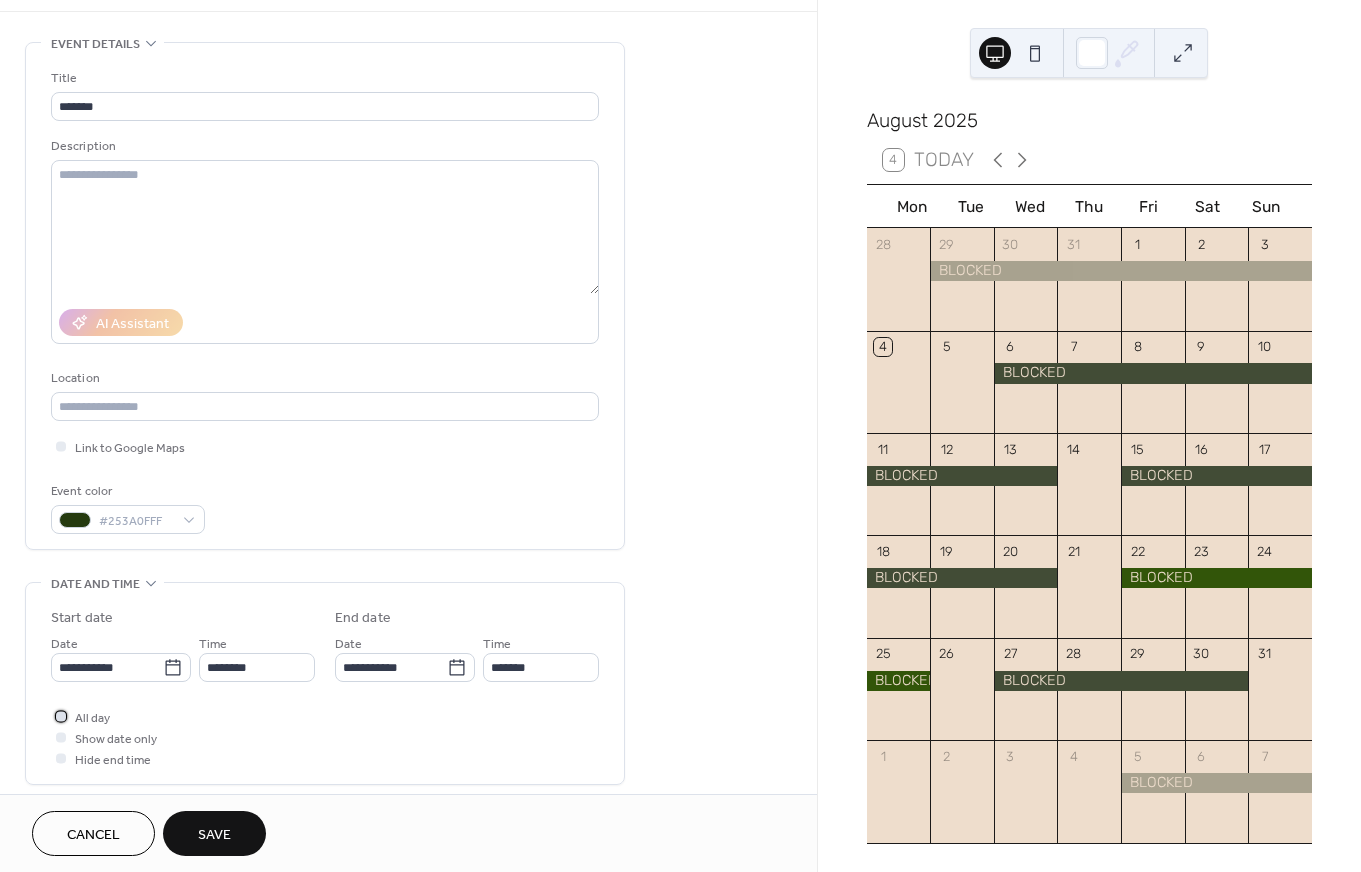 click on "All day" at bounding box center [92, 718] 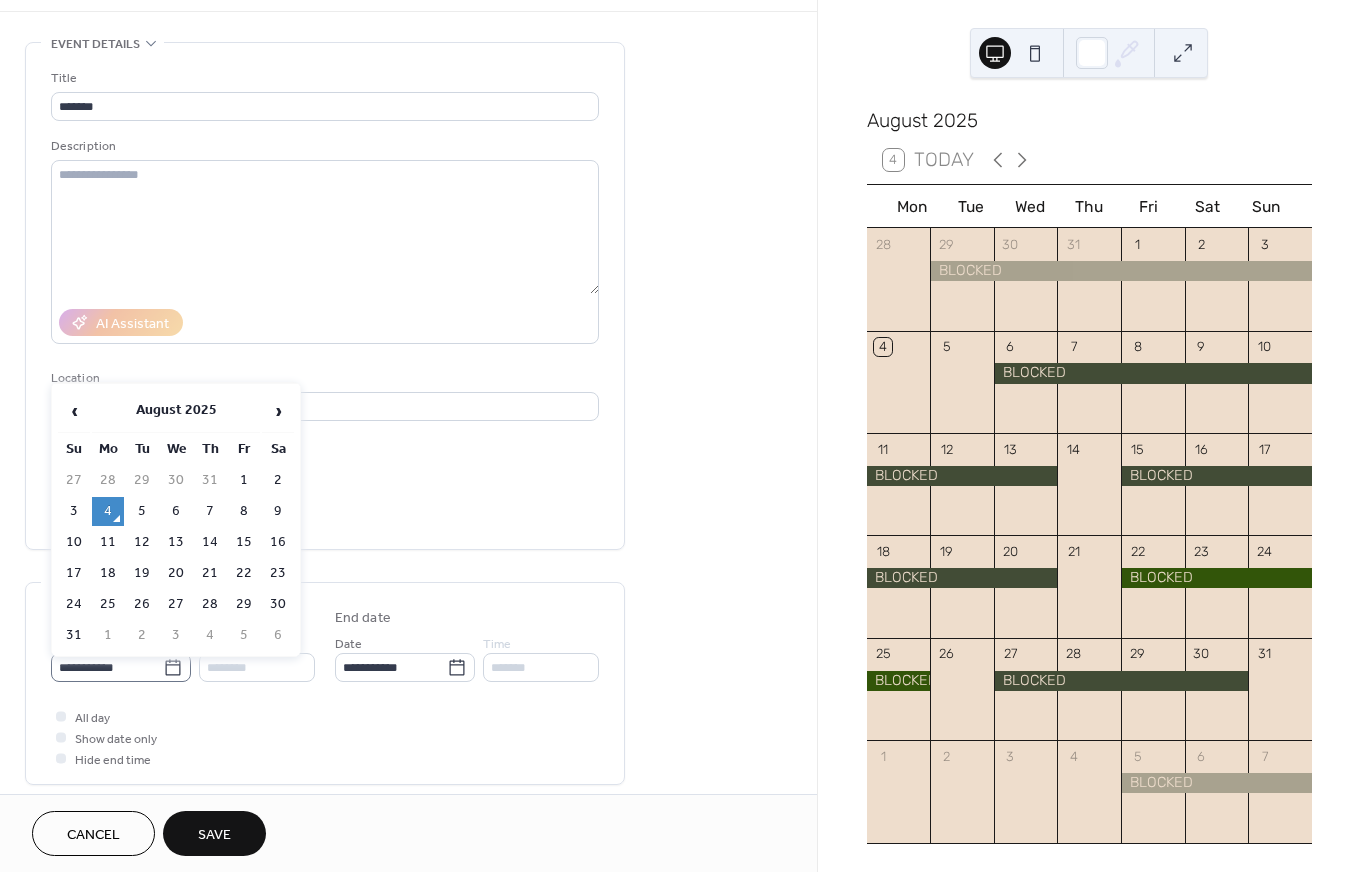 click 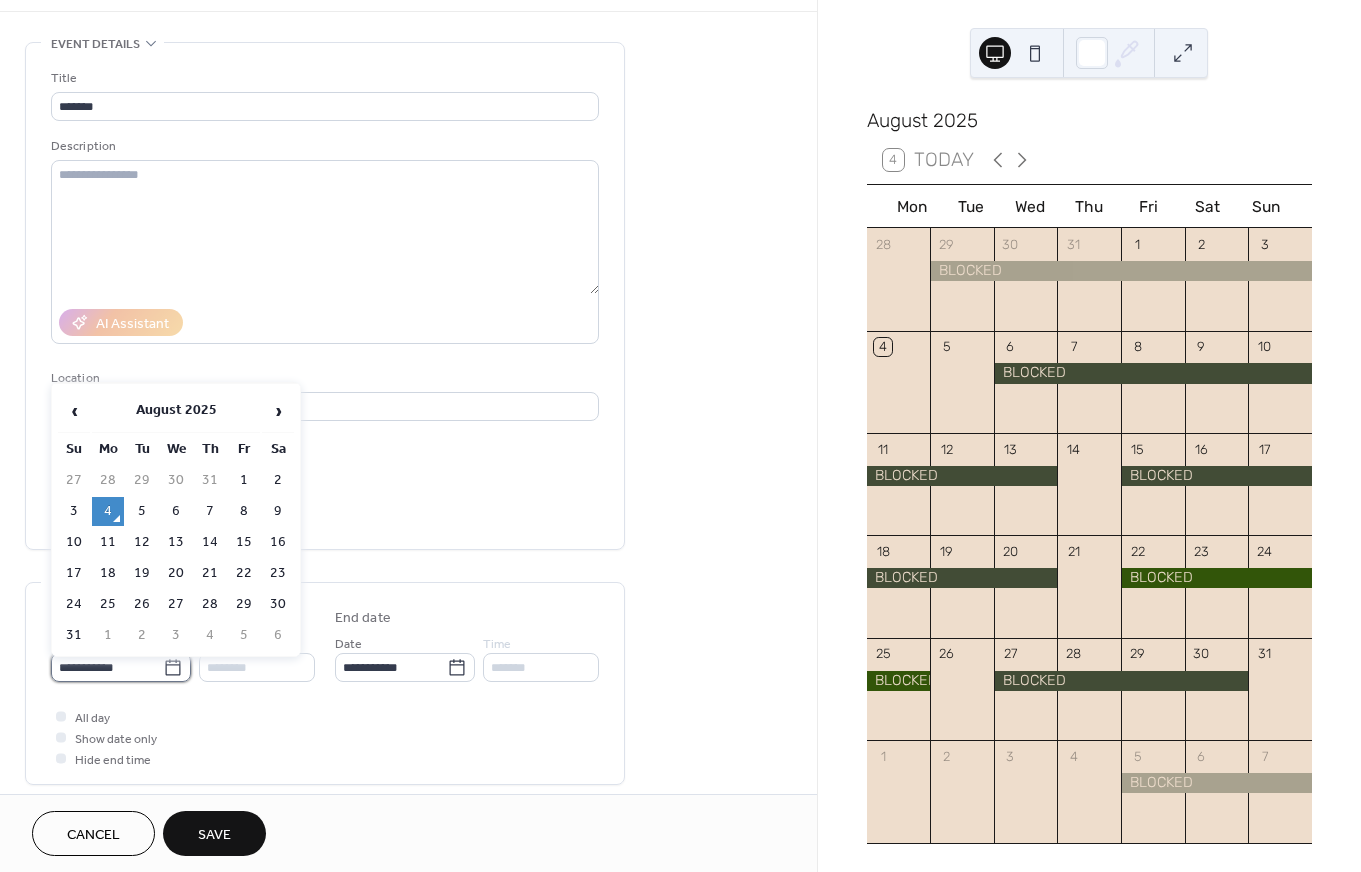 click on "**********" at bounding box center (107, 667) 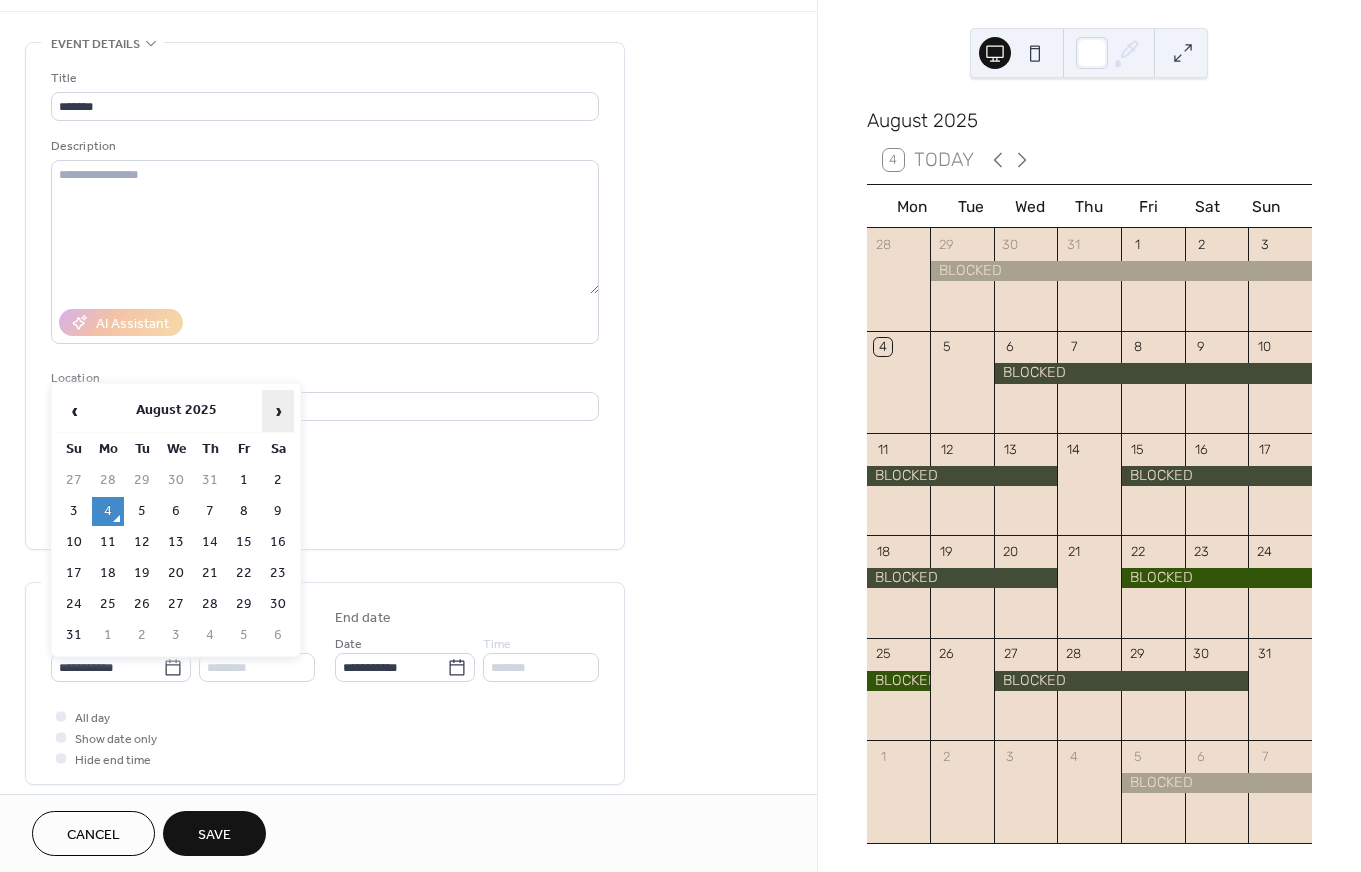 click on "›" at bounding box center (278, 411) 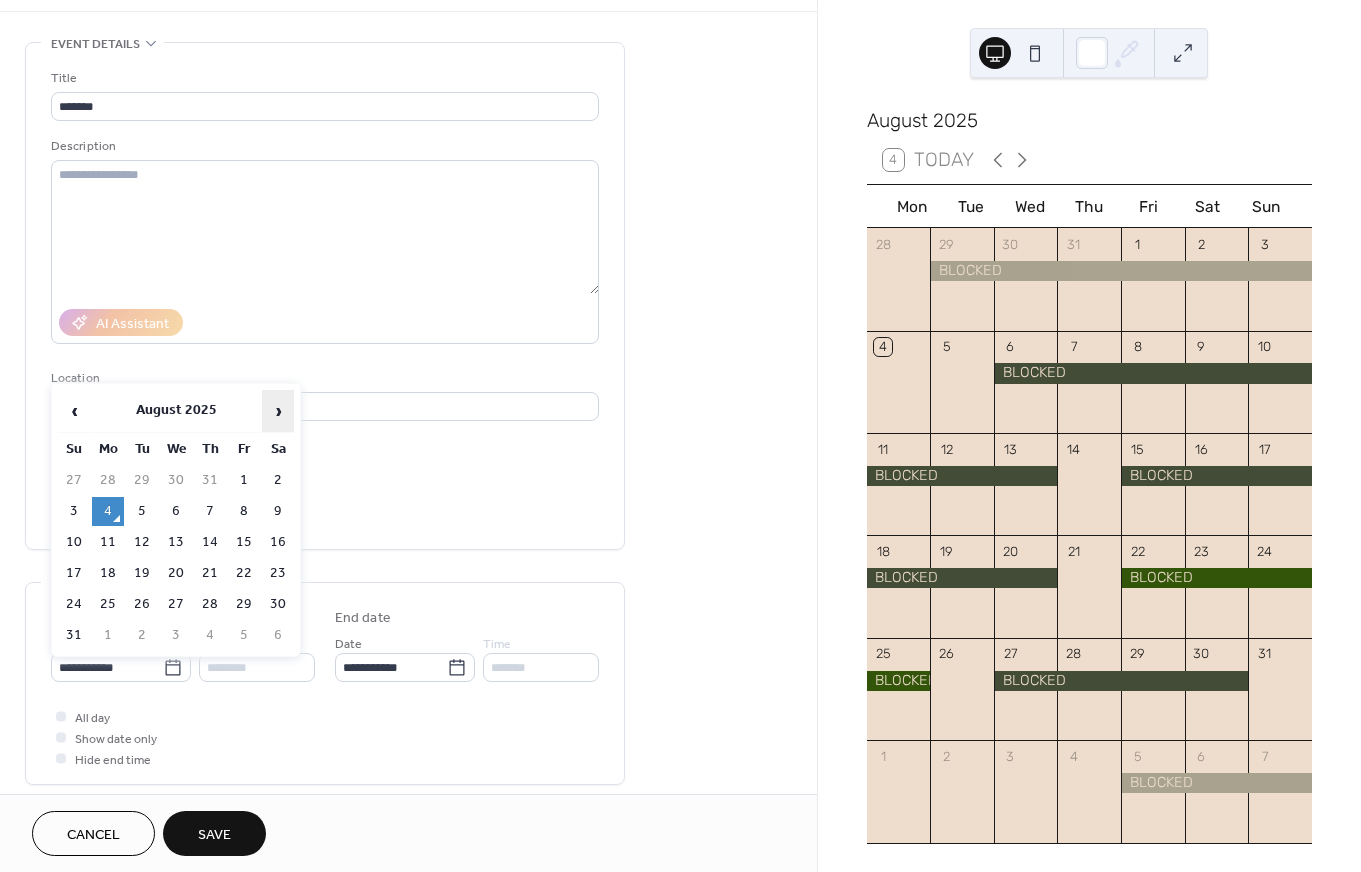 click on "›" at bounding box center (278, 411) 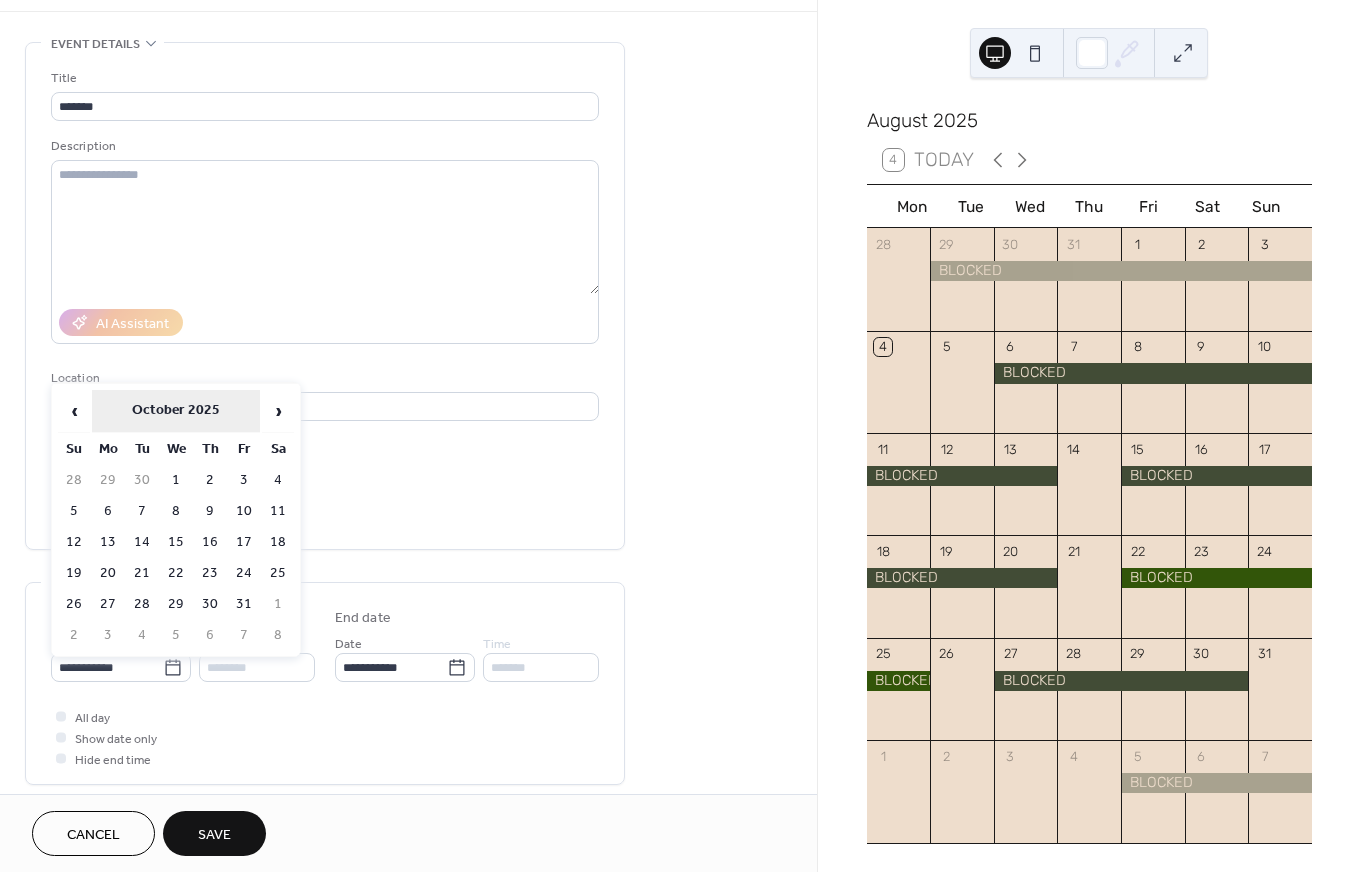 click on "October 2025" at bounding box center (176, 411) 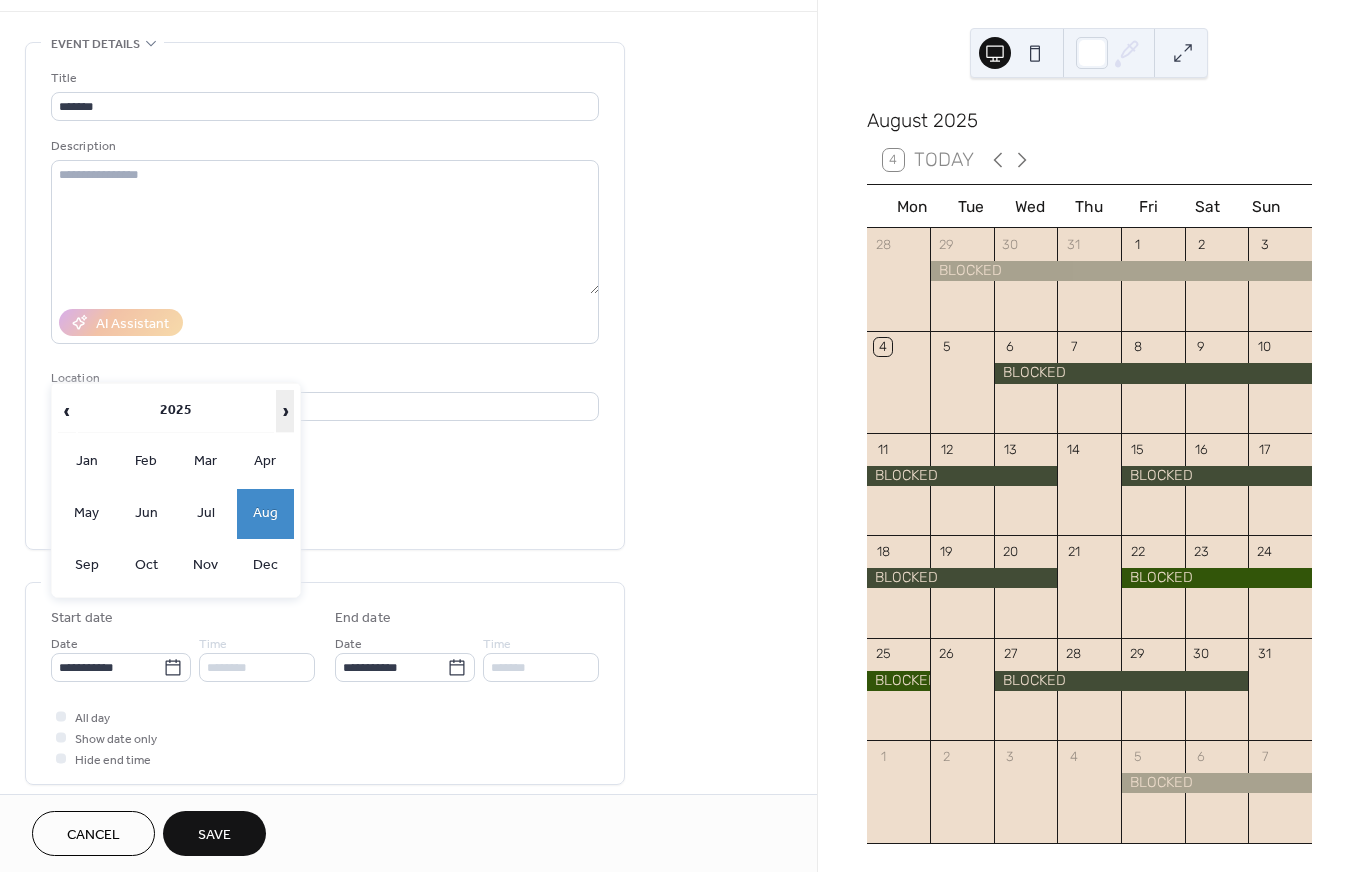 click on "›" at bounding box center (285, 411) 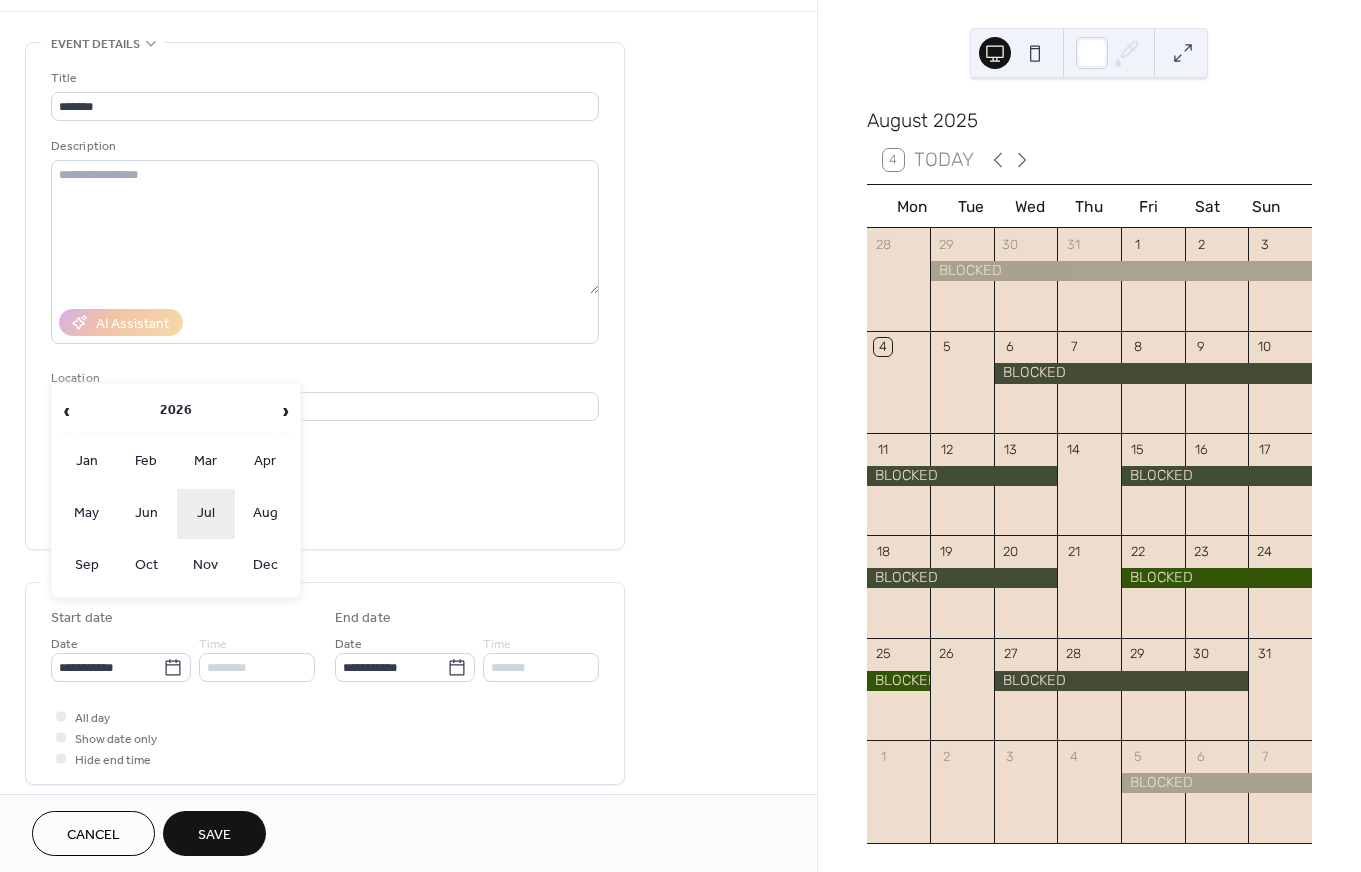 click on "Jul" at bounding box center (206, 514) 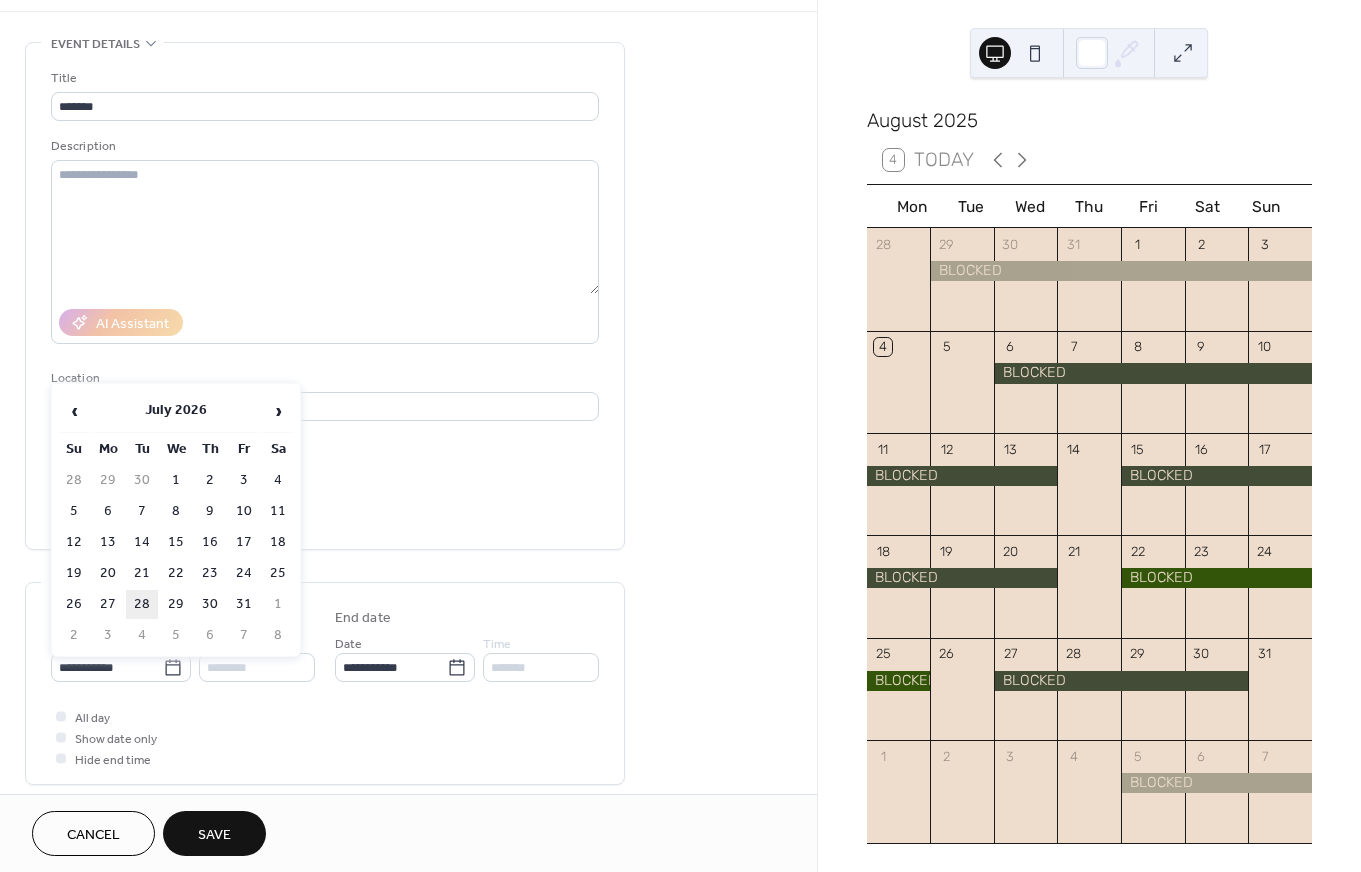click on "28" at bounding box center [142, 604] 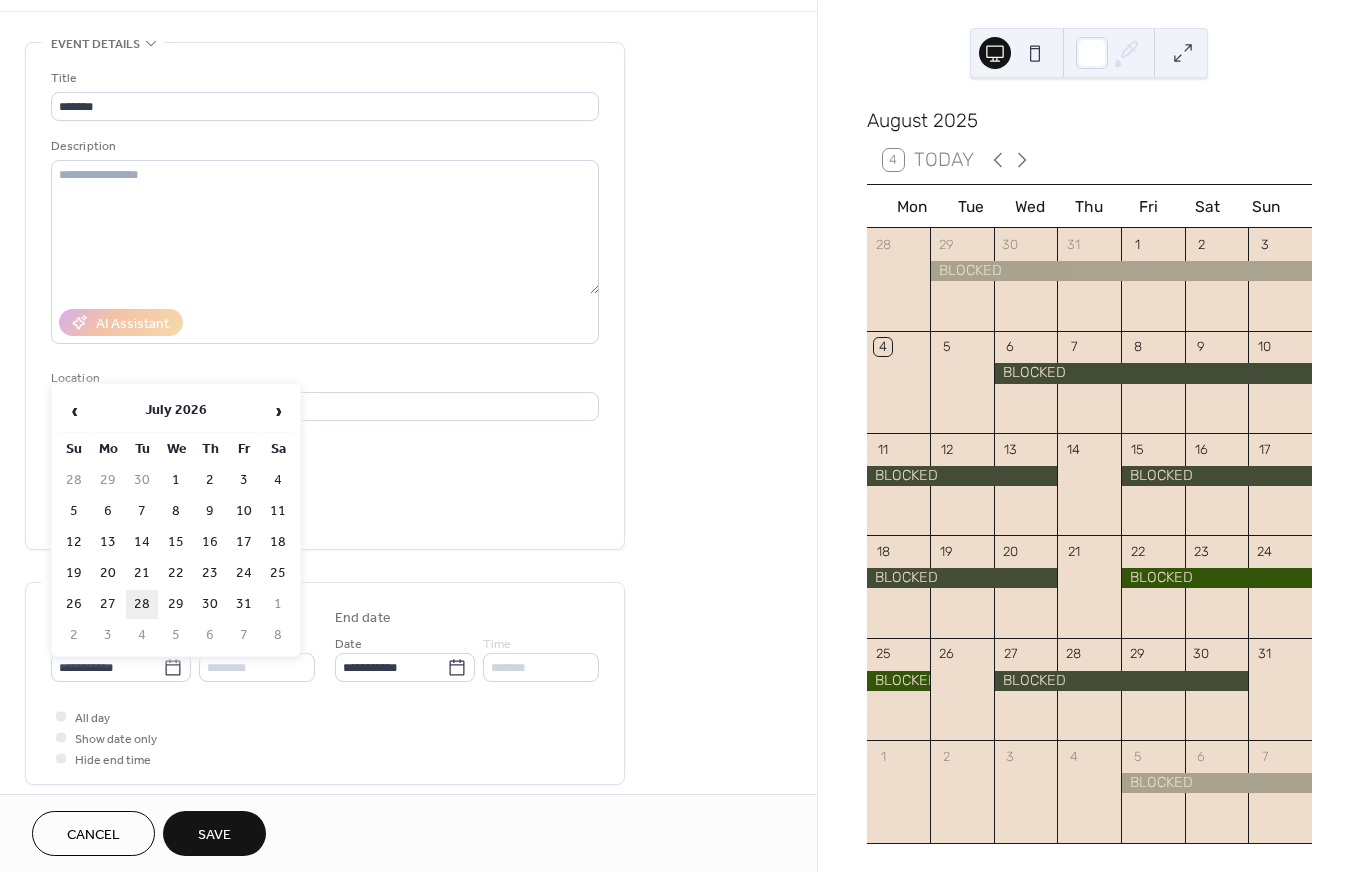 type on "**********" 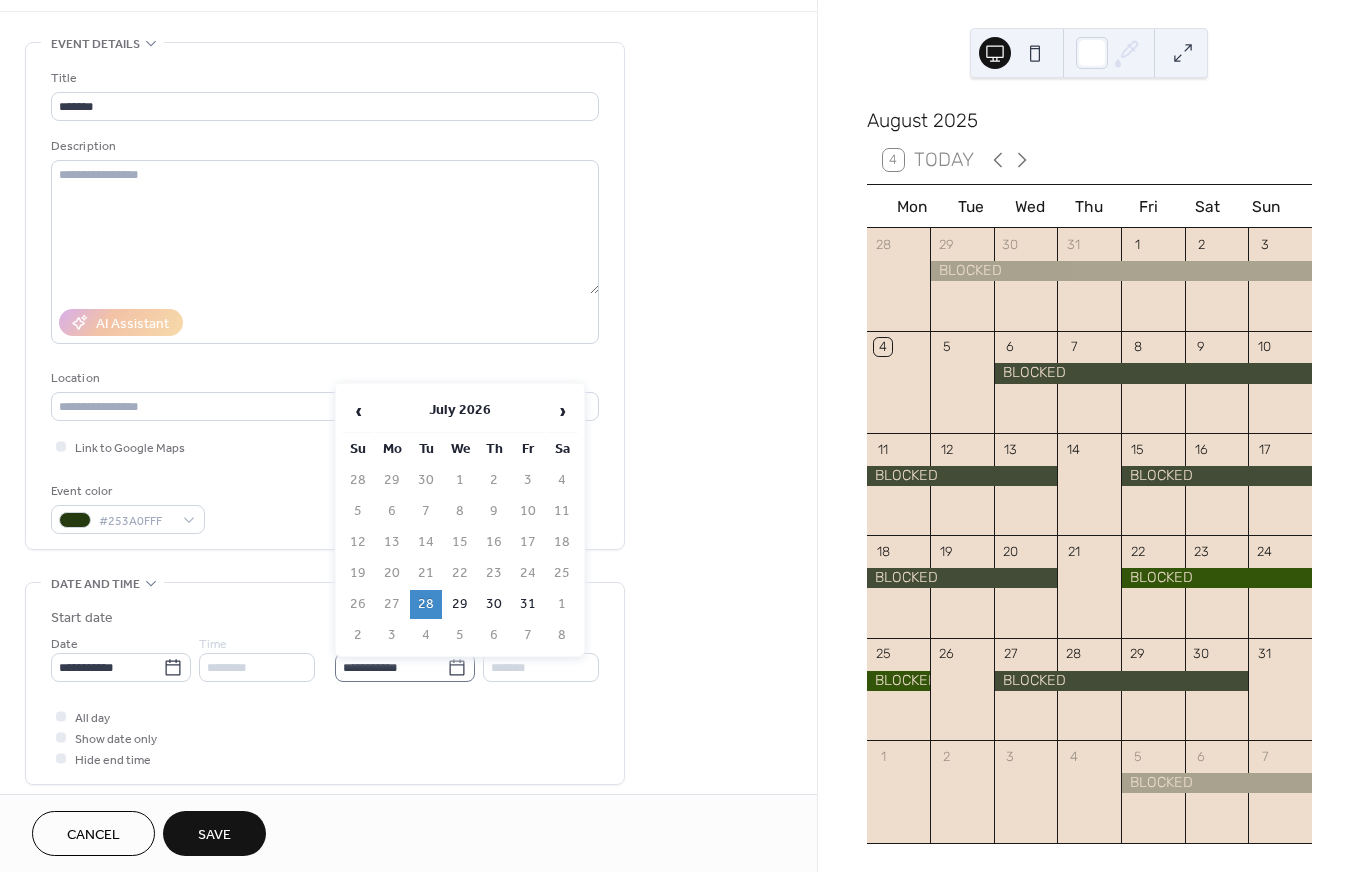 click 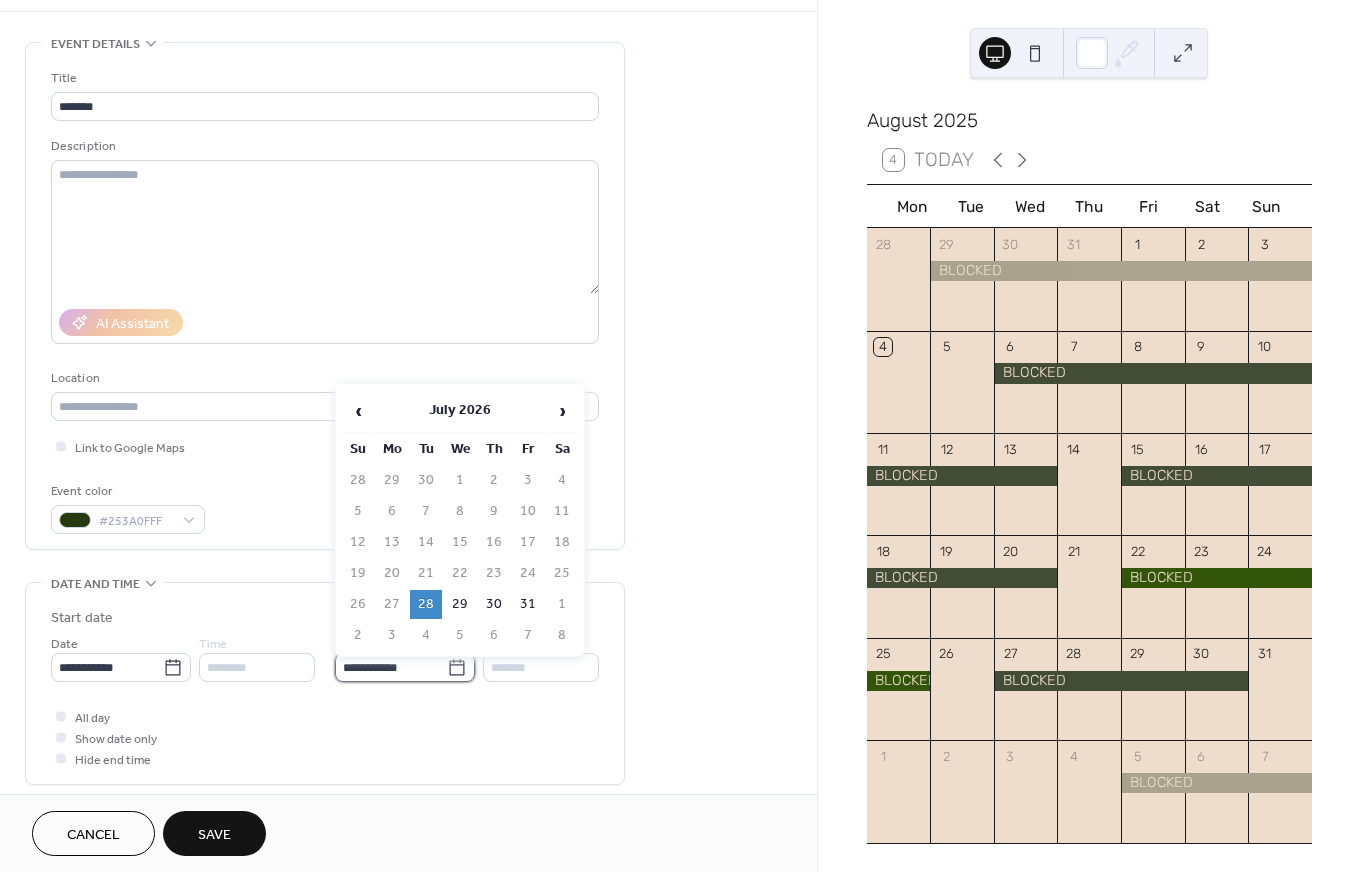 click on "**********" at bounding box center (391, 667) 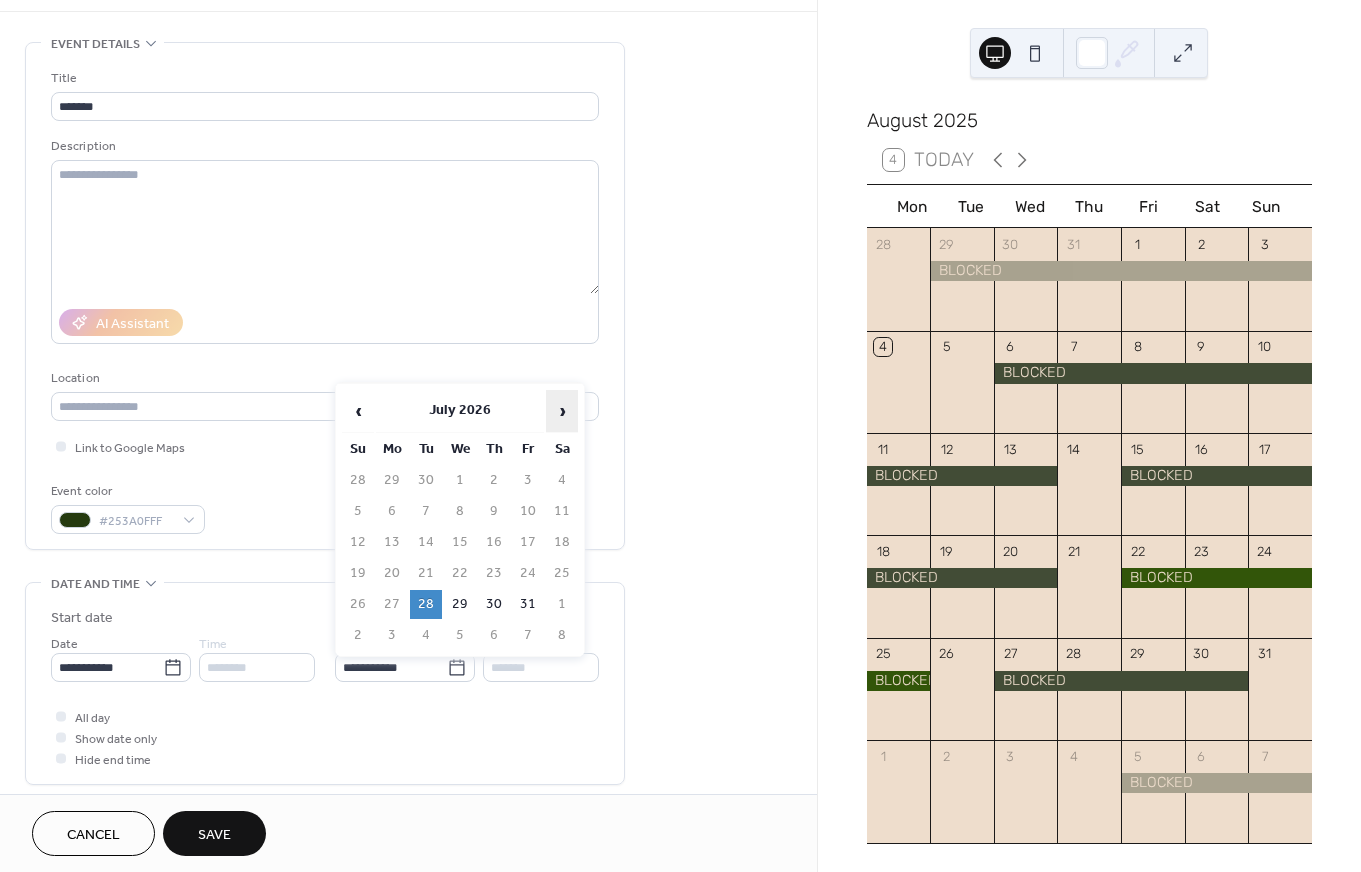 click on "›" at bounding box center [562, 411] 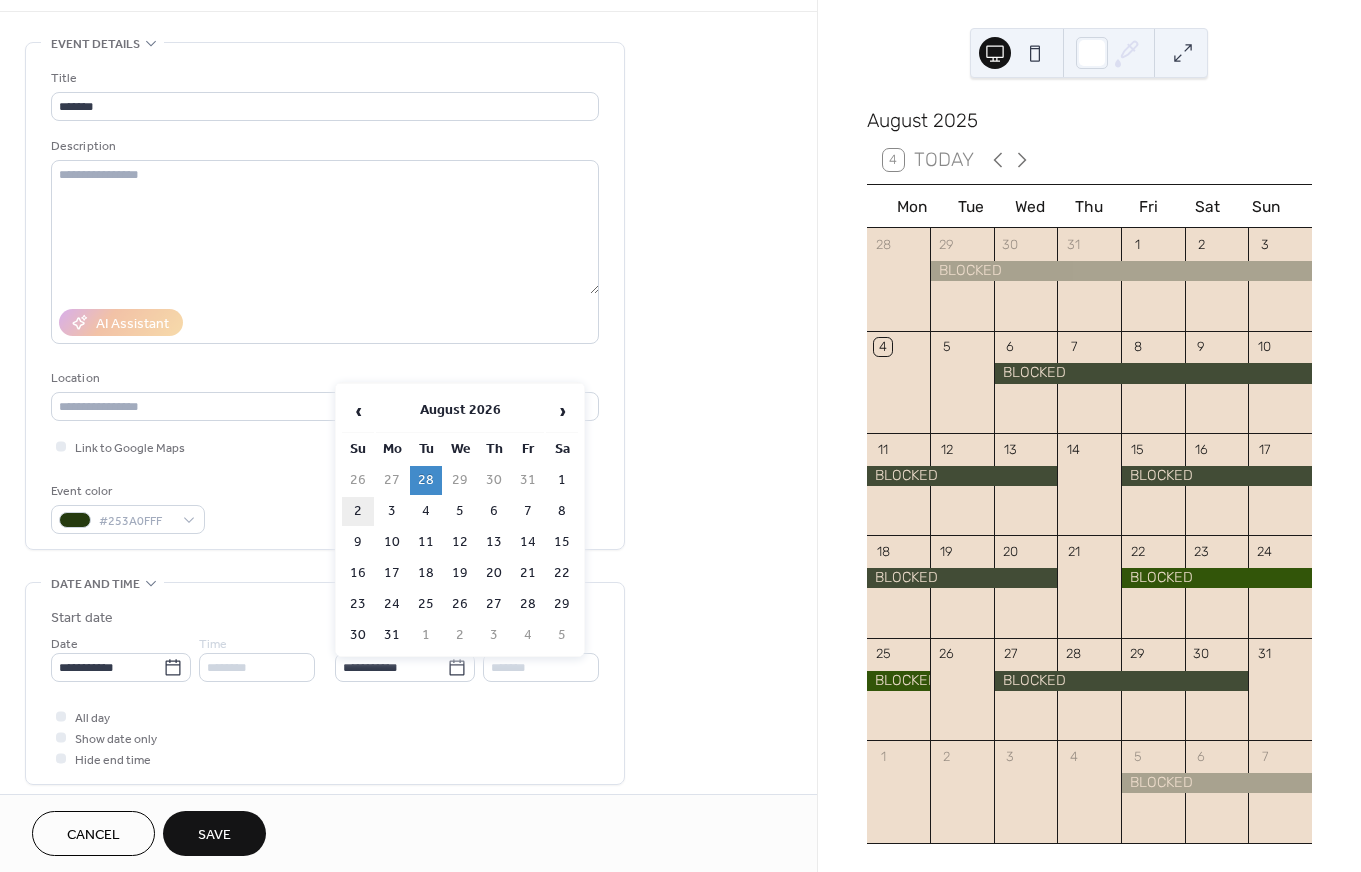 click on "2" at bounding box center (358, 511) 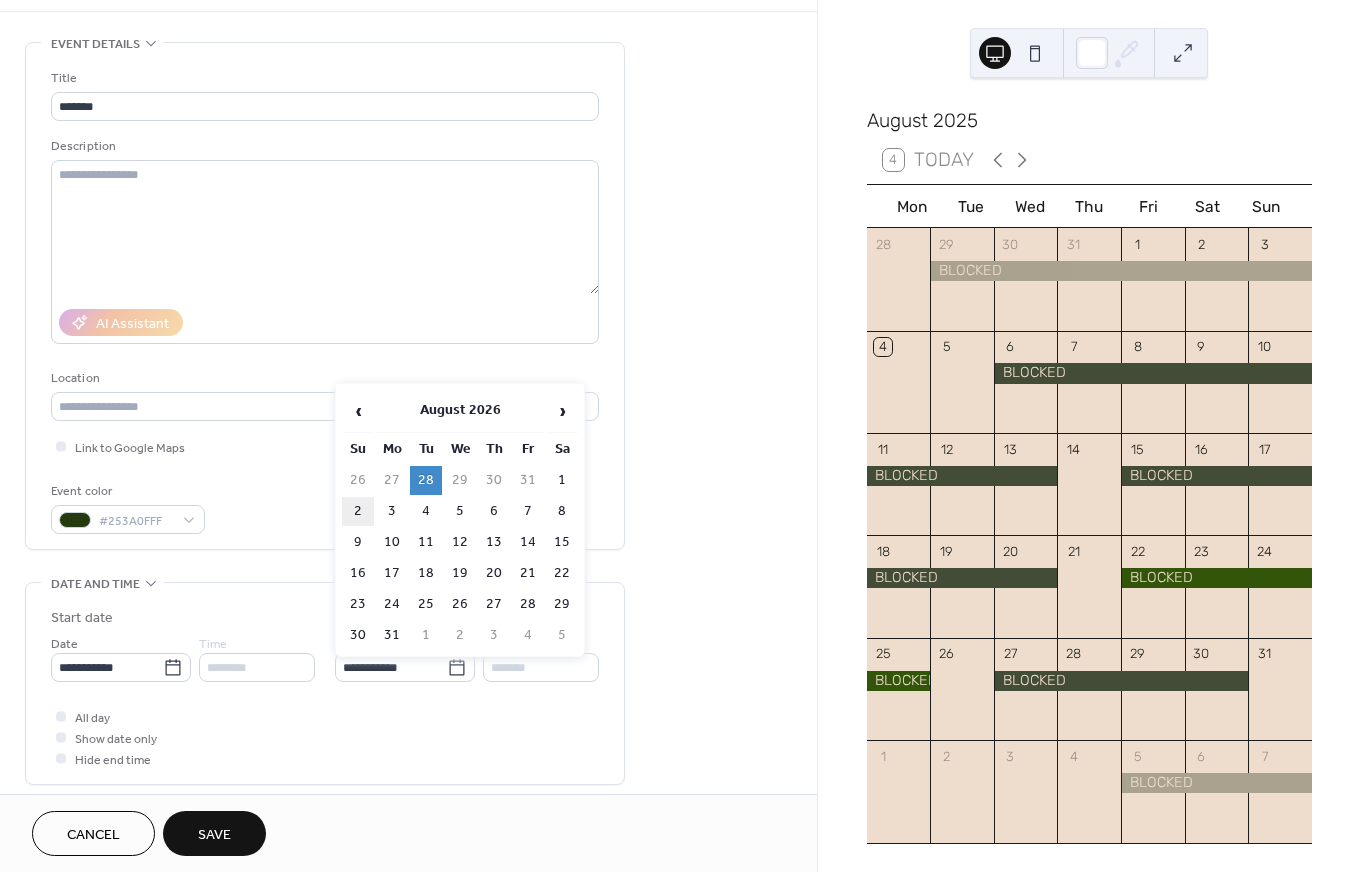 type on "**********" 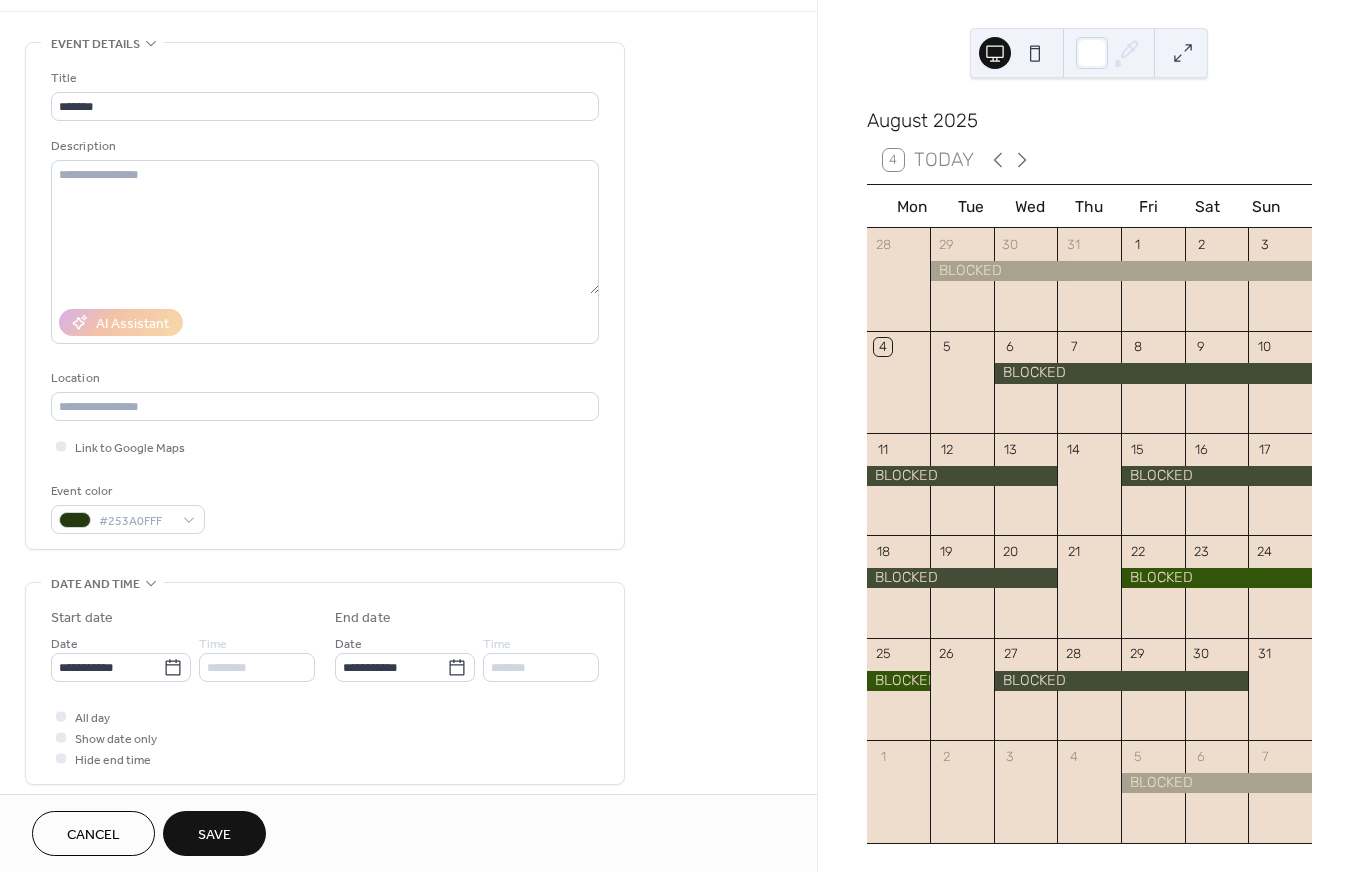 click on "Save" at bounding box center (214, 835) 